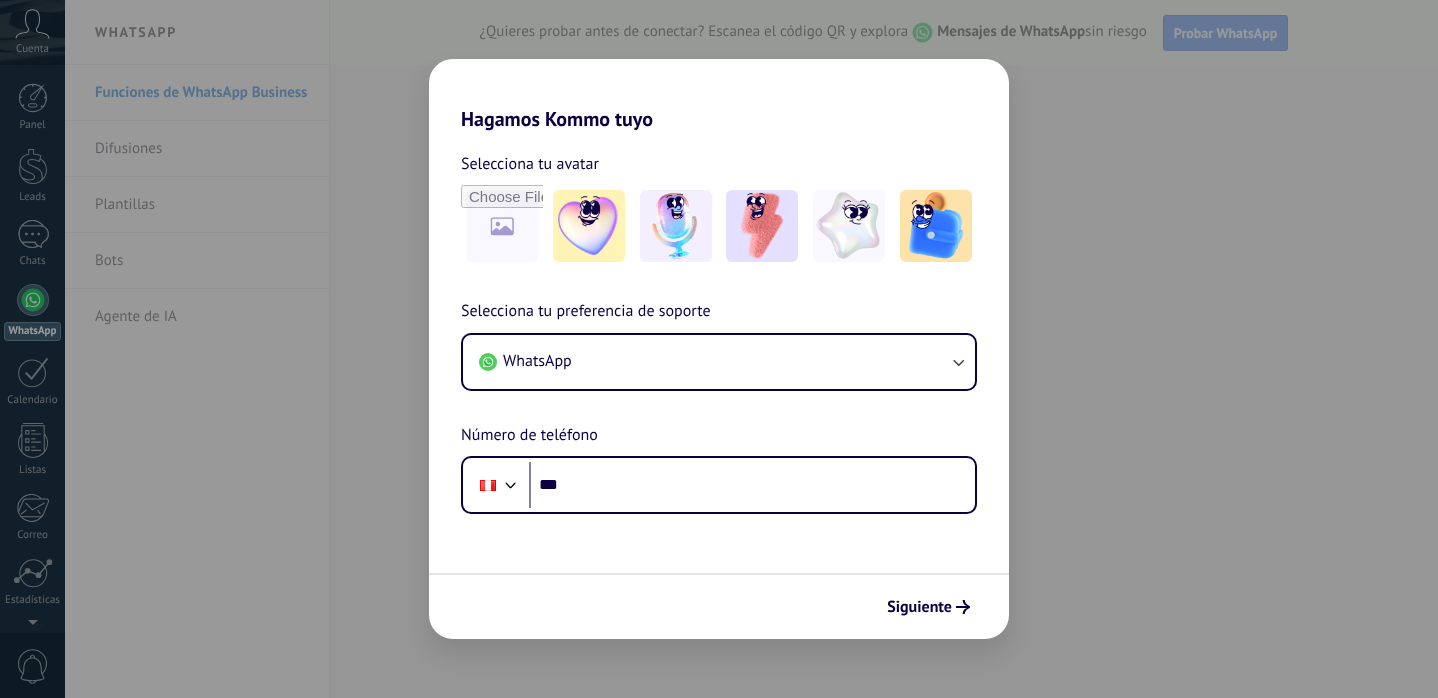 scroll, scrollTop: 0, scrollLeft: 0, axis: both 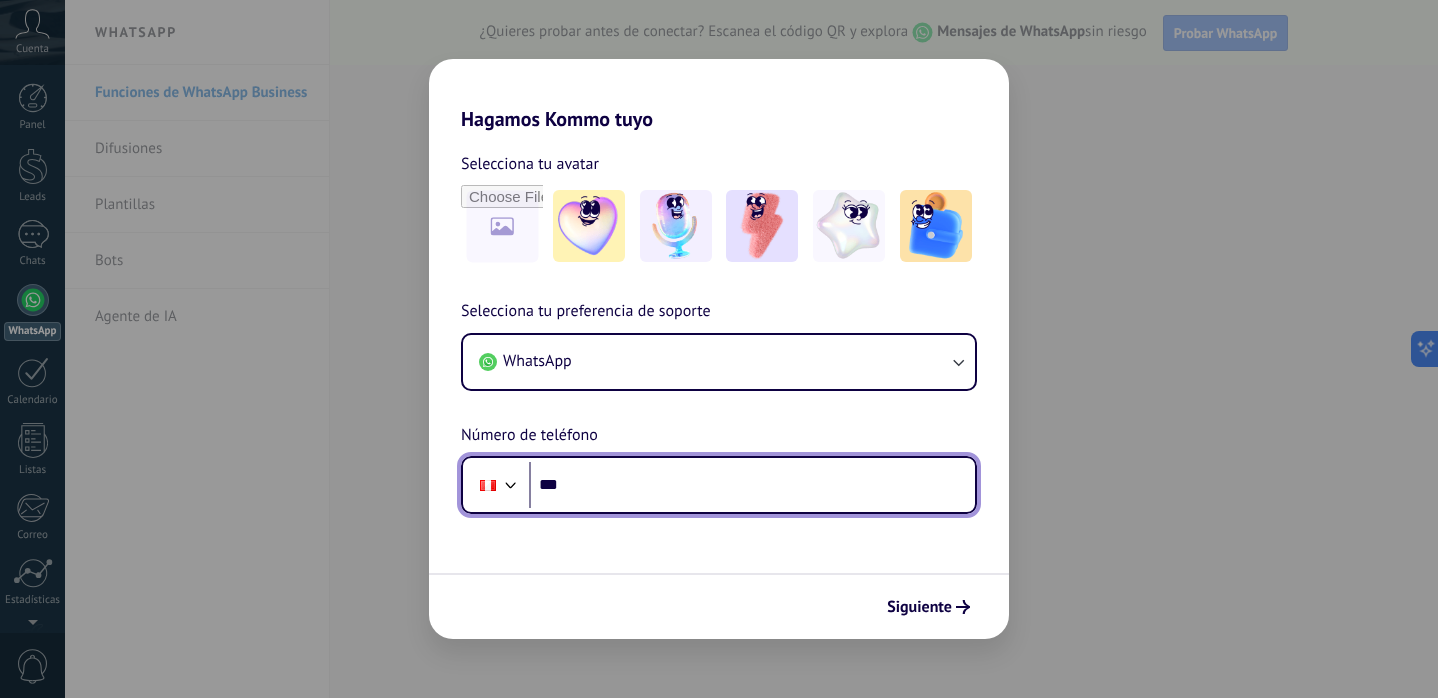 click on "***" at bounding box center (752, 485) 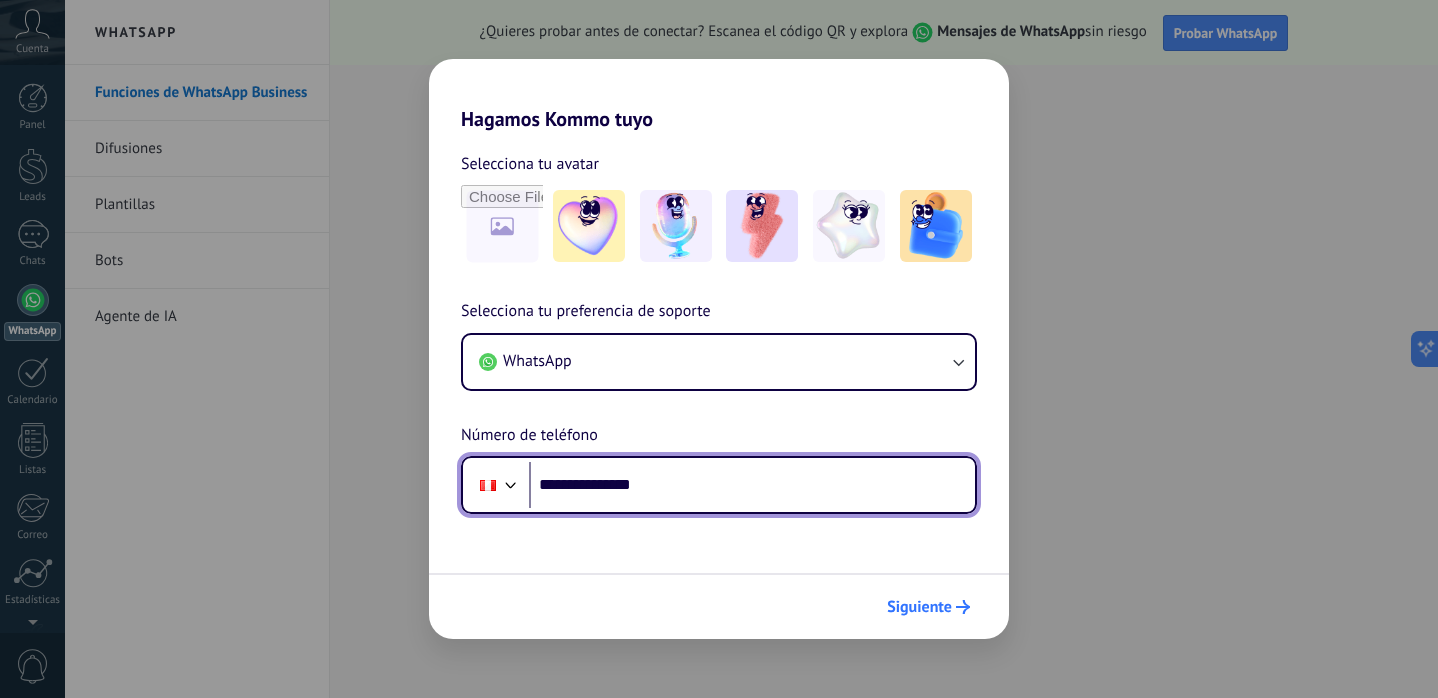 type on "**********" 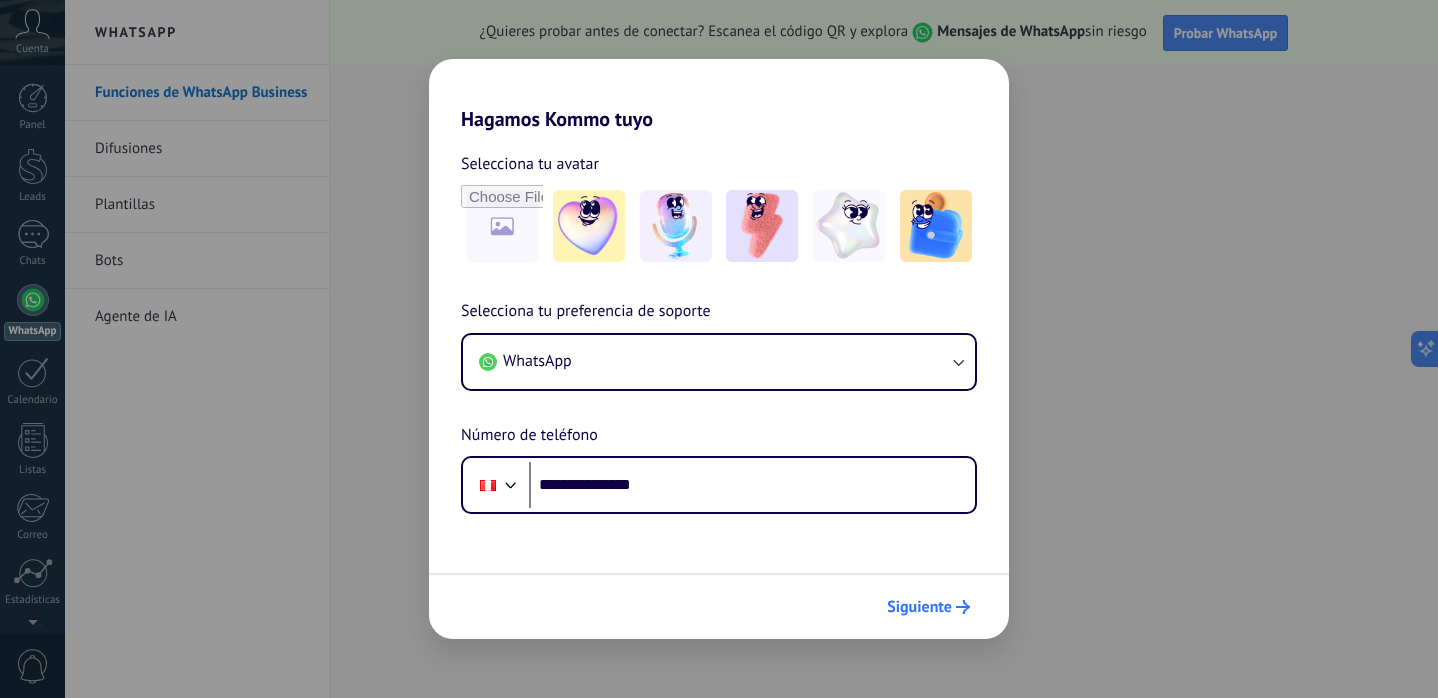 click on "Siguiente" at bounding box center [919, 607] 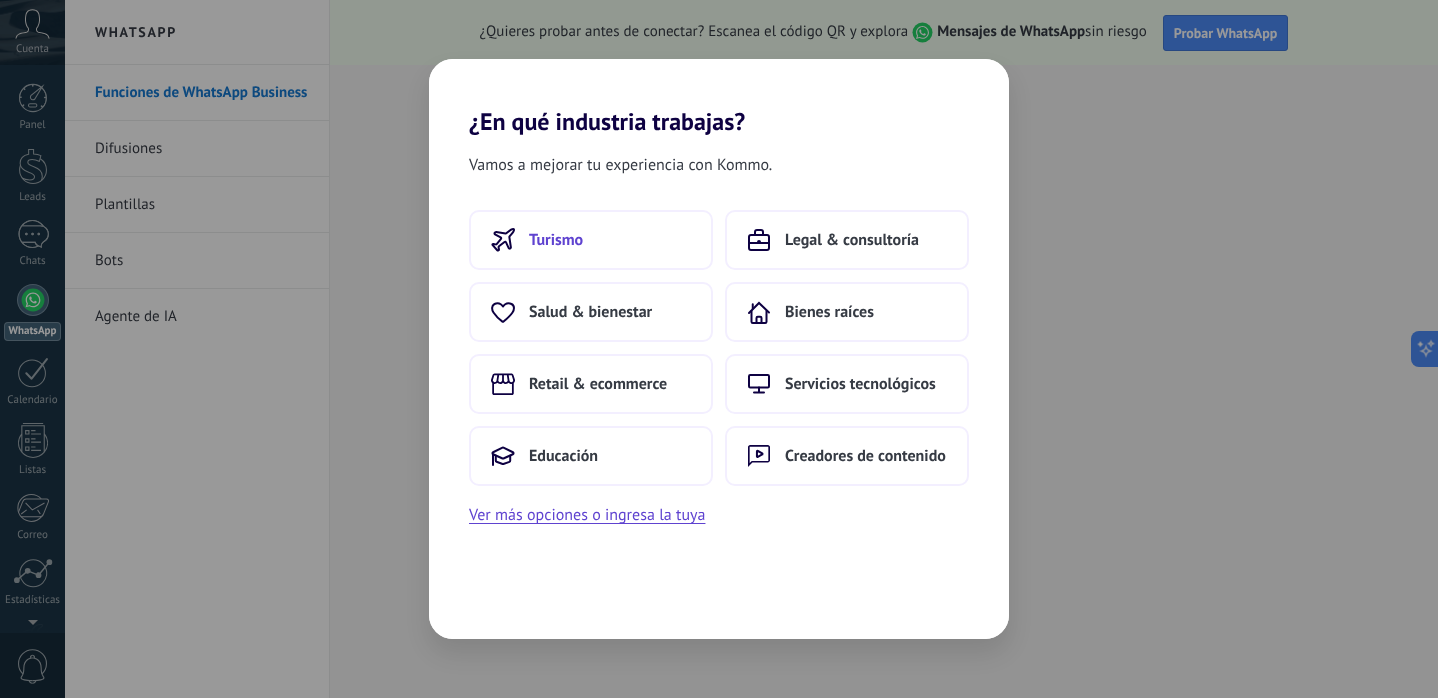 click on "Turismo" at bounding box center [591, 240] 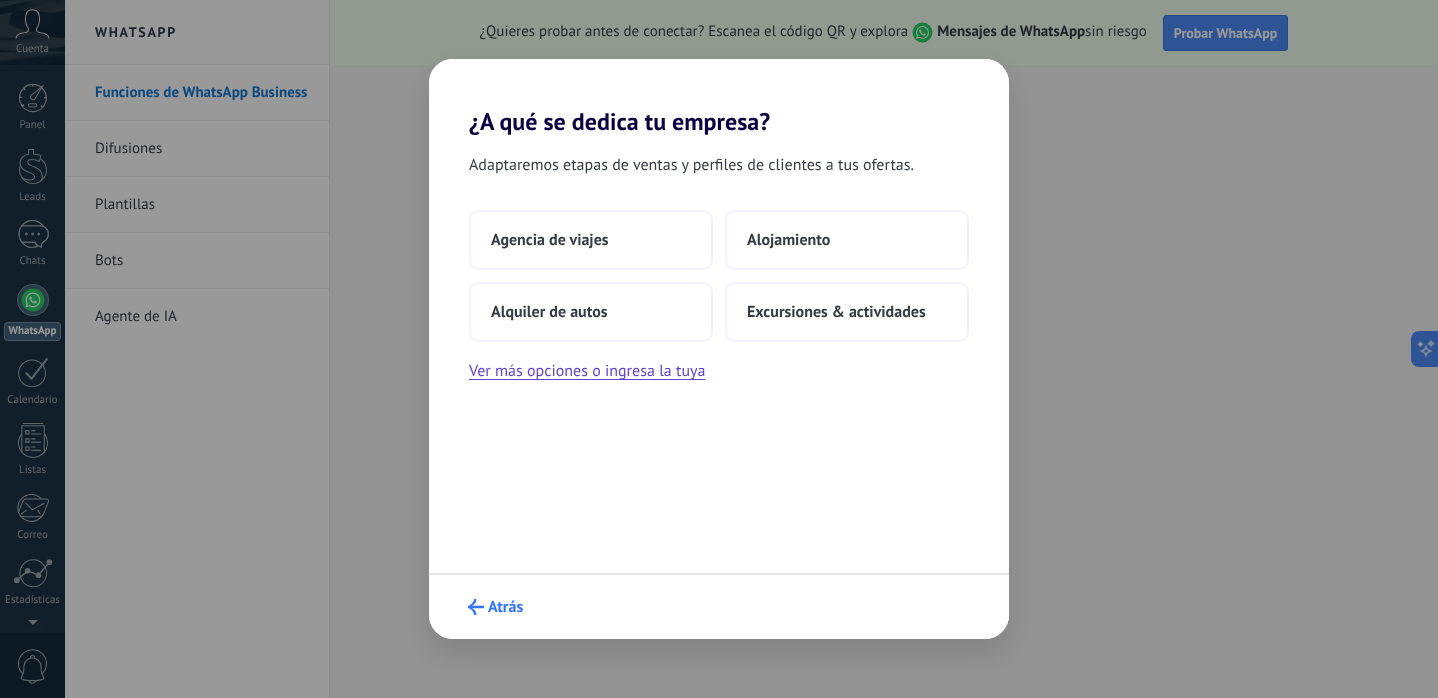click on "Atrás" at bounding box center [505, 607] 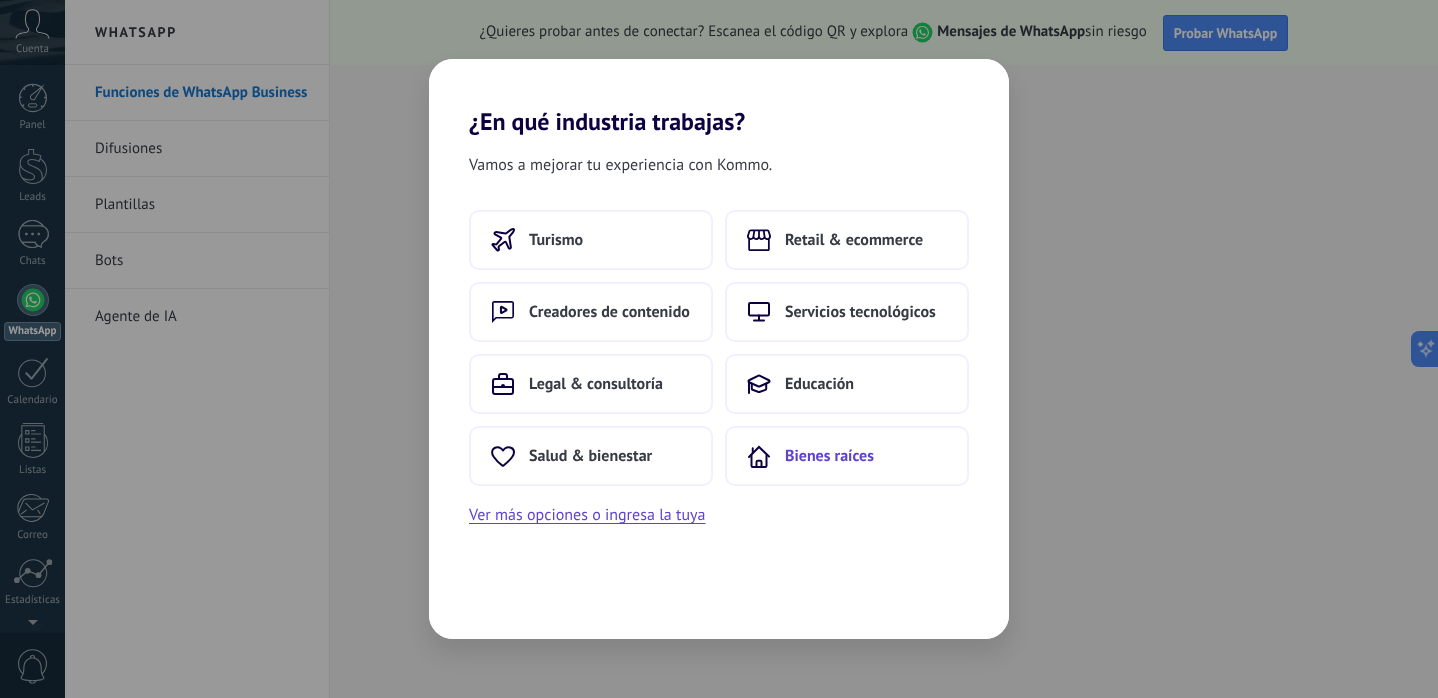 click on "Bienes raíces" at bounding box center [829, 456] 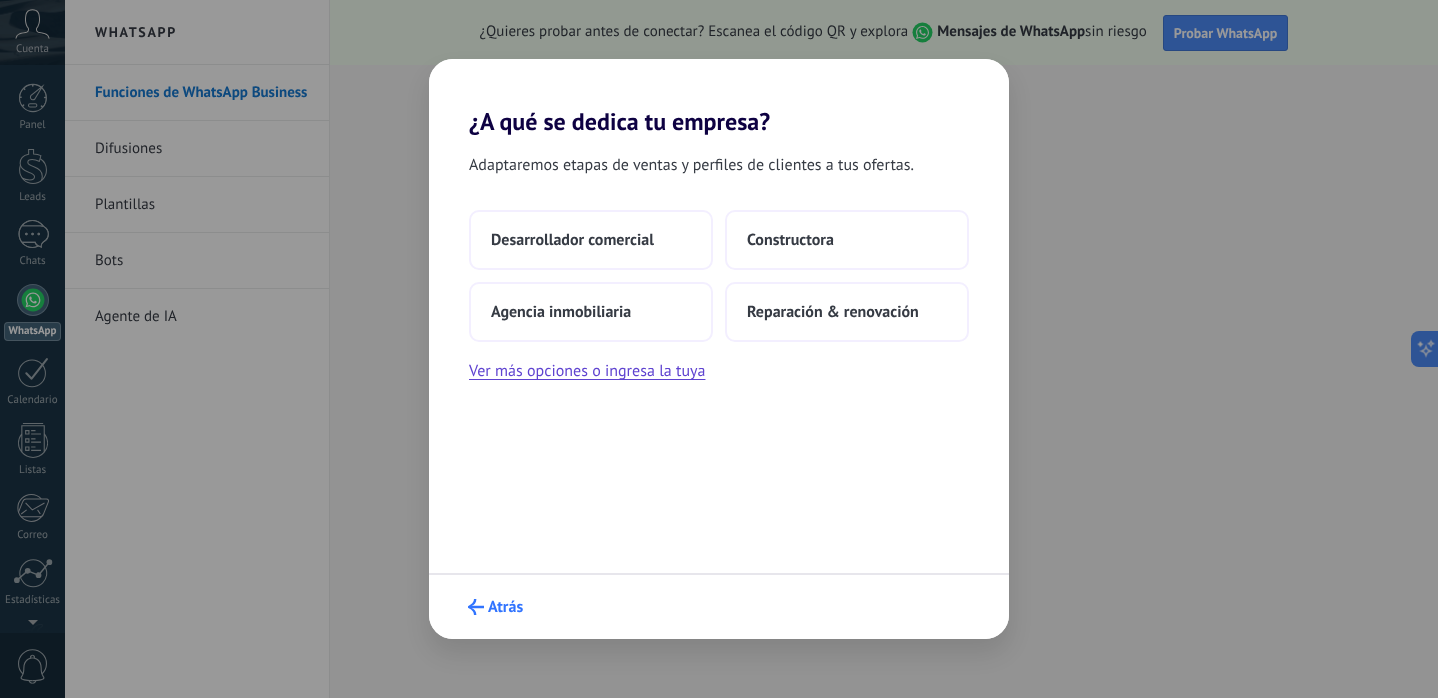 click on "Atrás" at bounding box center [505, 607] 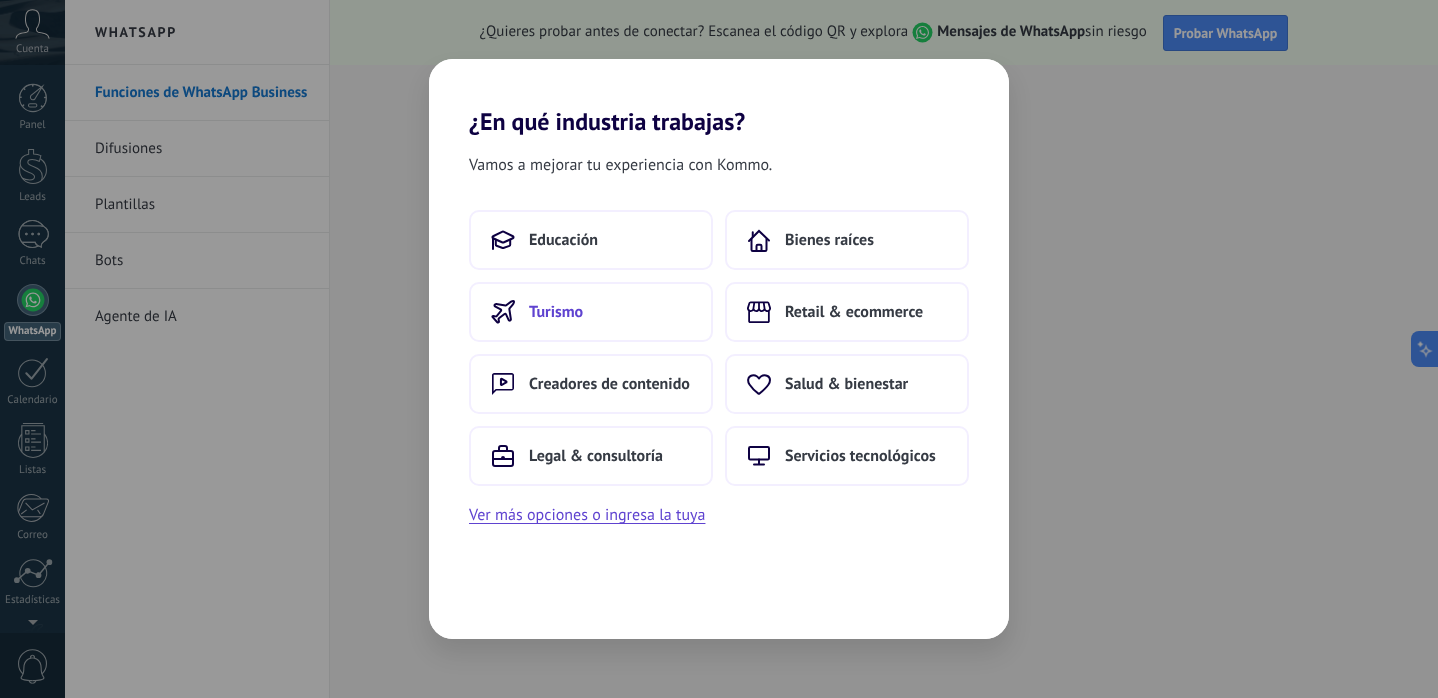 click on "Turismo" at bounding box center (591, 312) 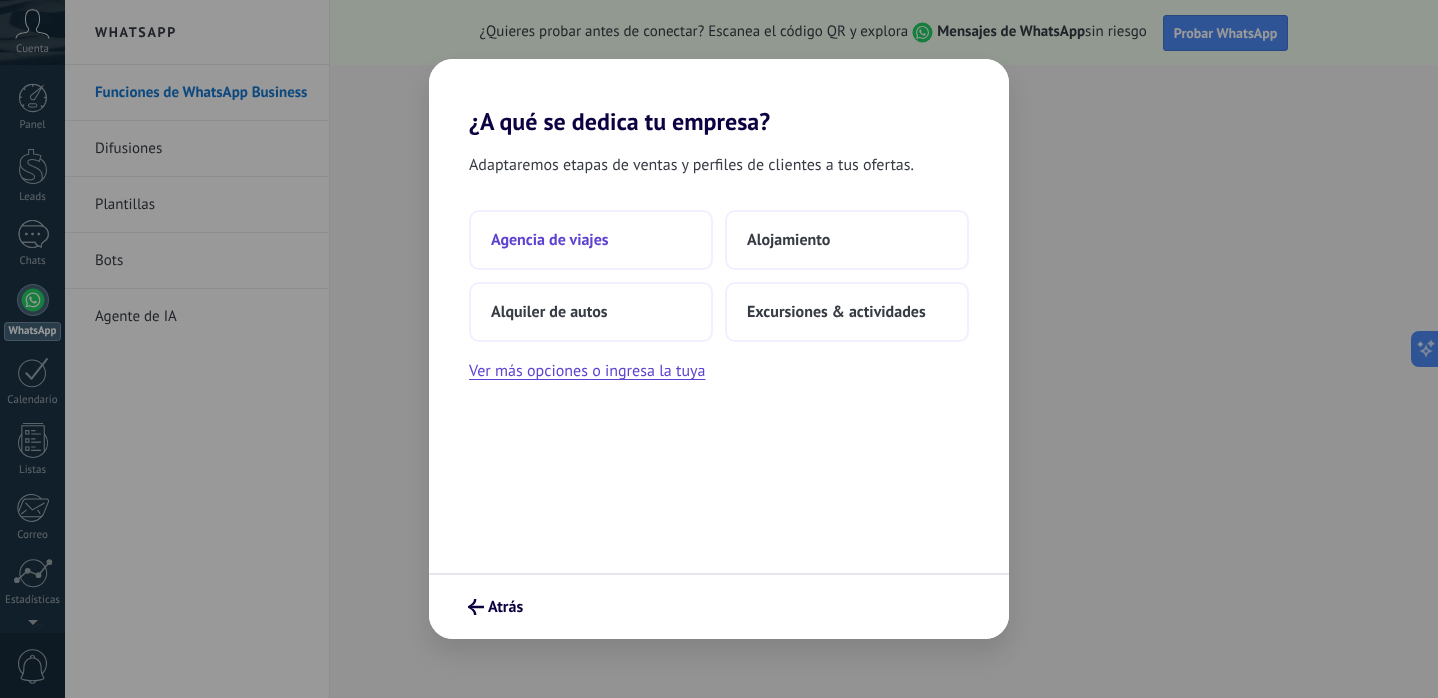 click on "Agencia de viajes" at bounding box center (591, 240) 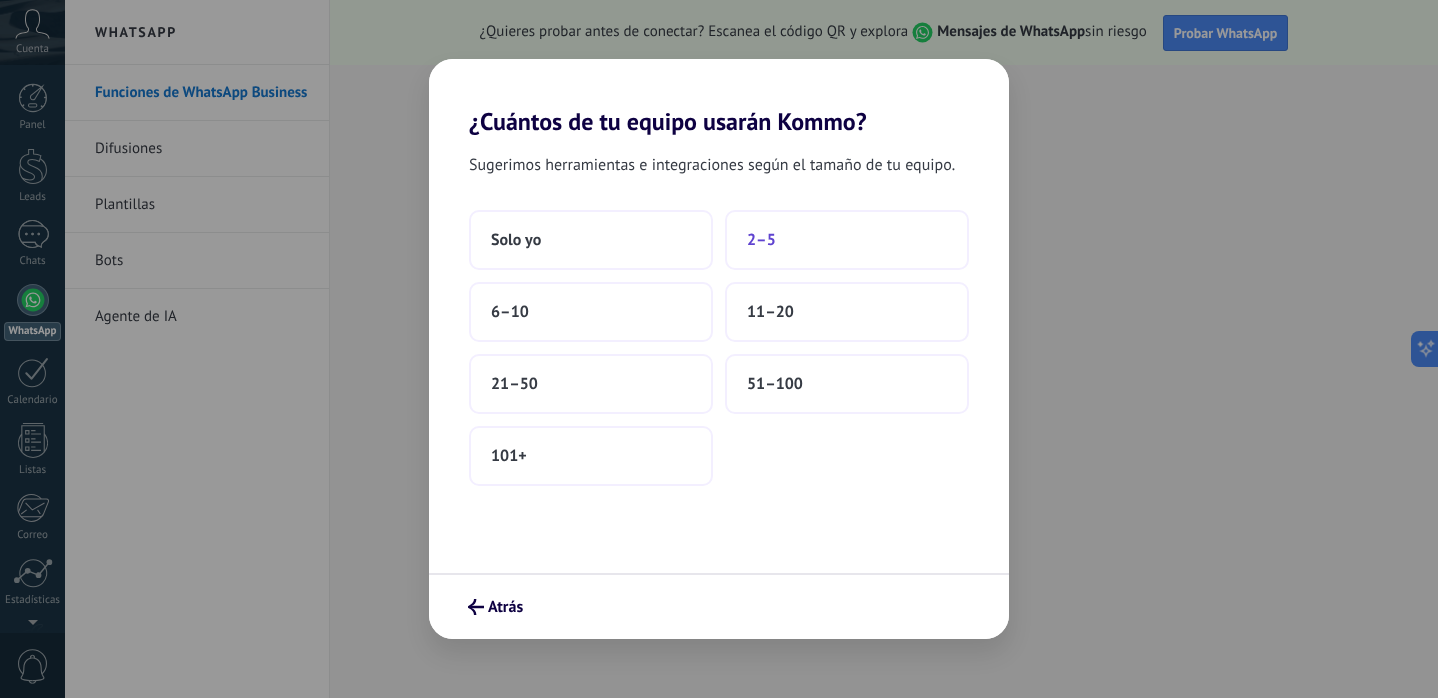 click on "2–5" at bounding box center [761, 240] 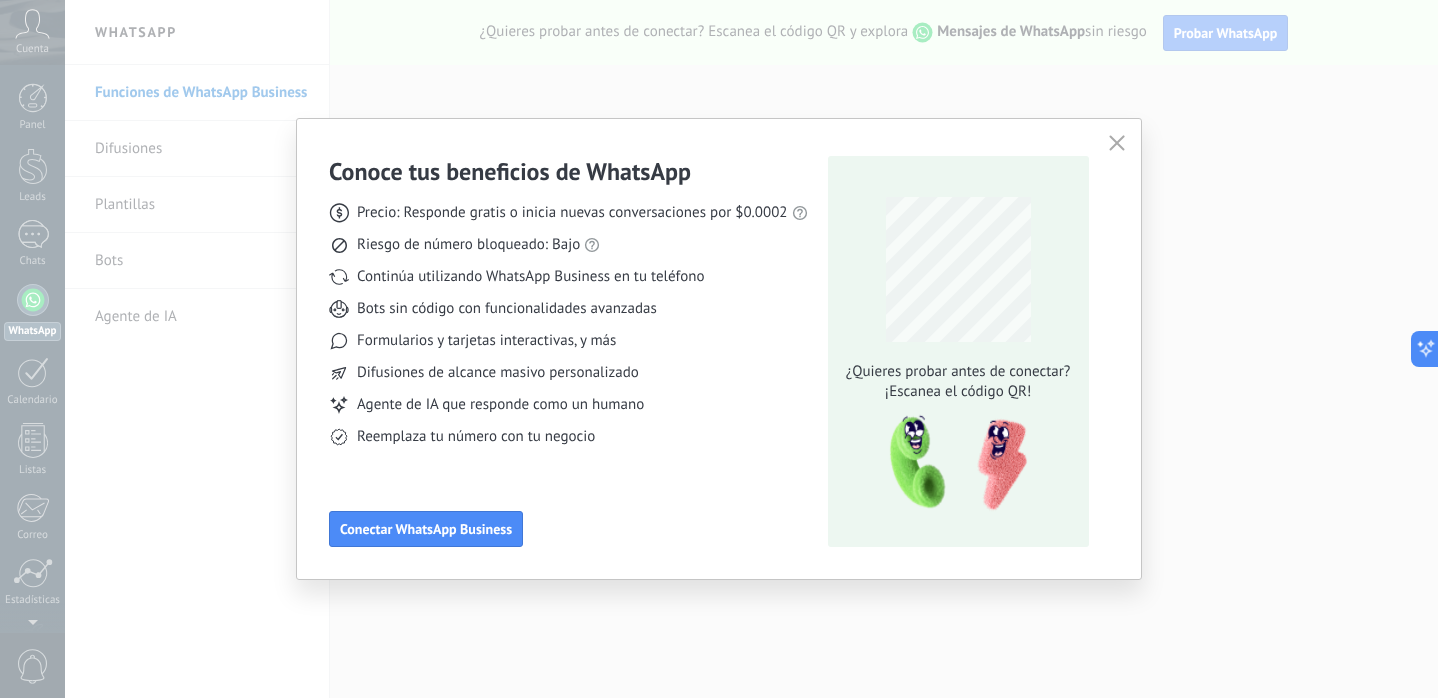 click 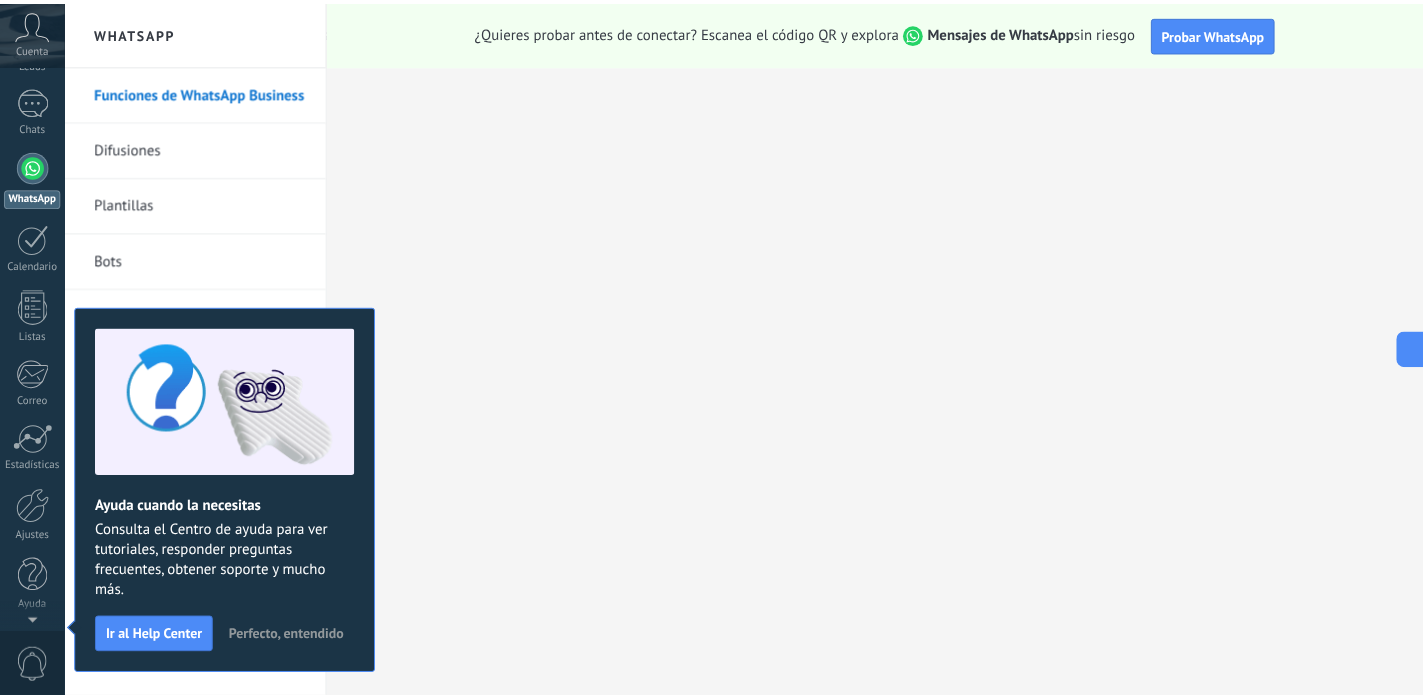 scroll, scrollTop: 0, scrollLeft: 0, axis: both 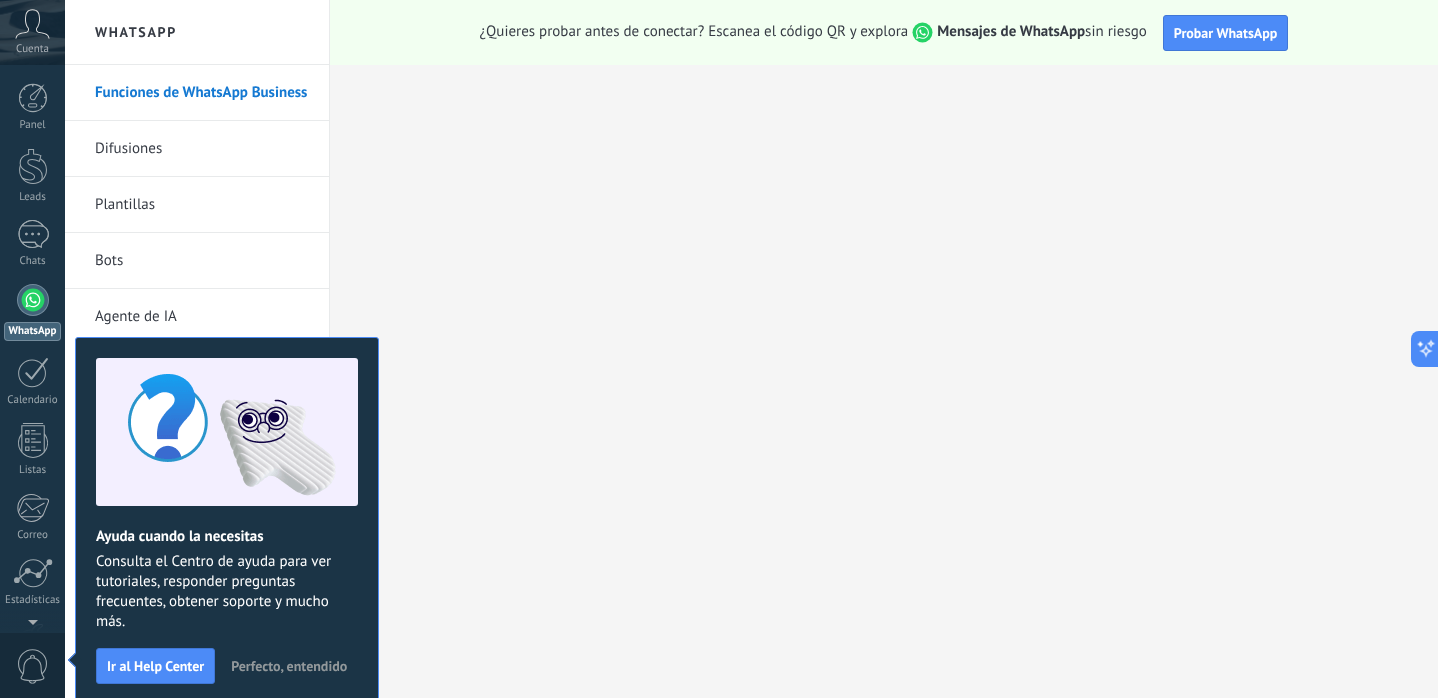 click on "Perfecto, entendido" at bounding box center (289, 666) 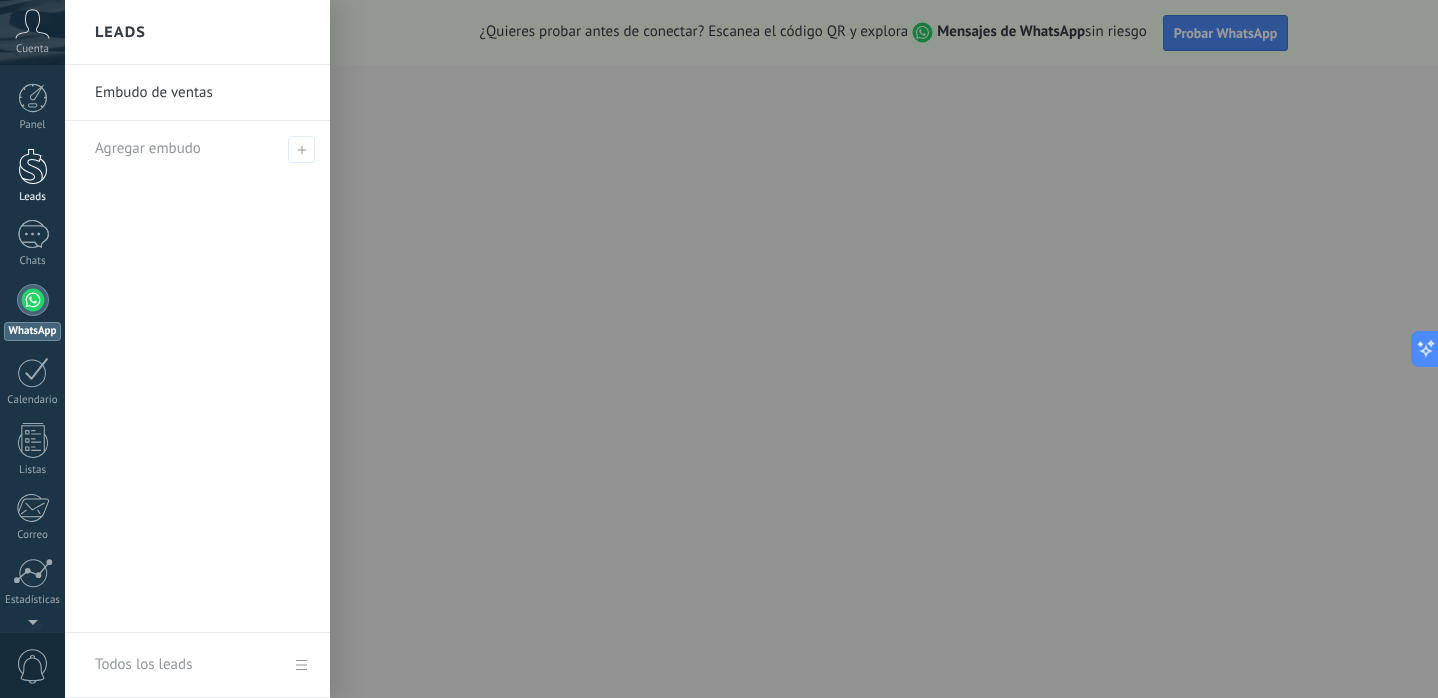 click on "Leads" at bounding box center (32, 176) 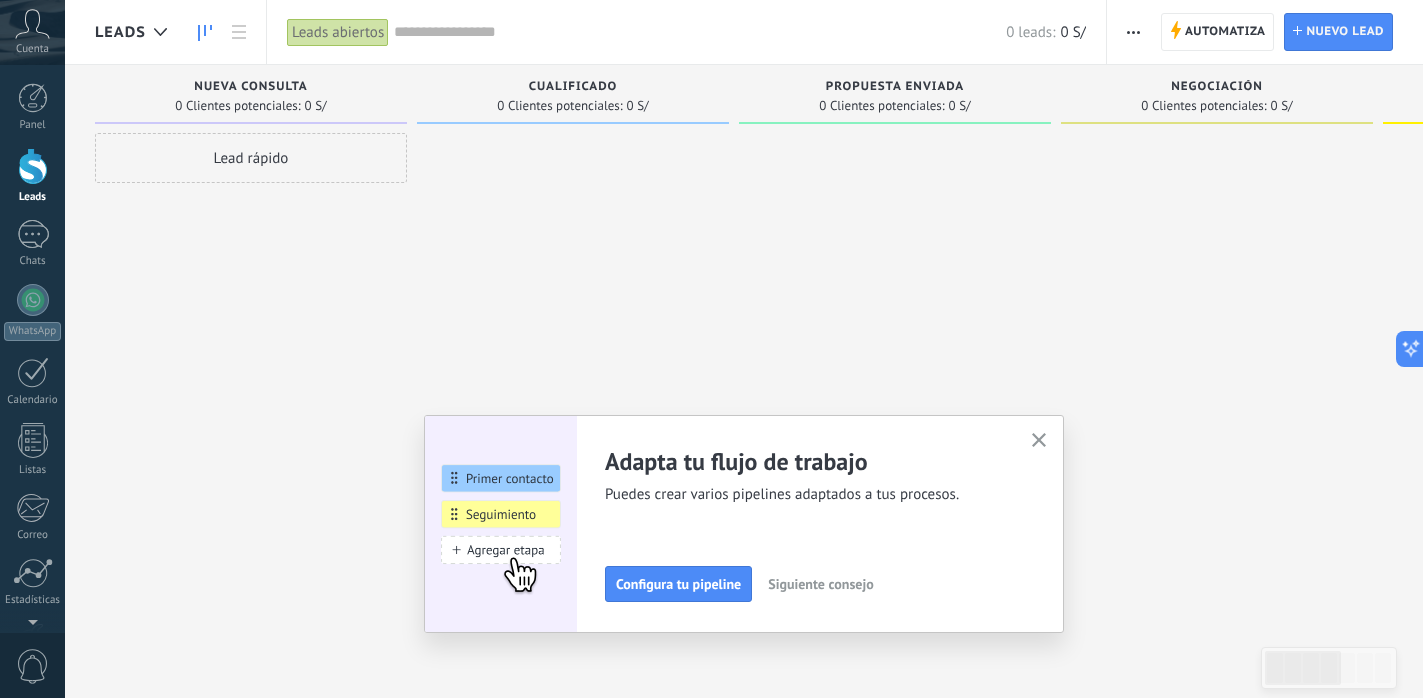 click 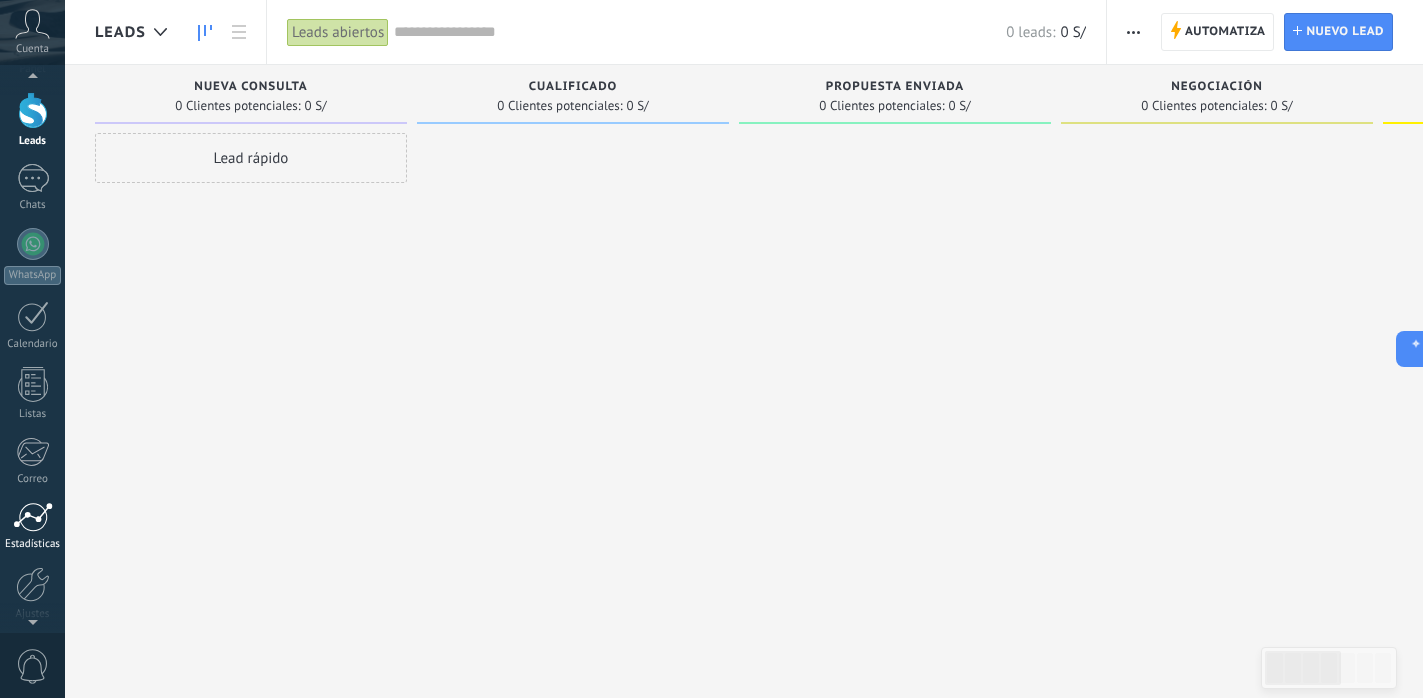 scroll, scrollTop: 134, scrollLeft: 0, axis: vertical 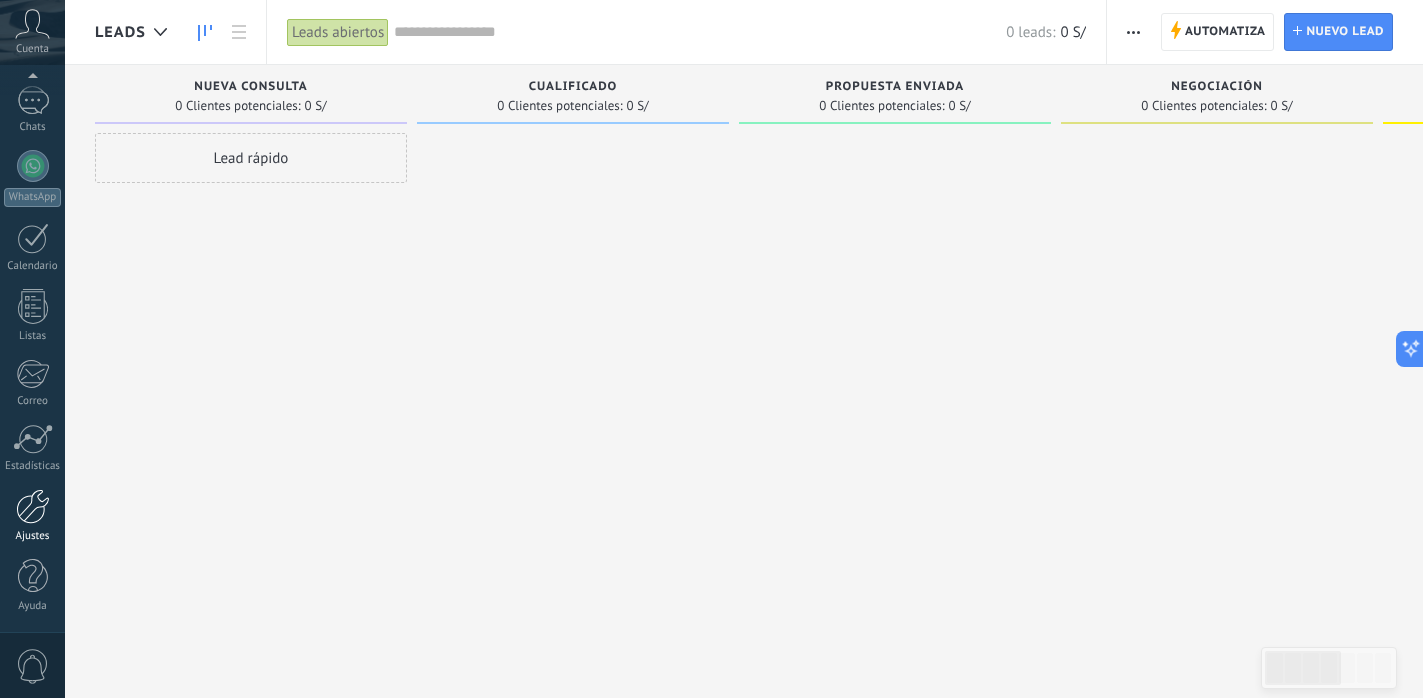 click at bounding box center [33, 506] 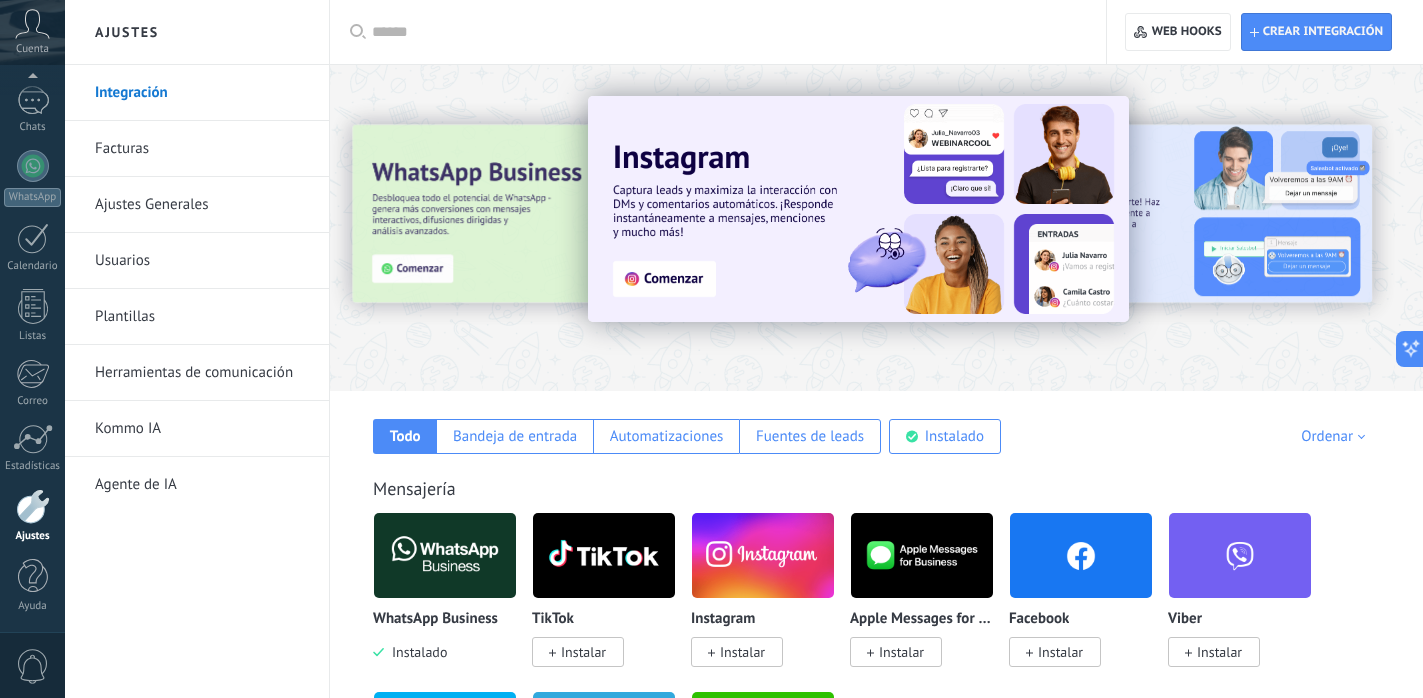 click on "Integración" at bounding box center [202, 93] 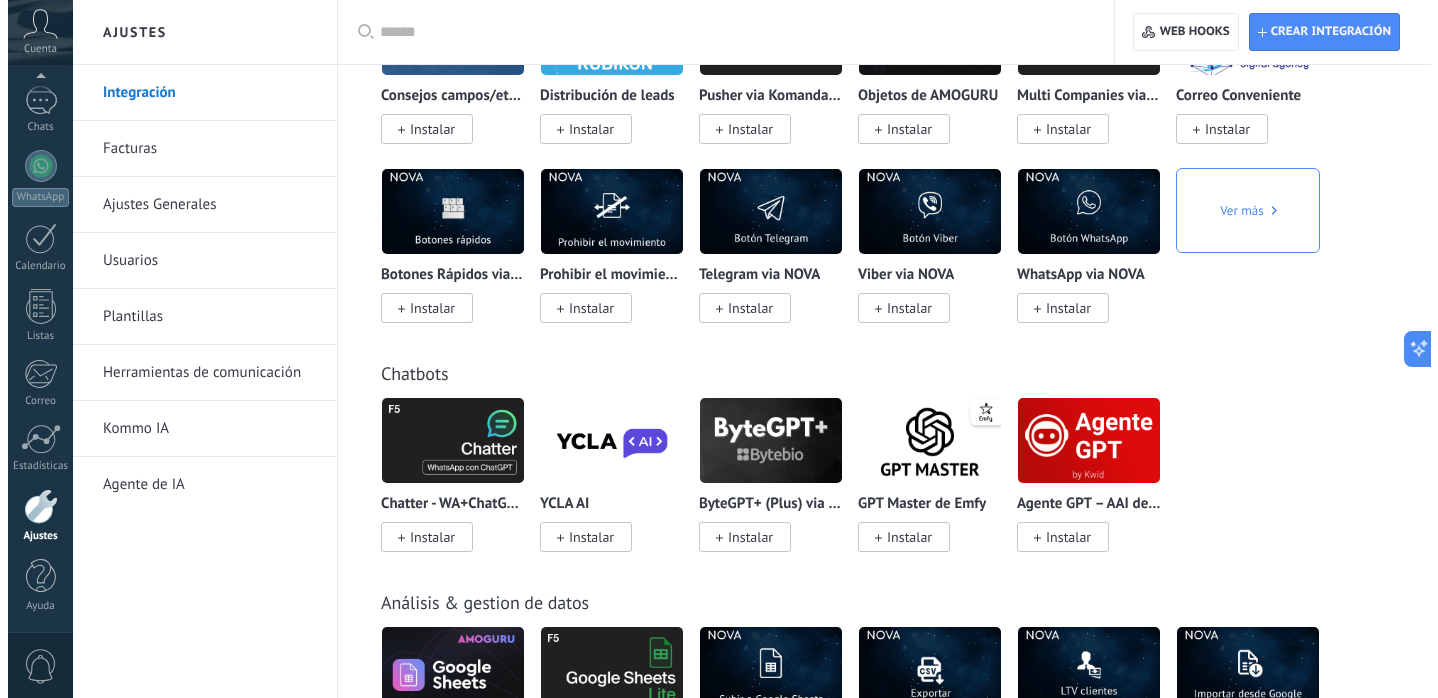 scroll, scrollTop: 5014, scrollLeft: 0, axis: vertical 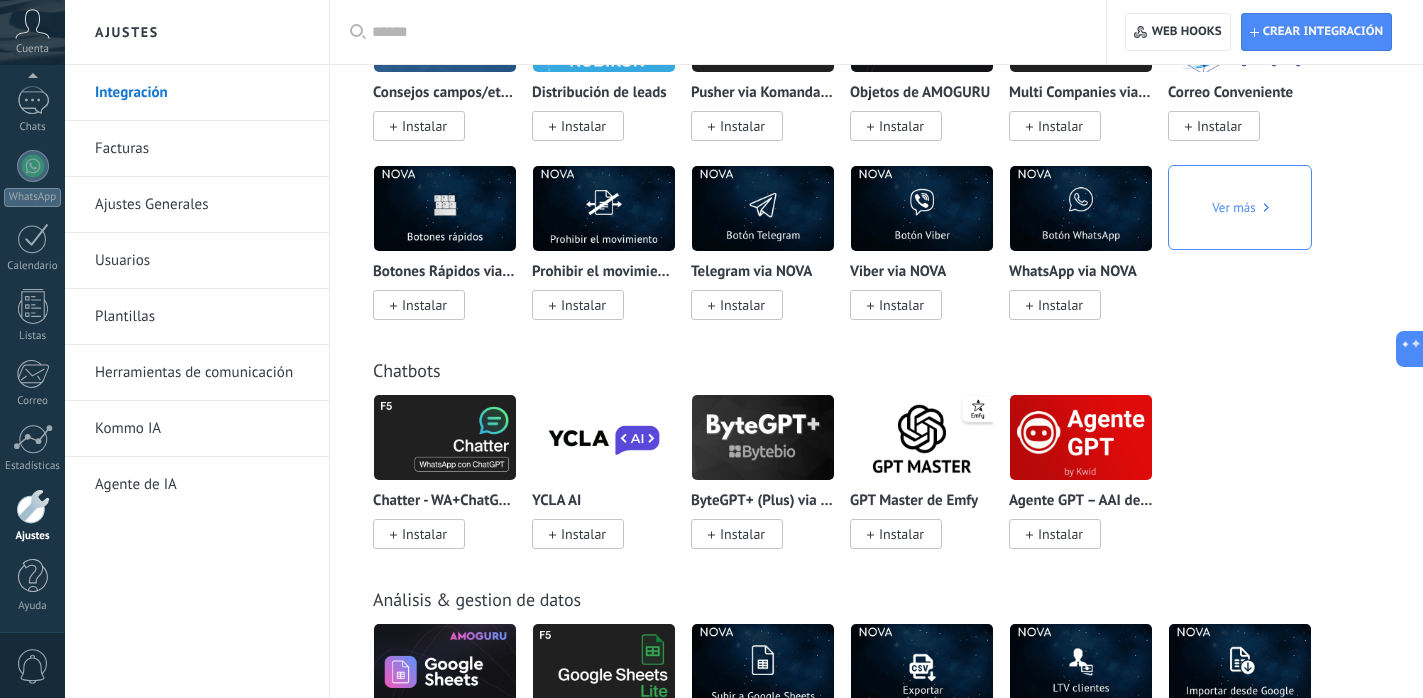 click 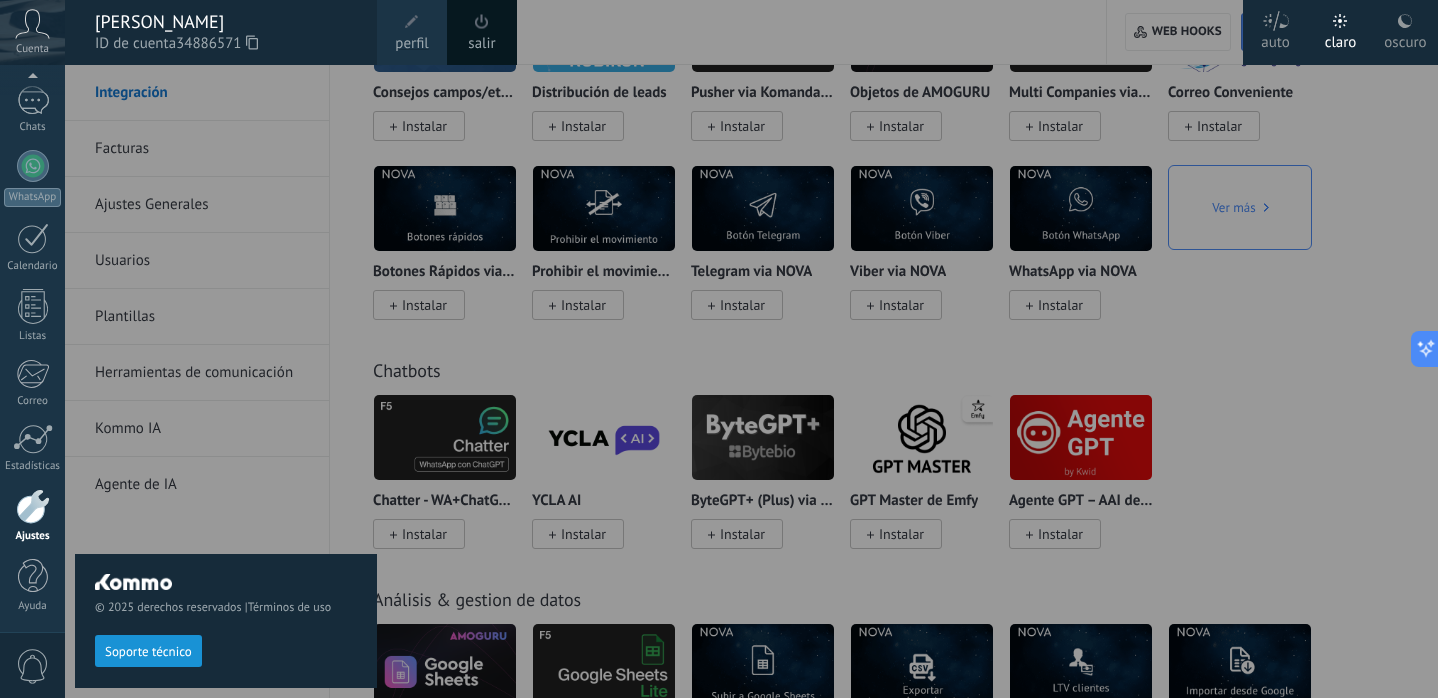 click on "Soporte técnico" at bounding box center [148, 652] 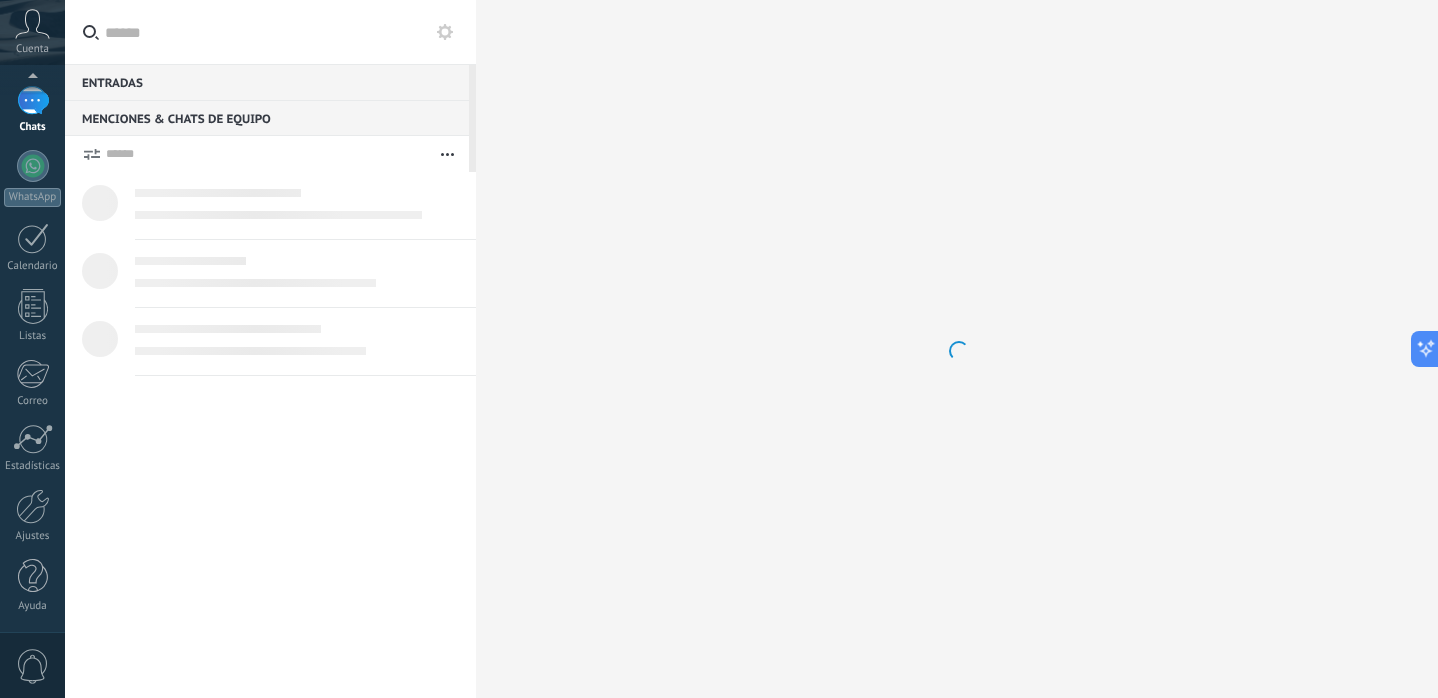scroll, scrollTop: 0, scrollLeft: 0, axis: both 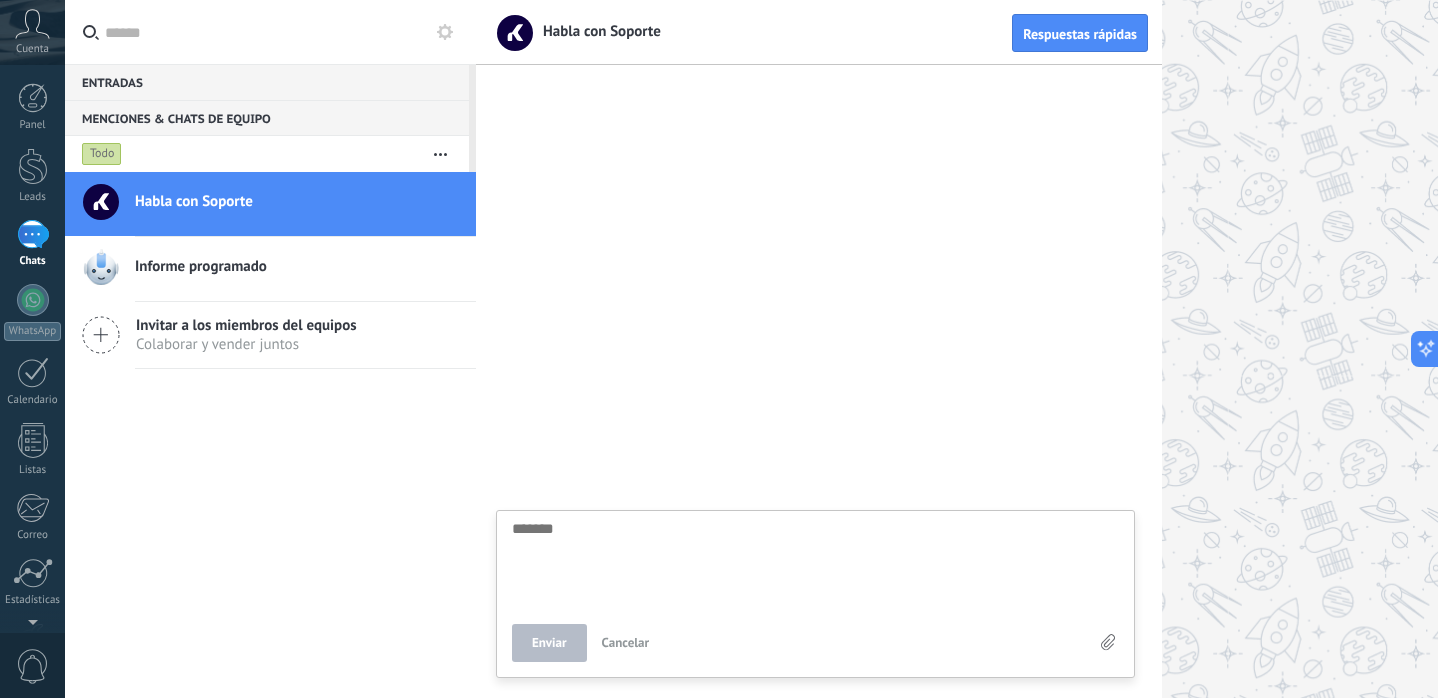 type on "*" 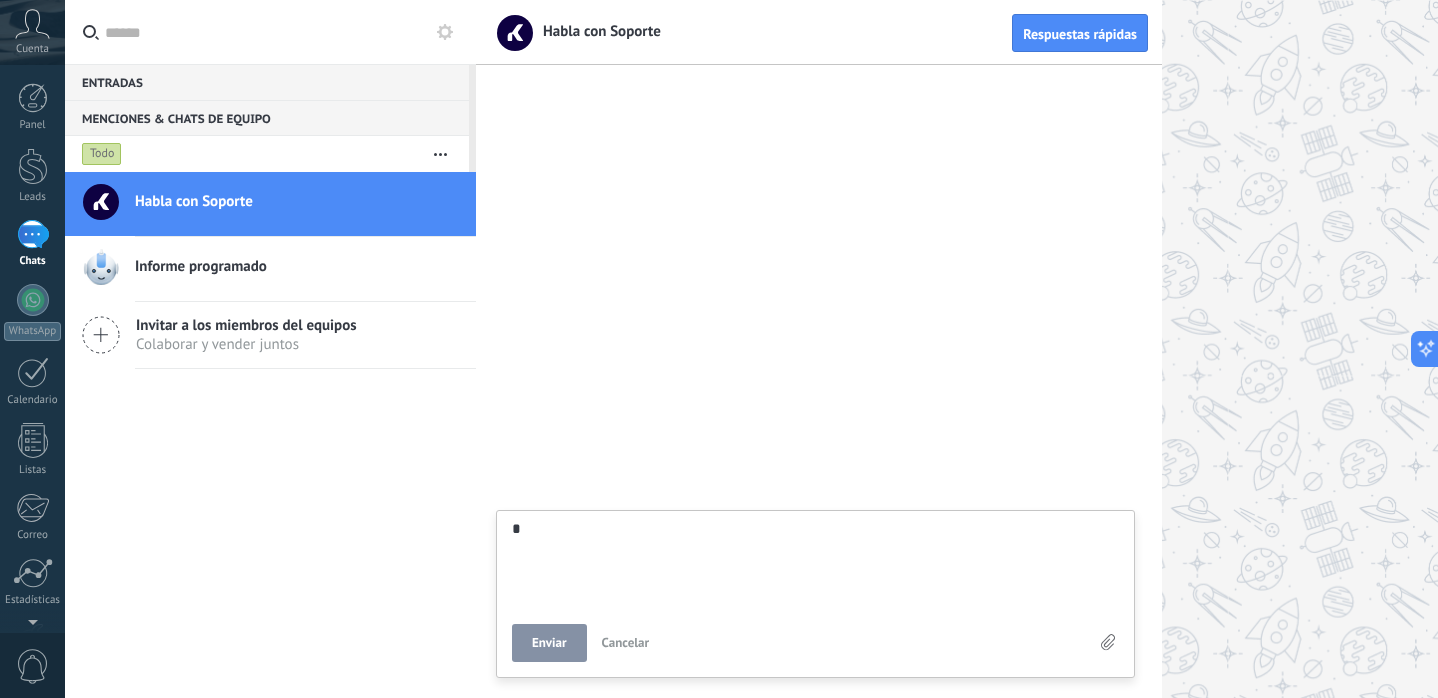 type on "**" 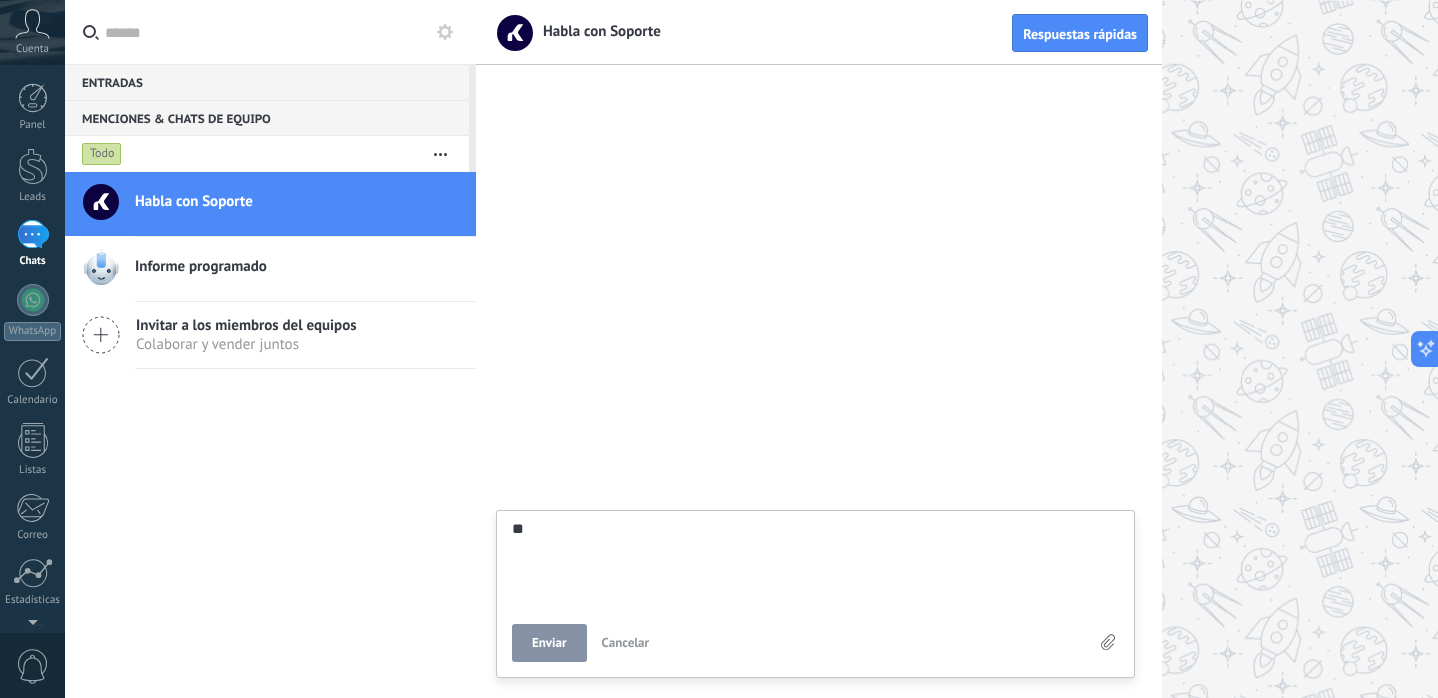 type on "***" 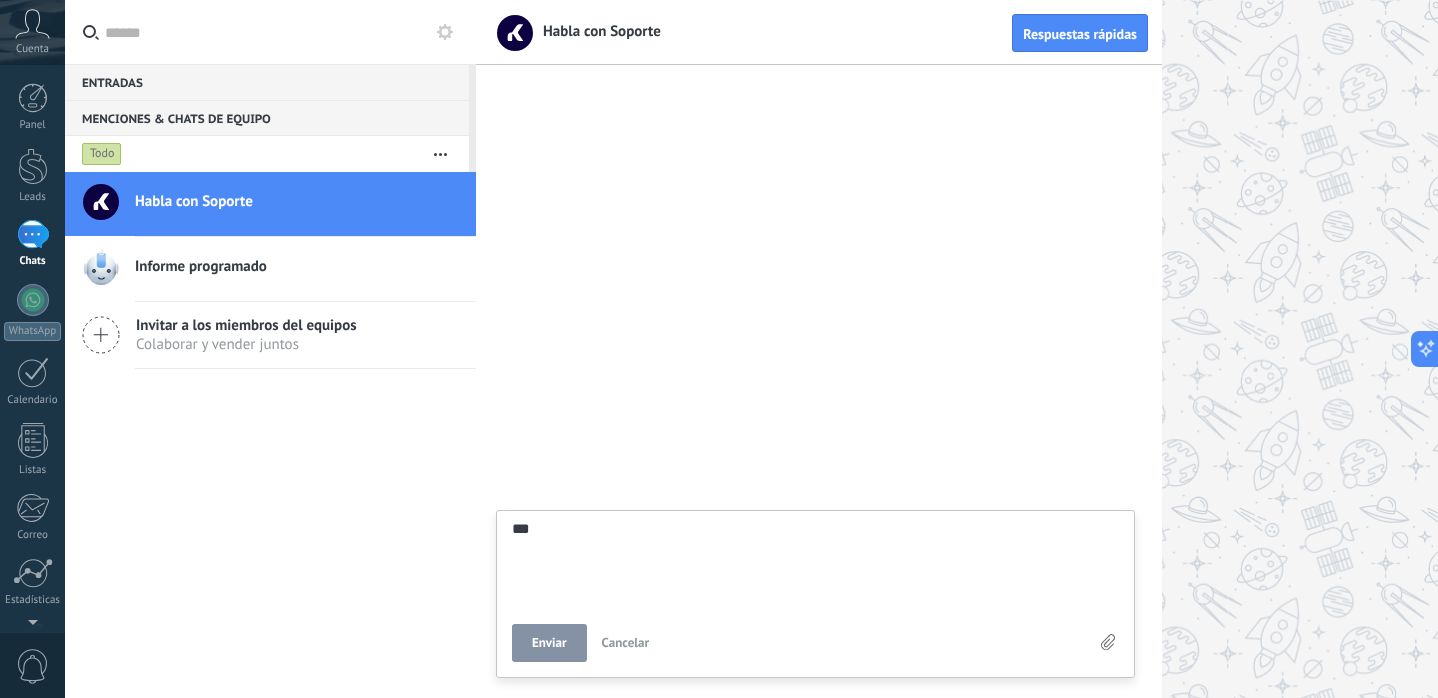 type on "****" 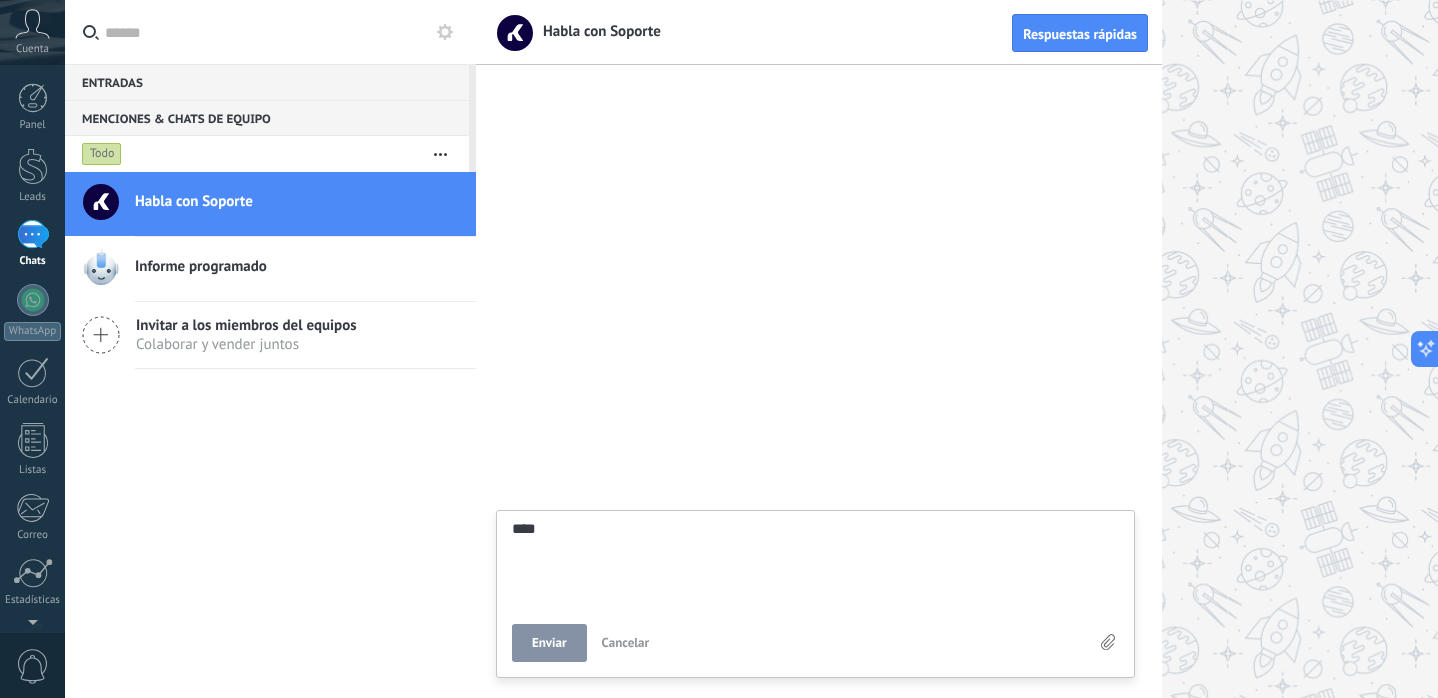 type on "*****" 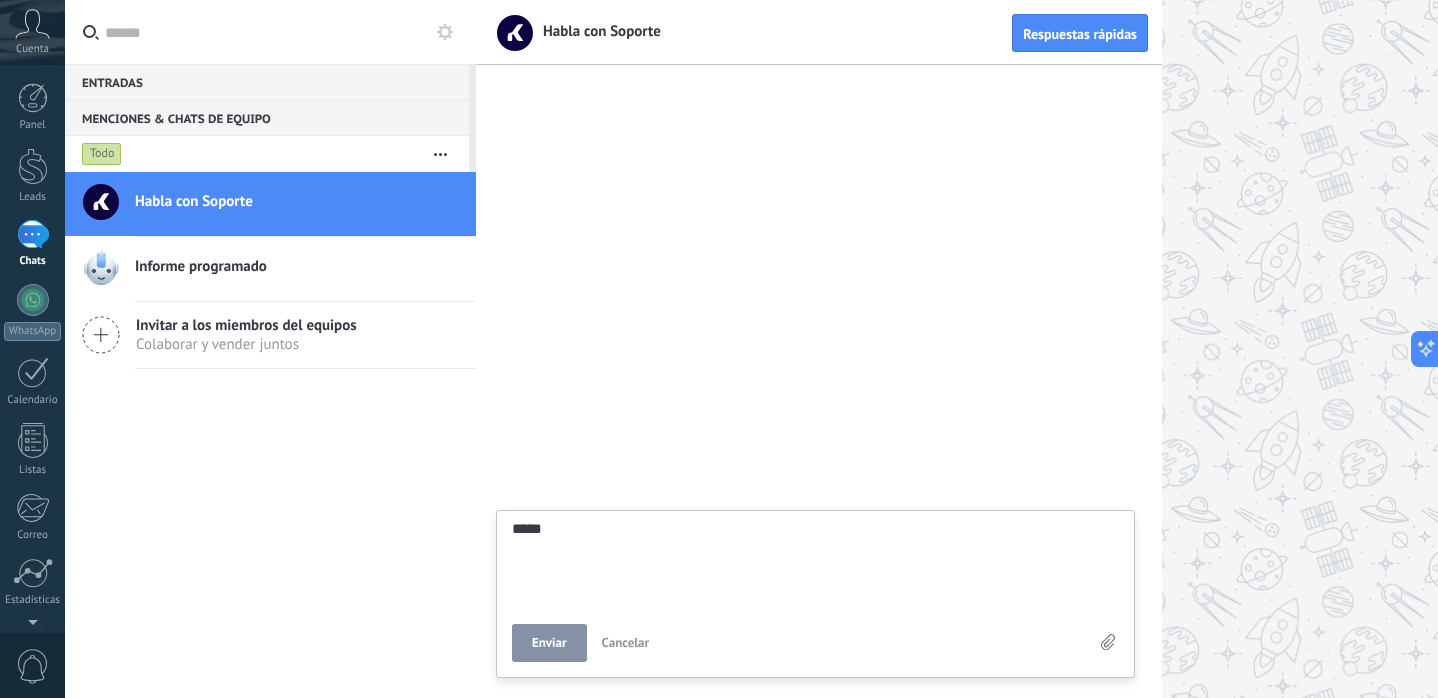 type on "*****" 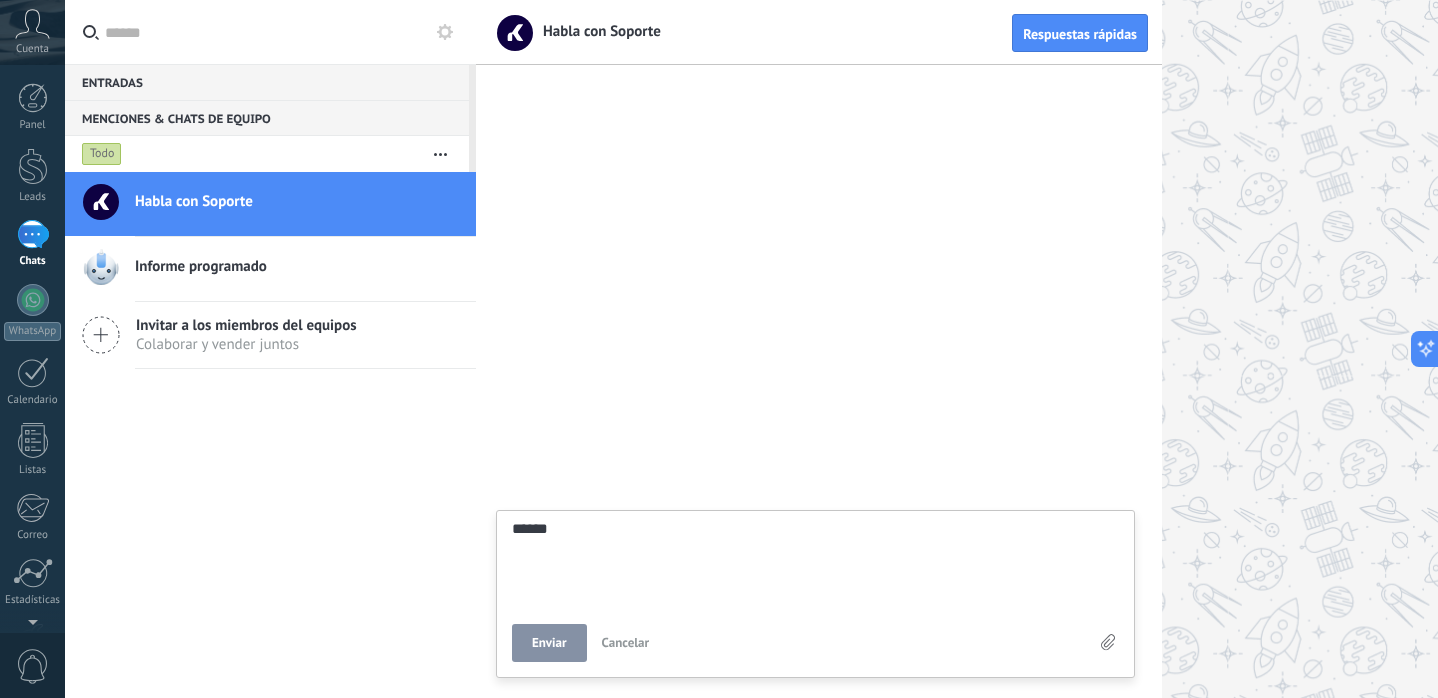 type on "*******" 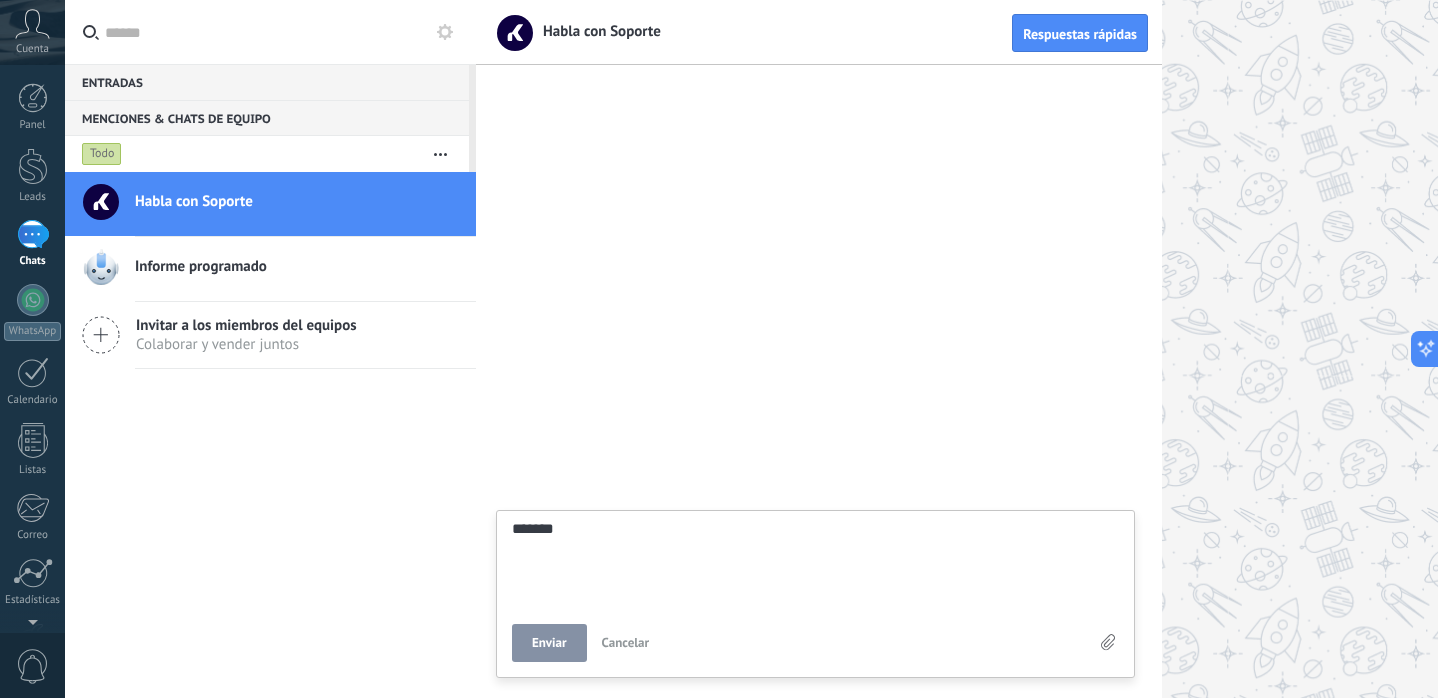 type on "********" 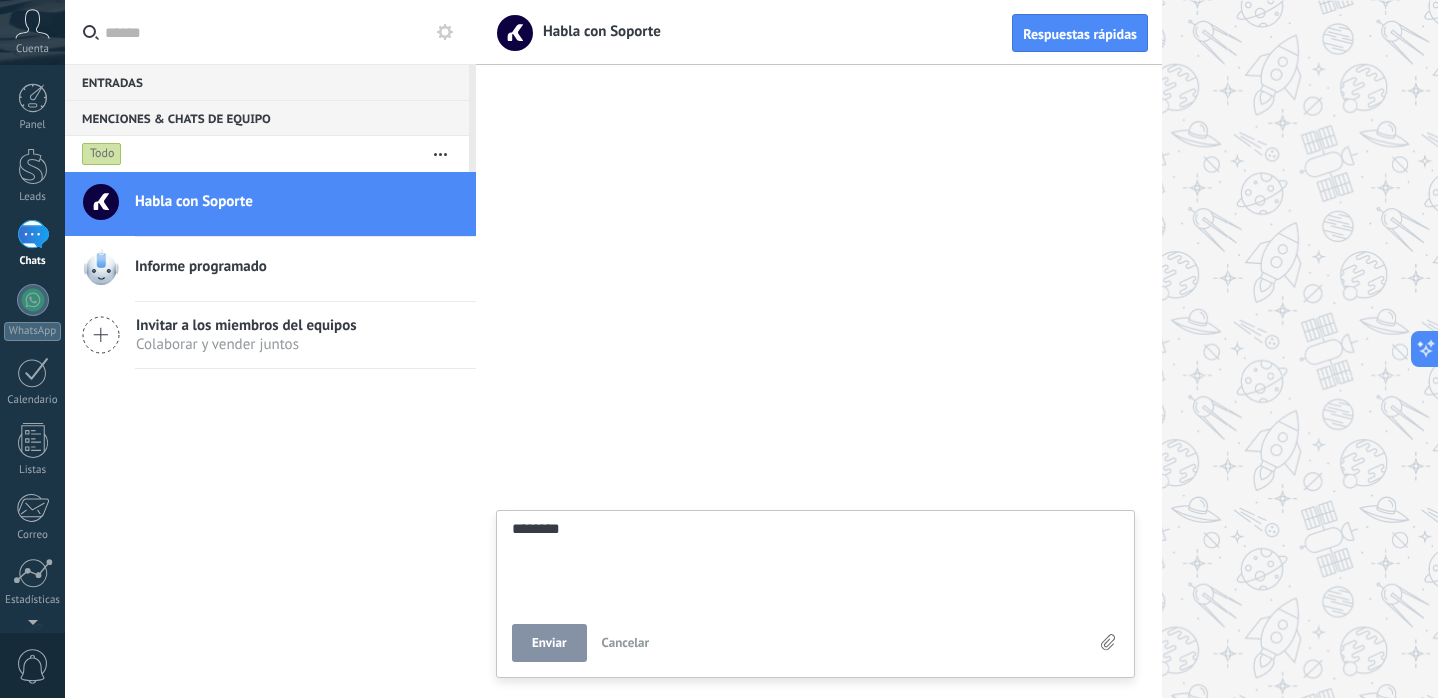 type on "*********" 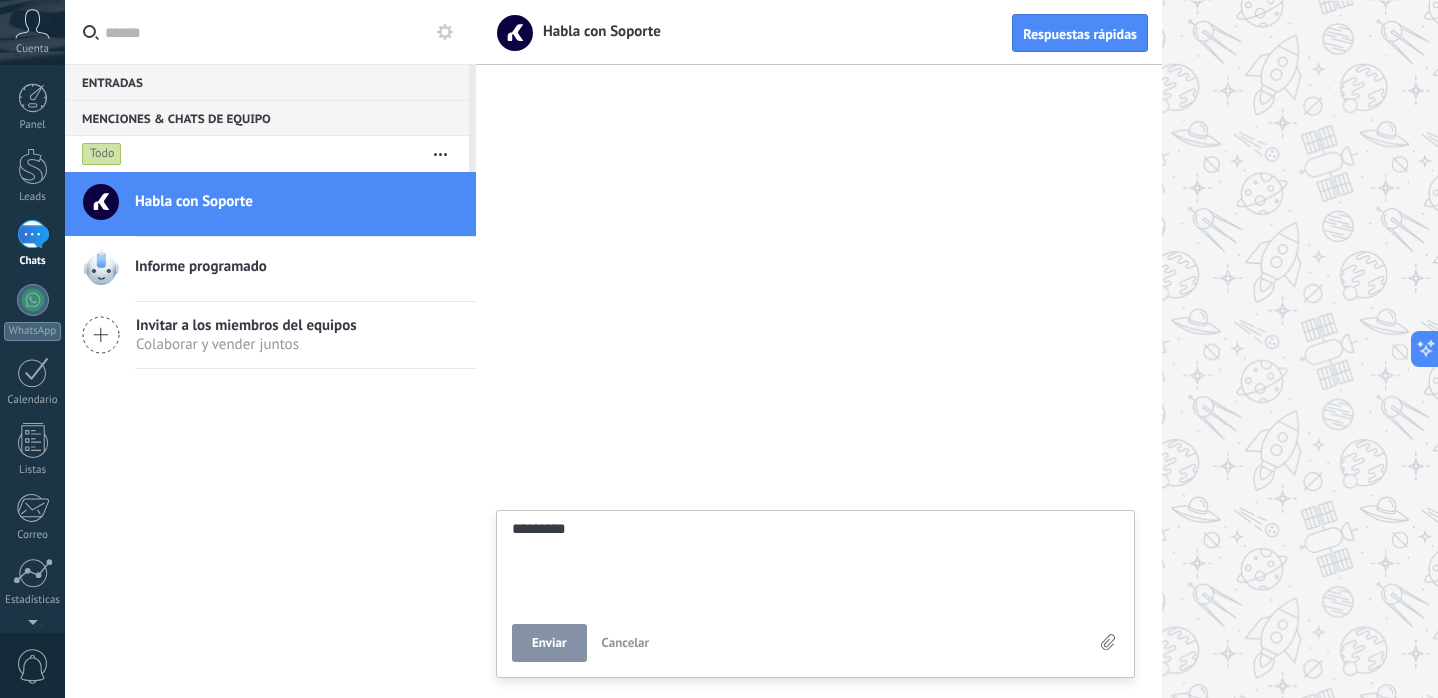 type on "**********" 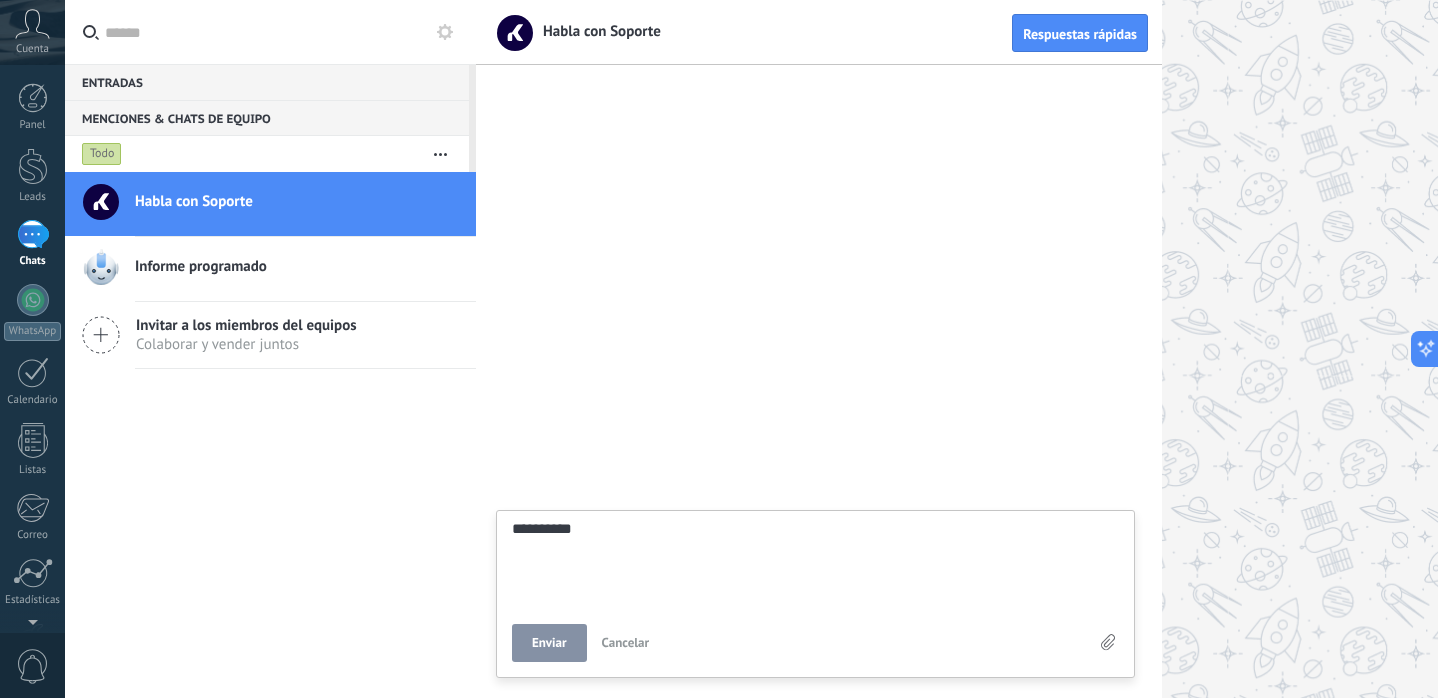 type on "**********" 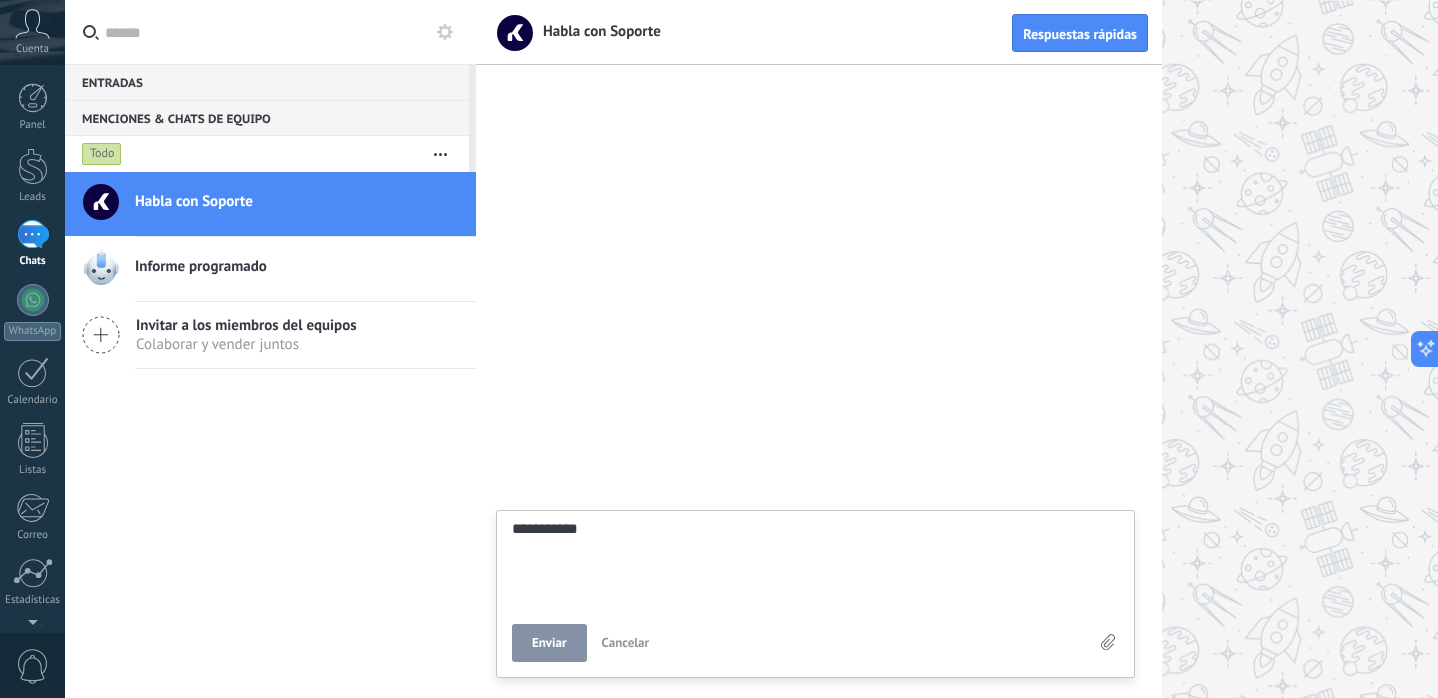 type on "**********" 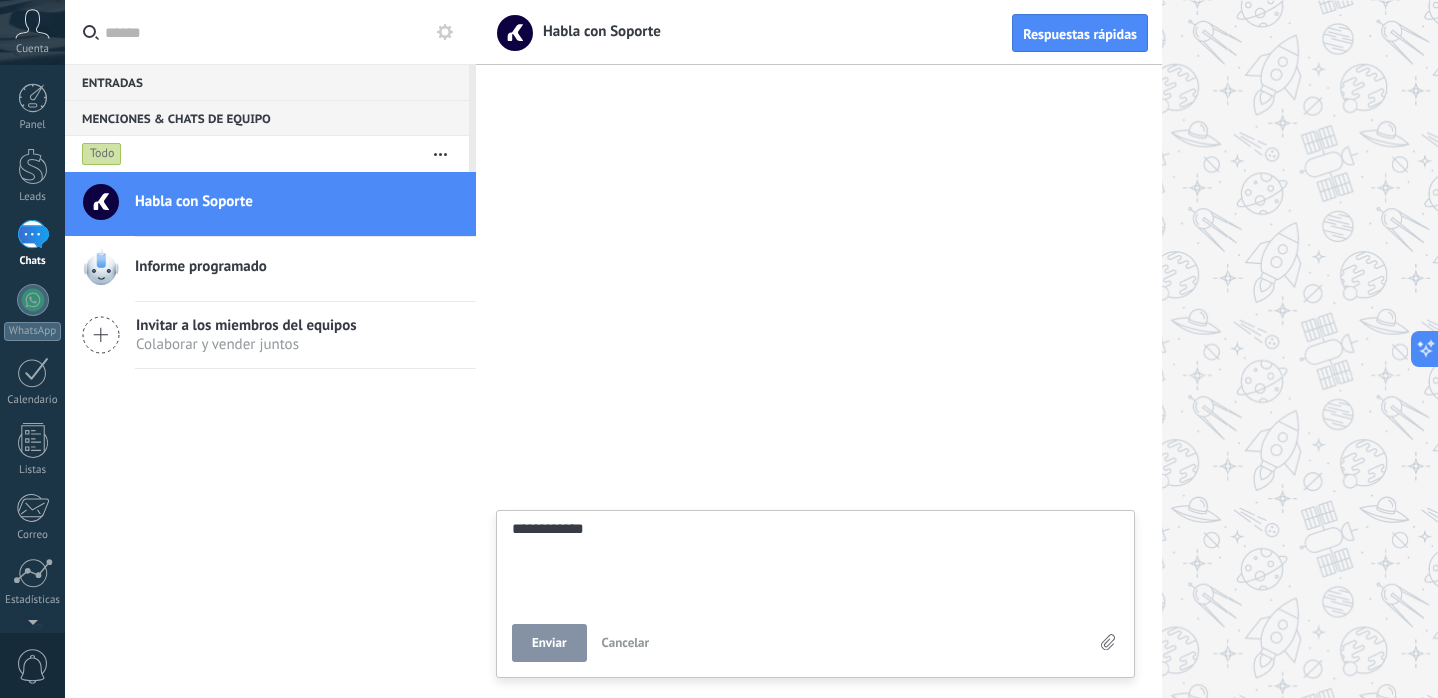 type on "**********" 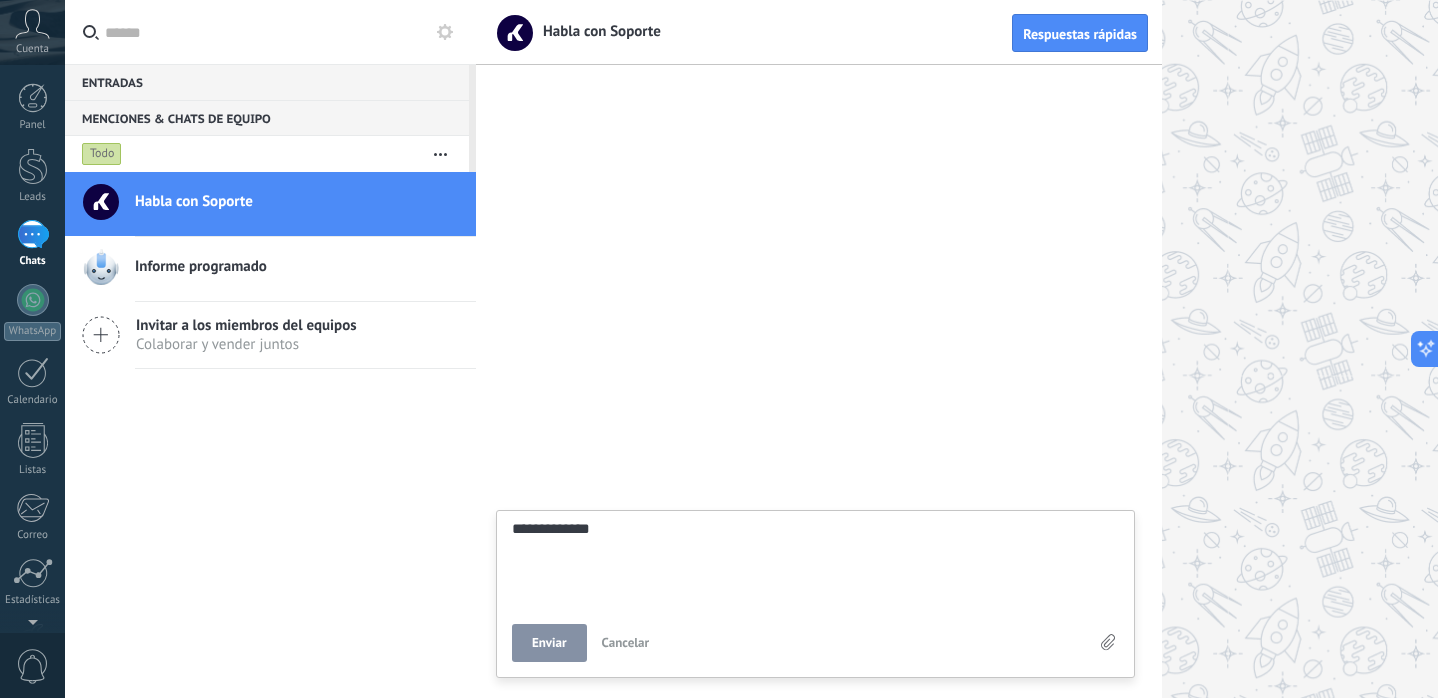 type on "**********" 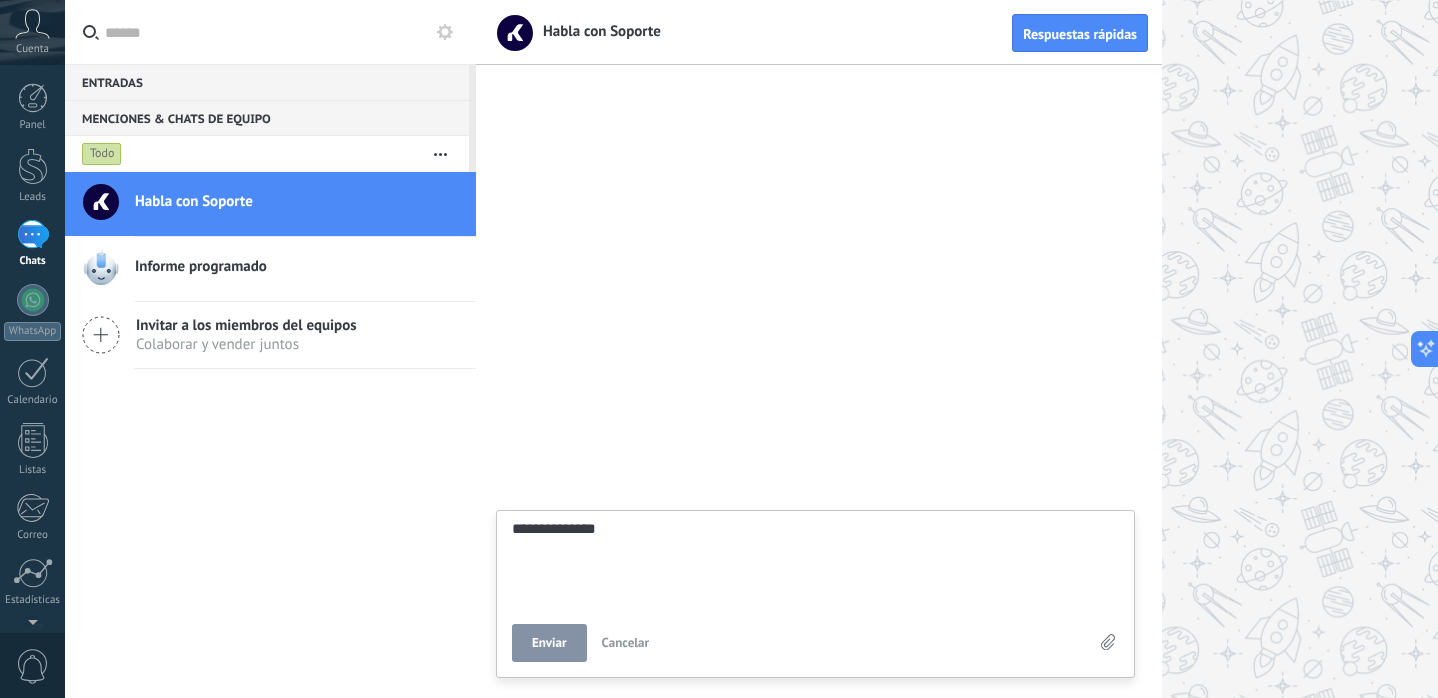type on "**********" 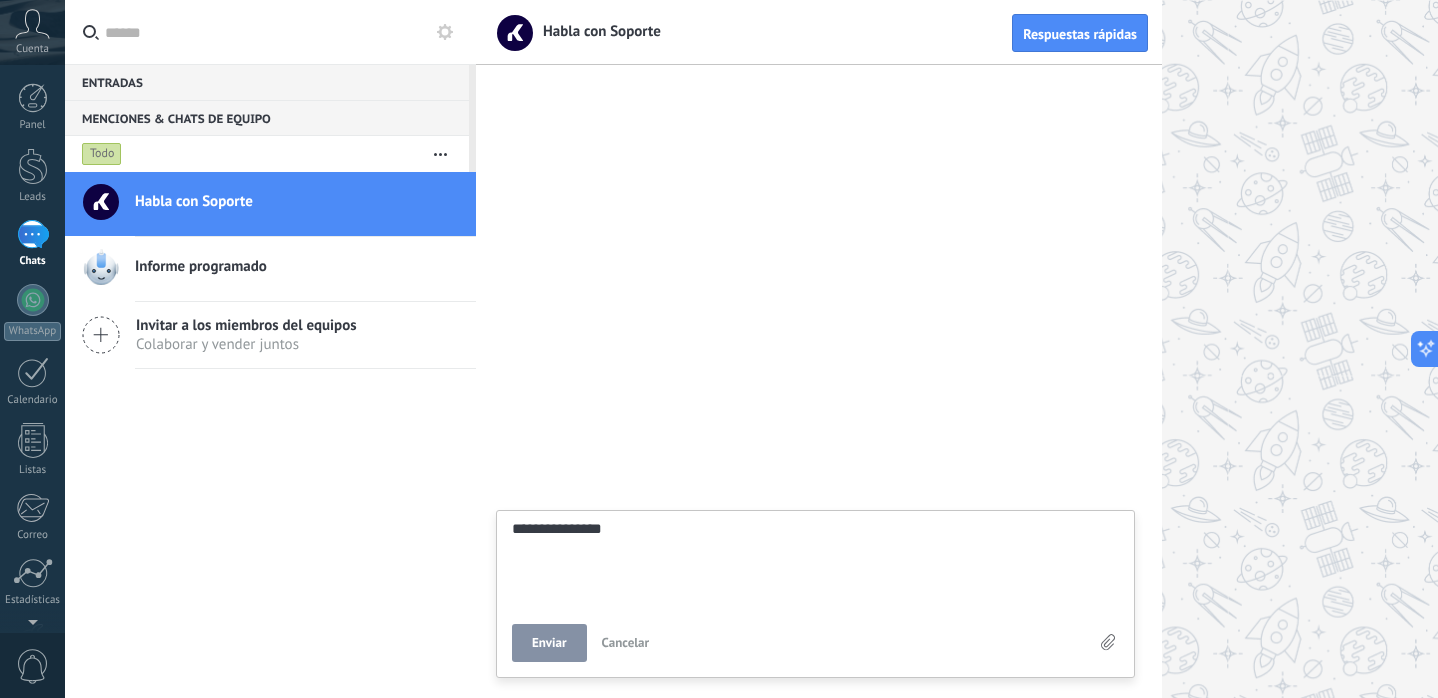type on "**********" 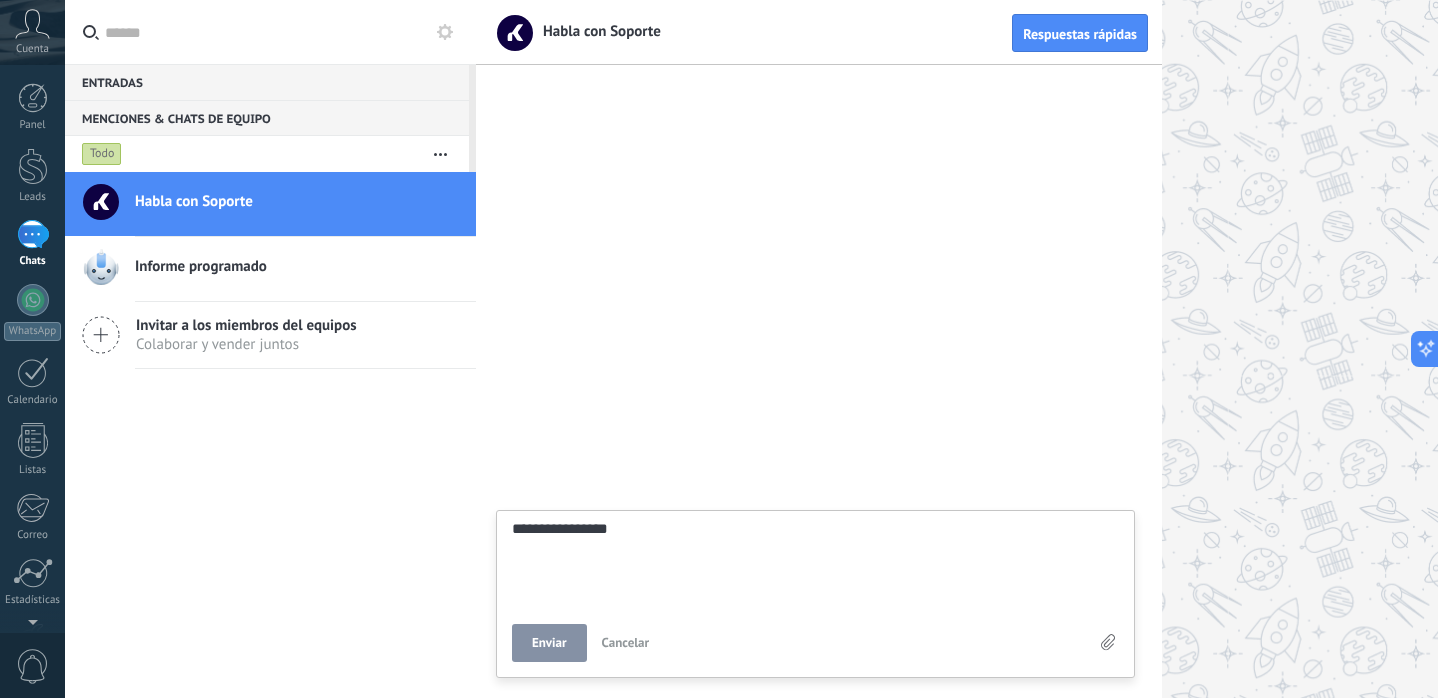 type on "**********" 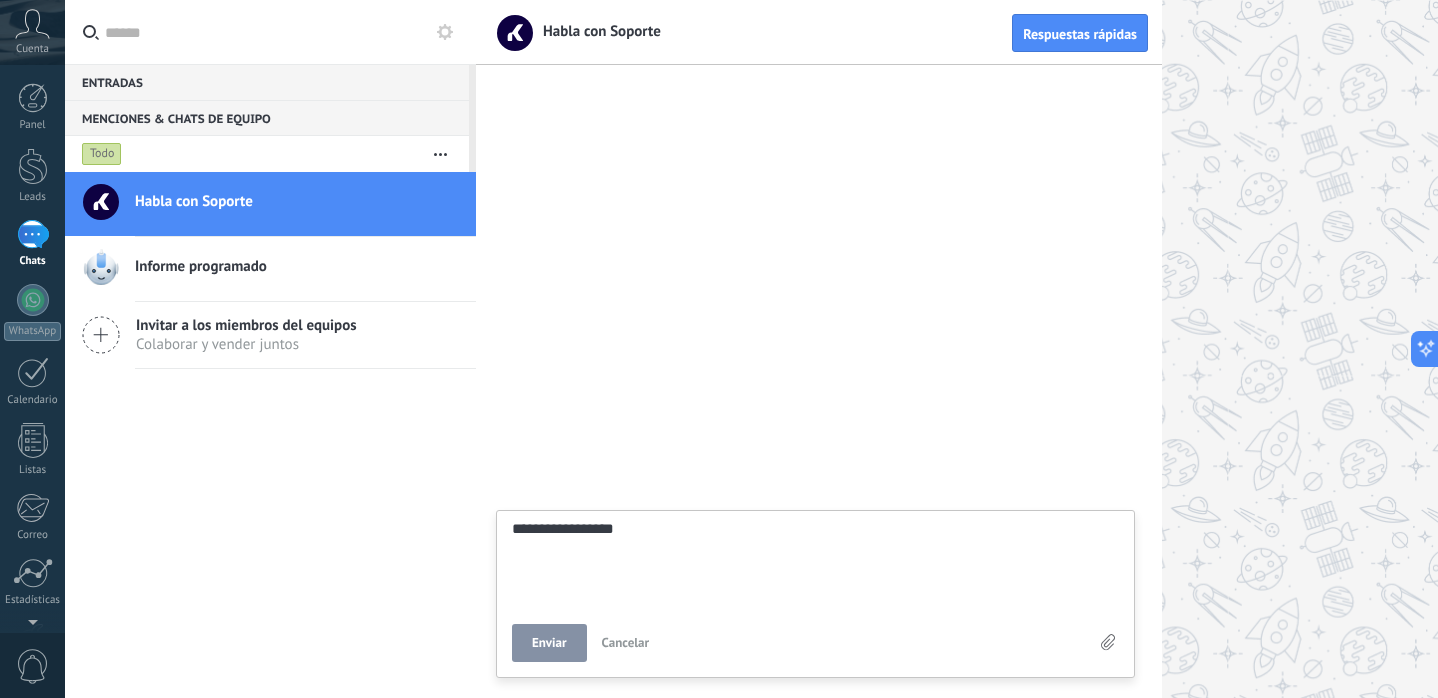 type on "**********" 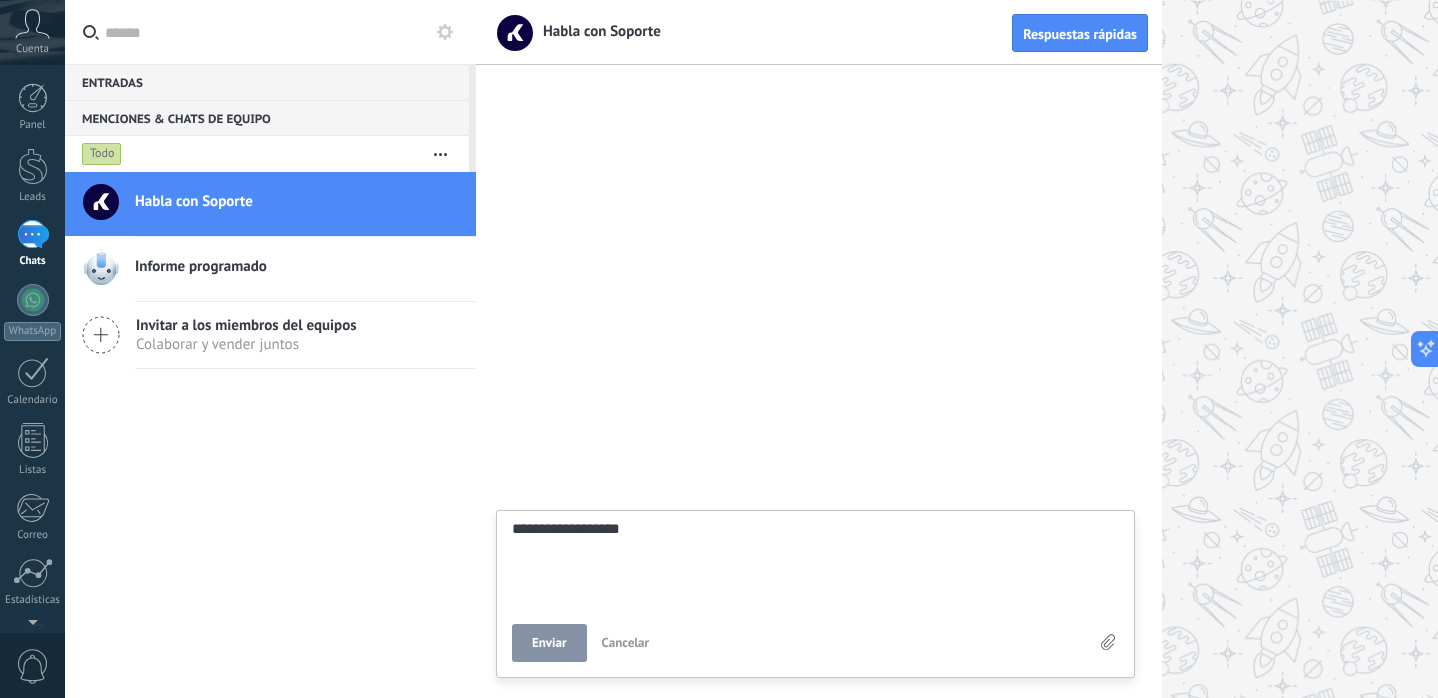 type on "**********" 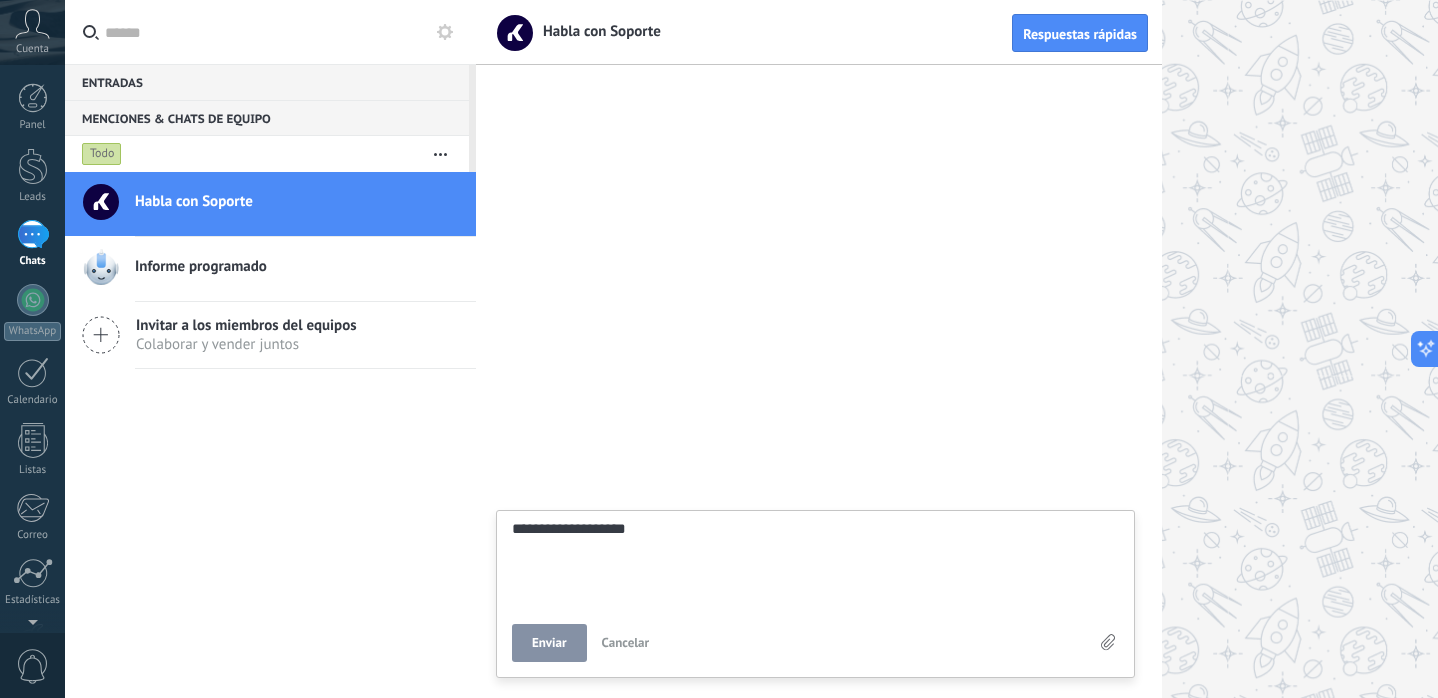 type on "**********" 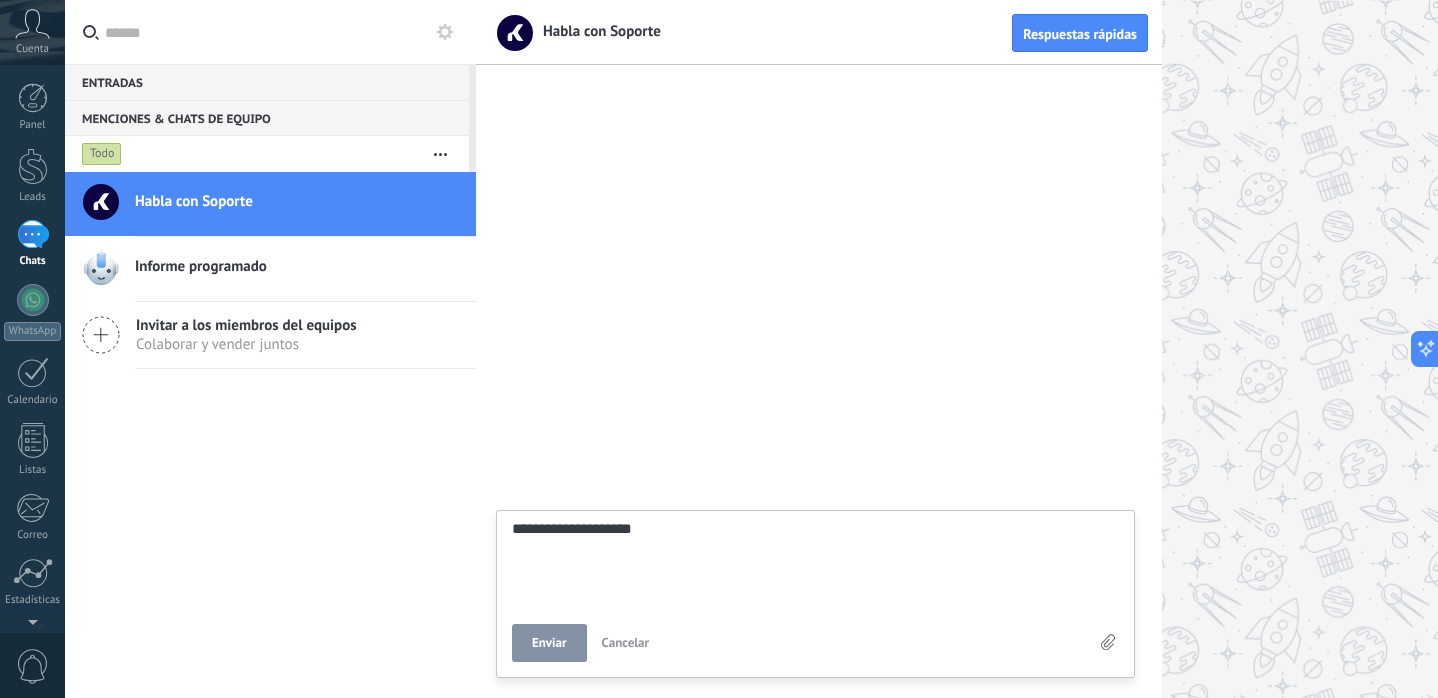 type on "**********" 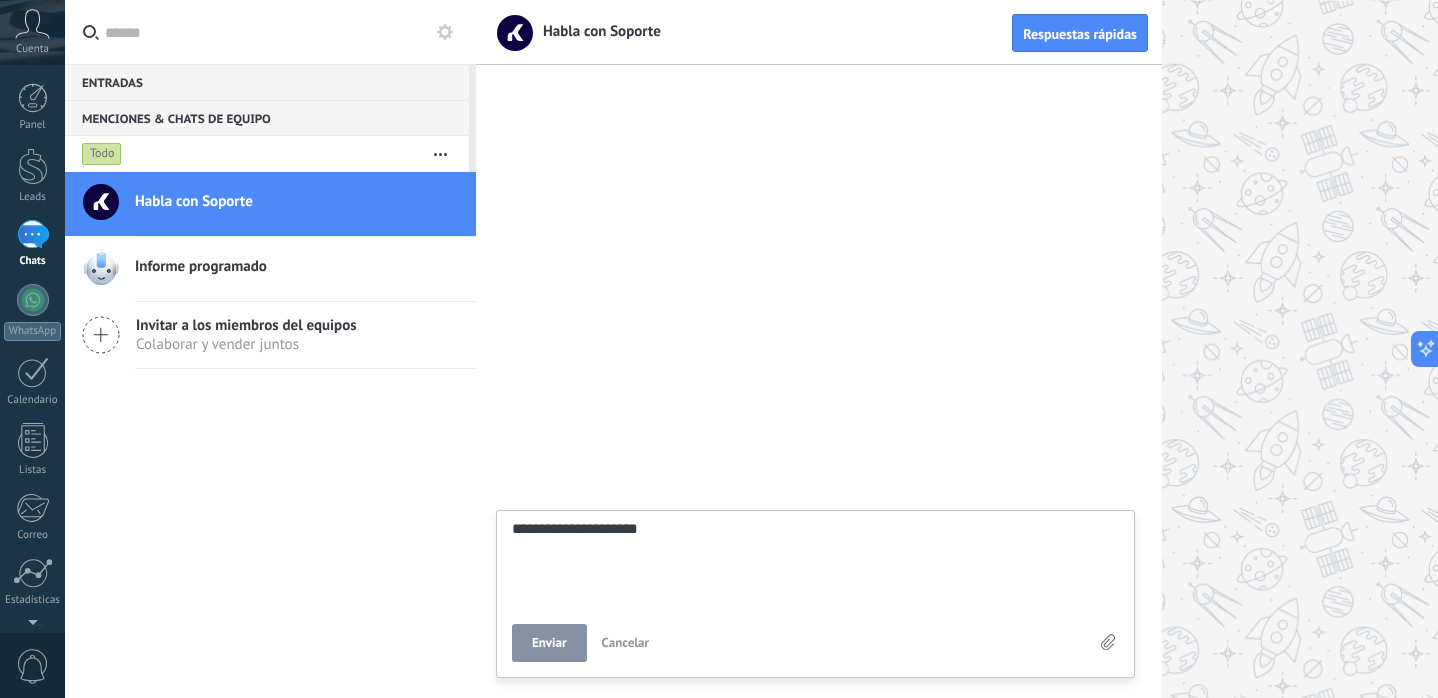type on "**********" 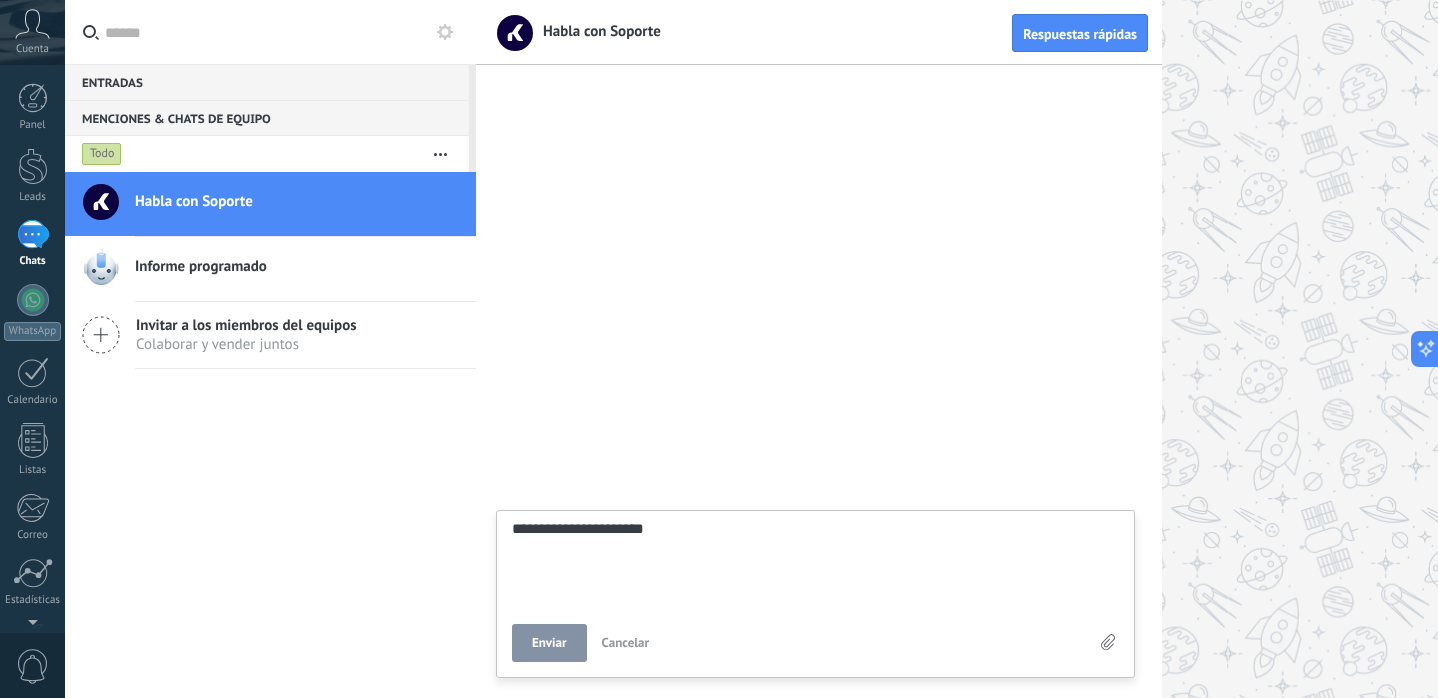 type on "**********" 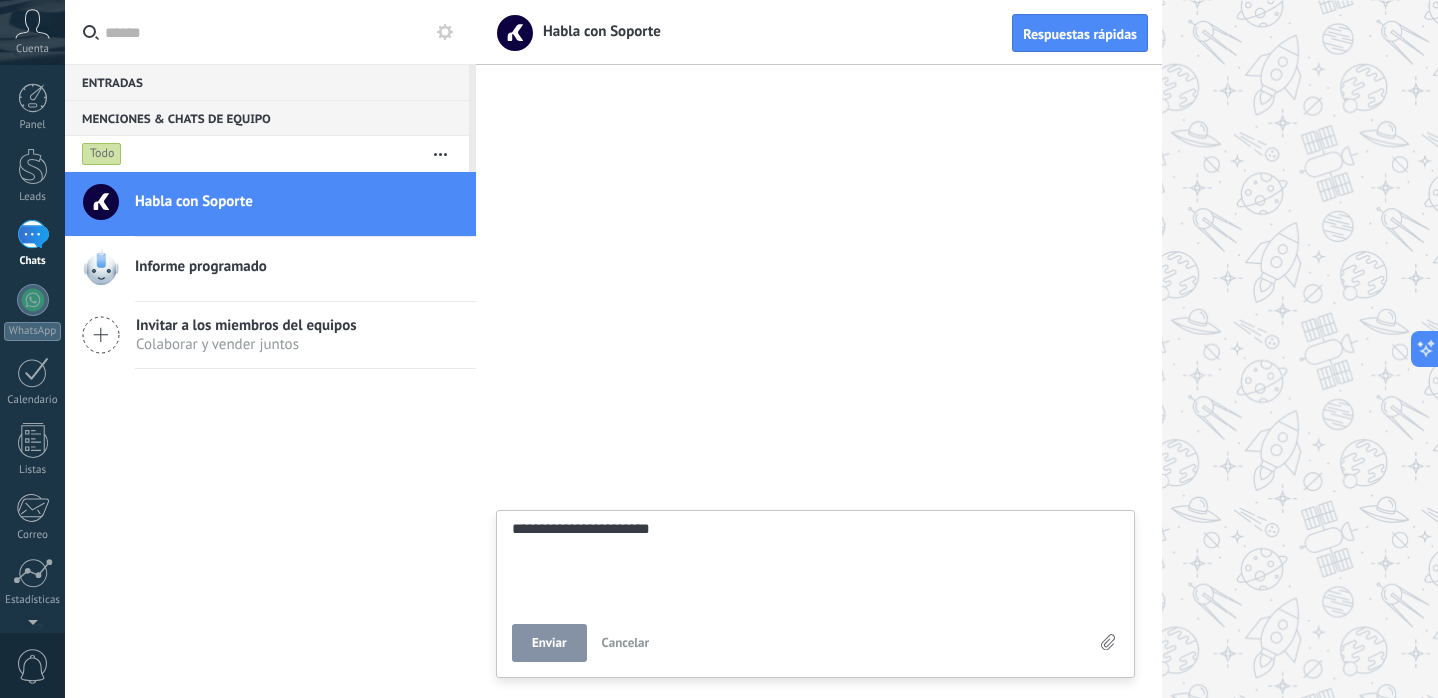 type on "**********" 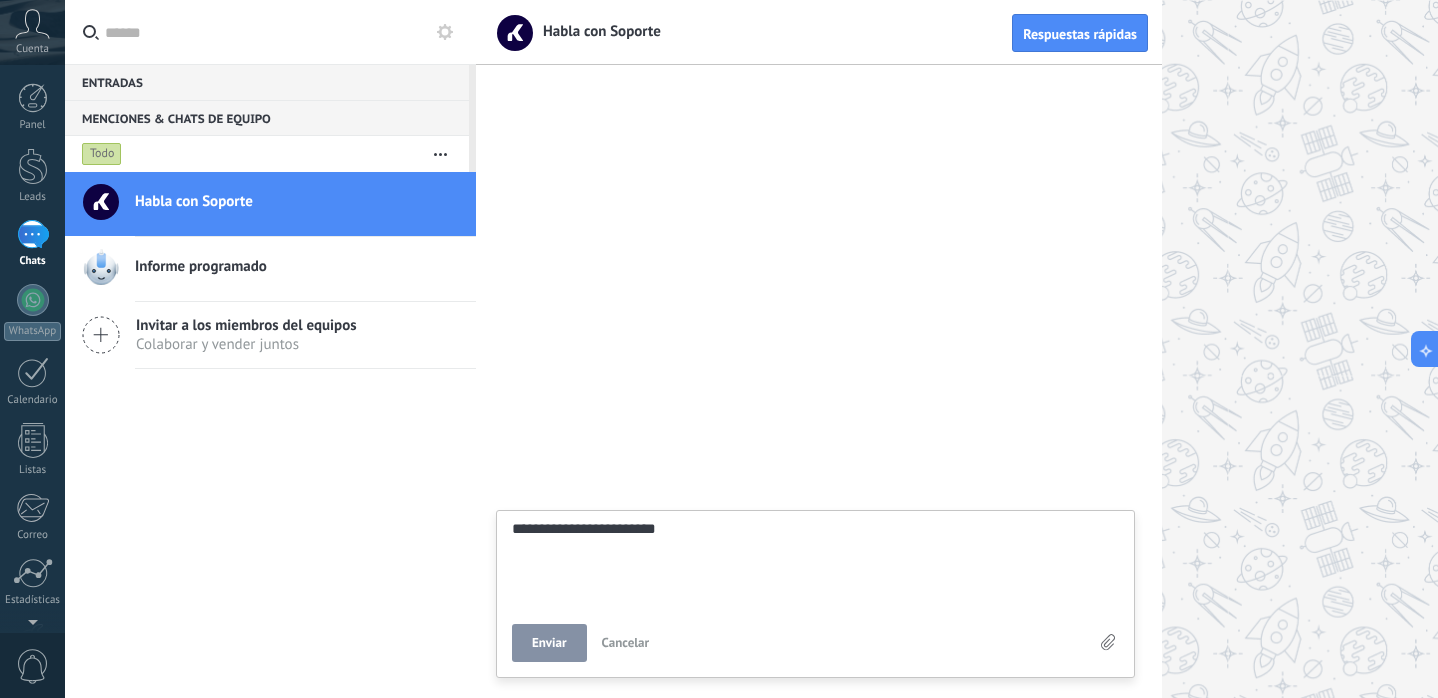 type on "**********" 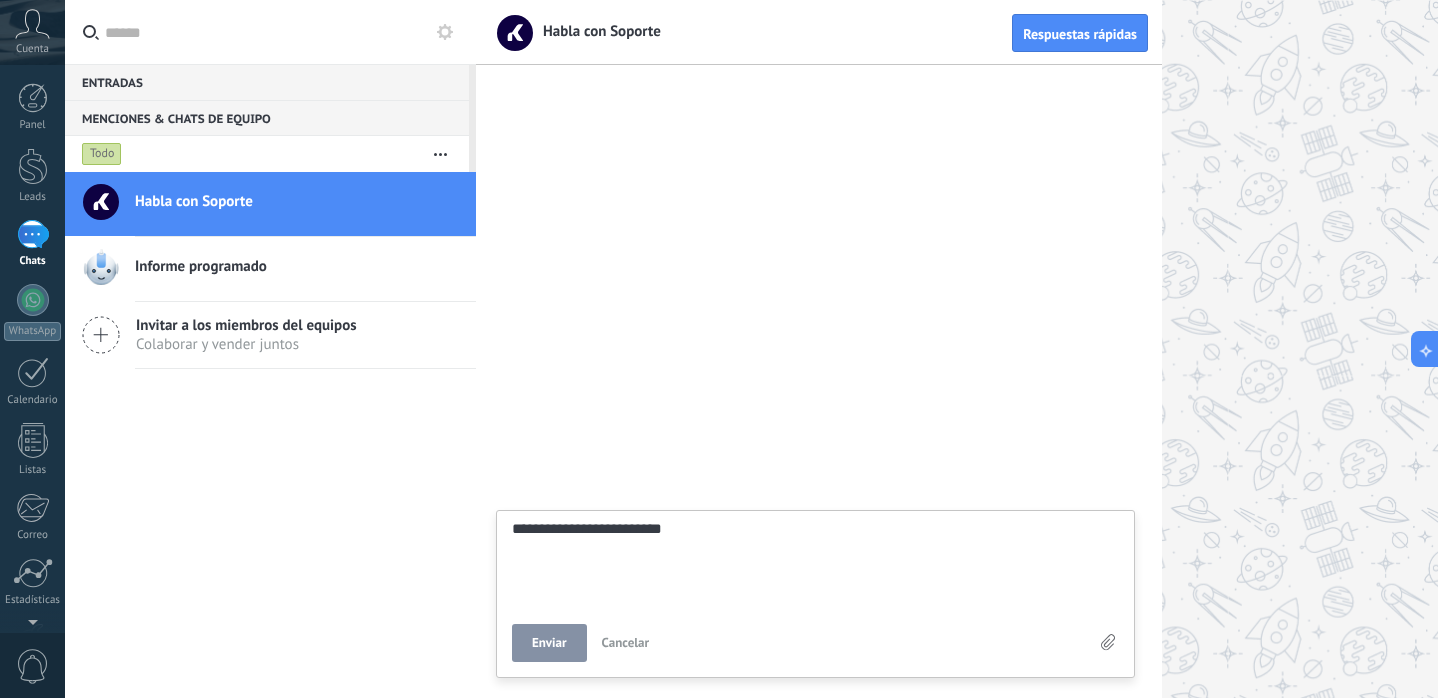 type on "**********" 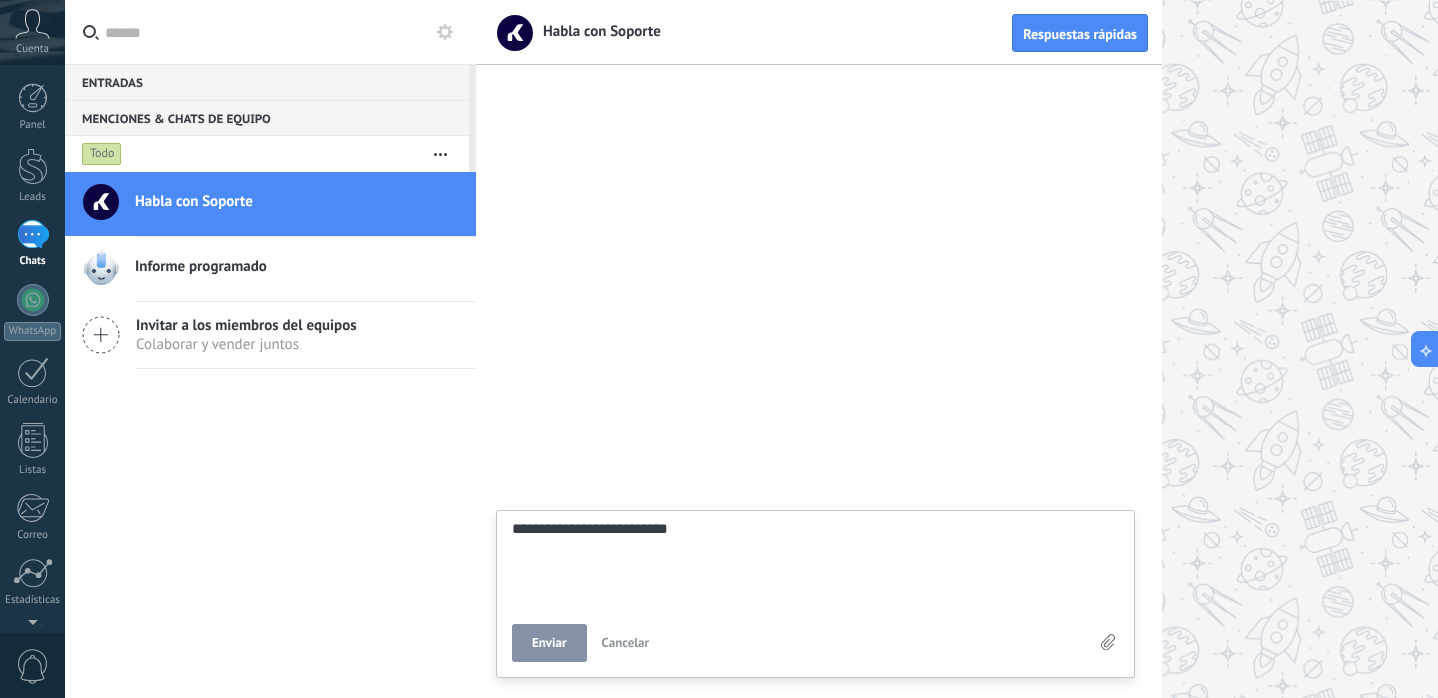 type on "**********" 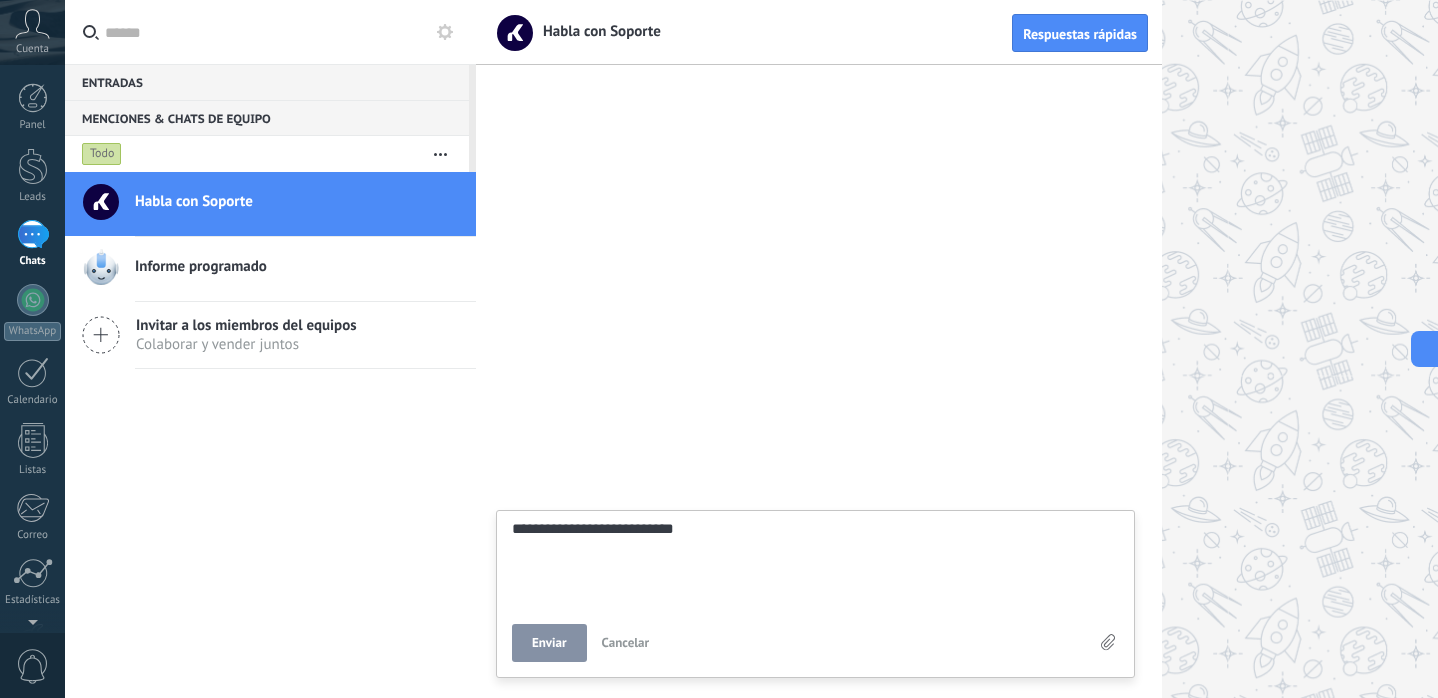 type on "**********" 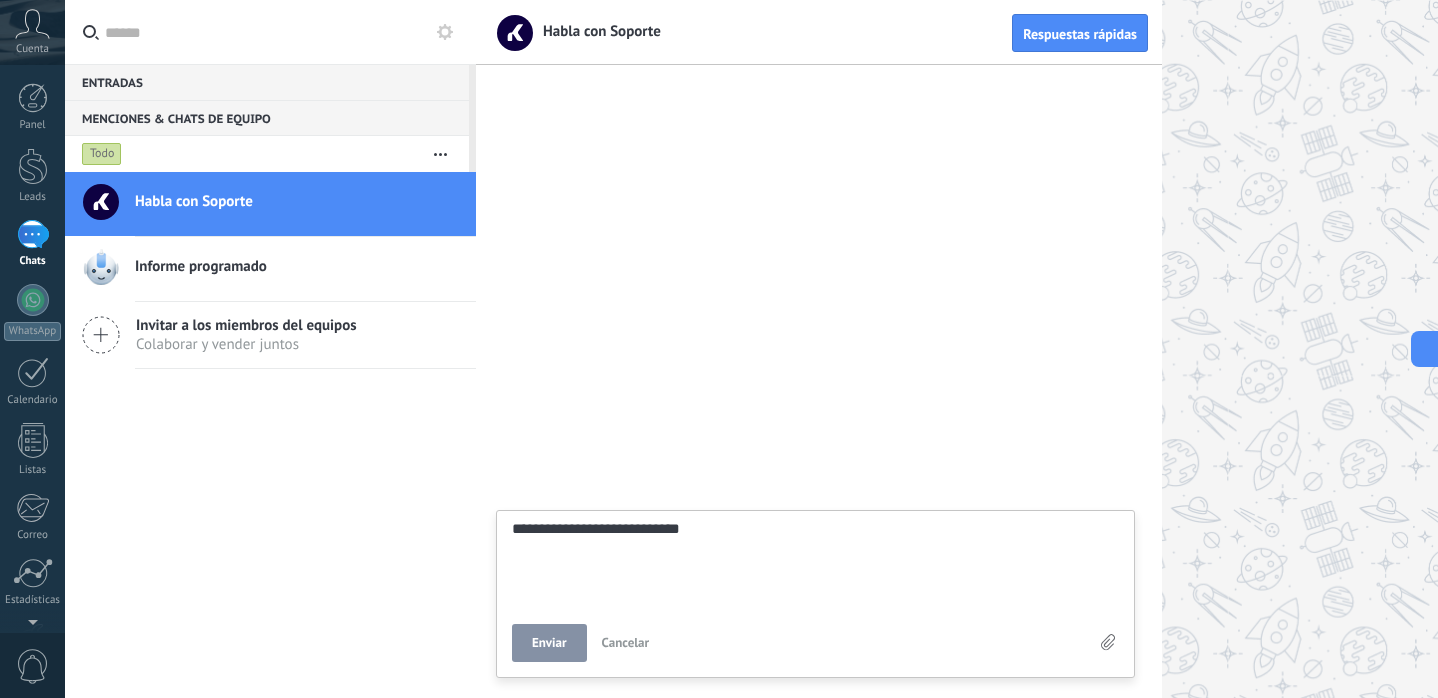 type on "**********" 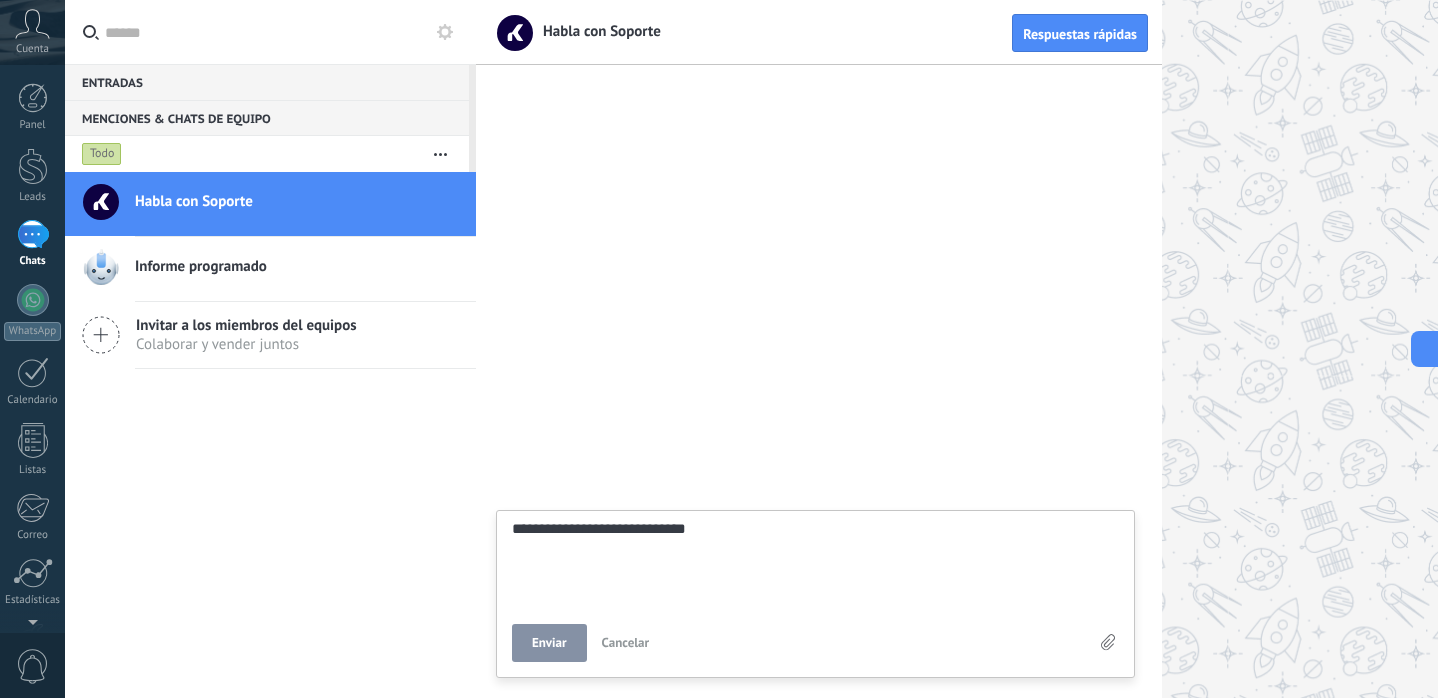 type on "**********" 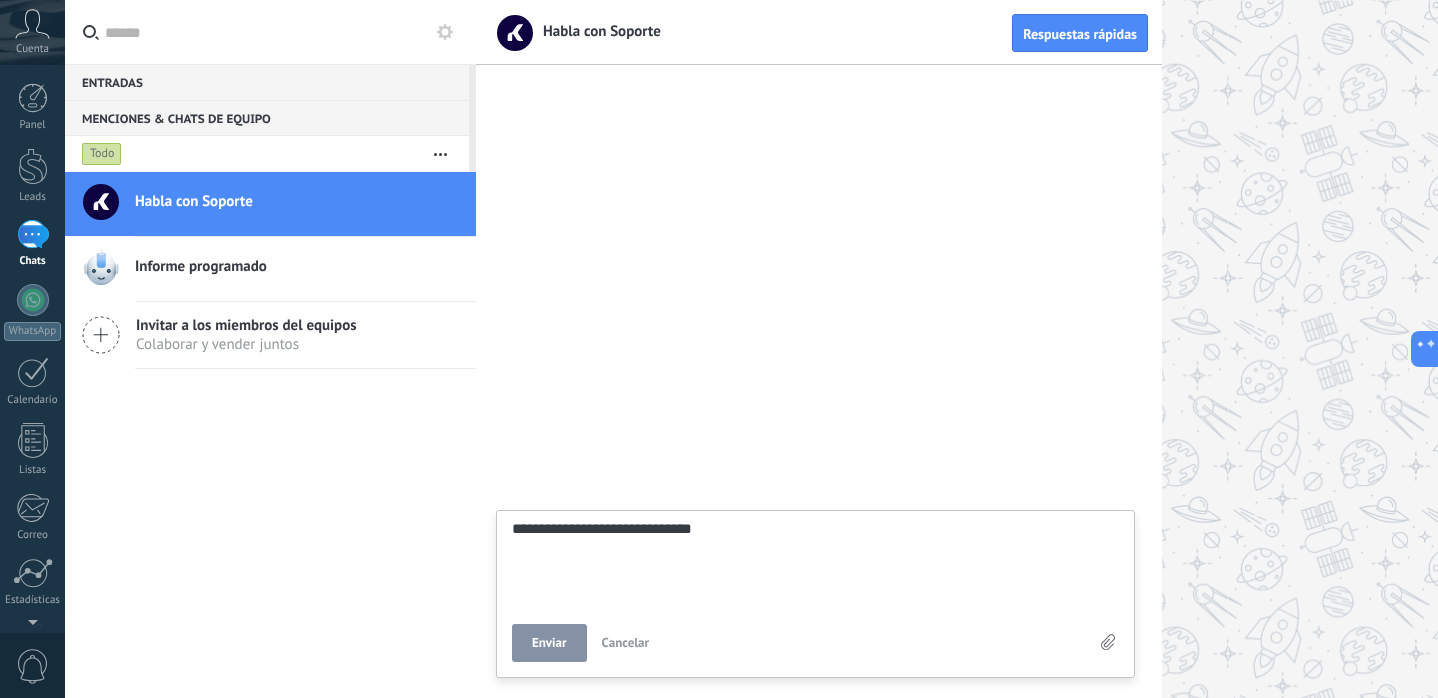 type on "**********" 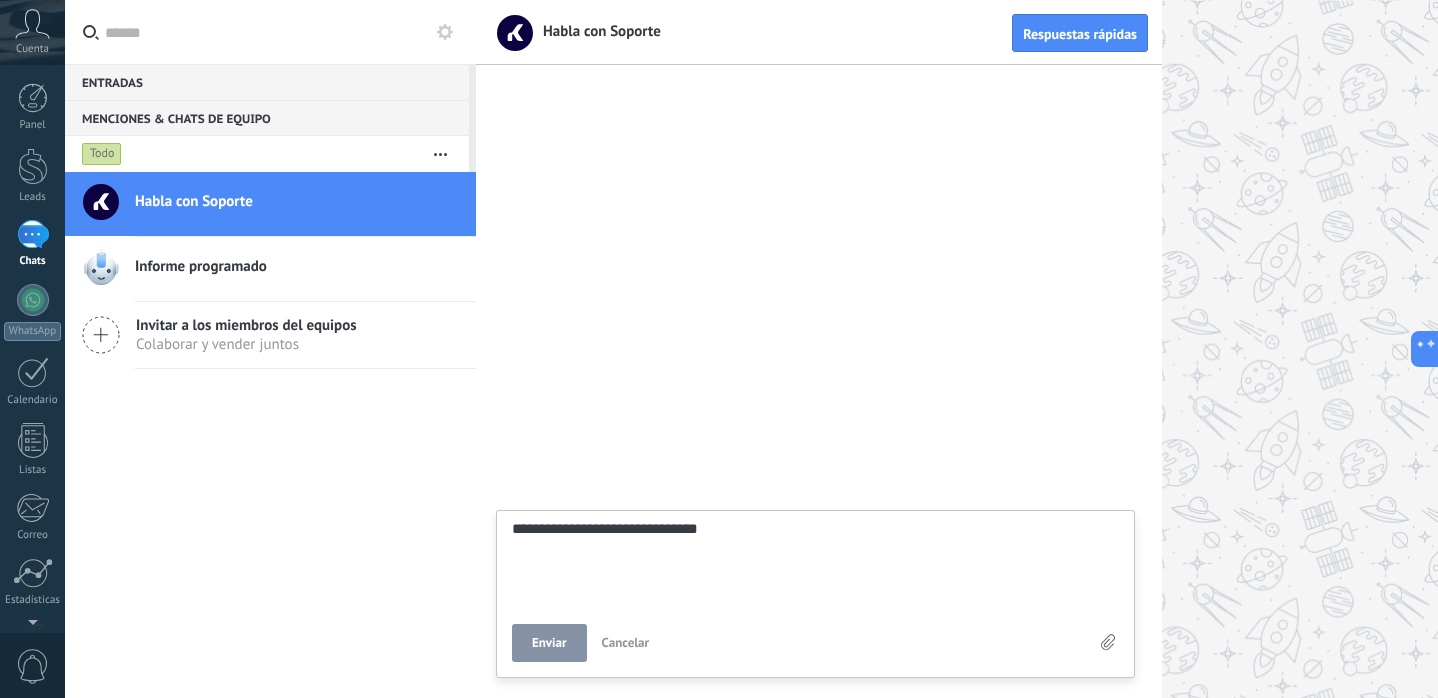 type on "**********" 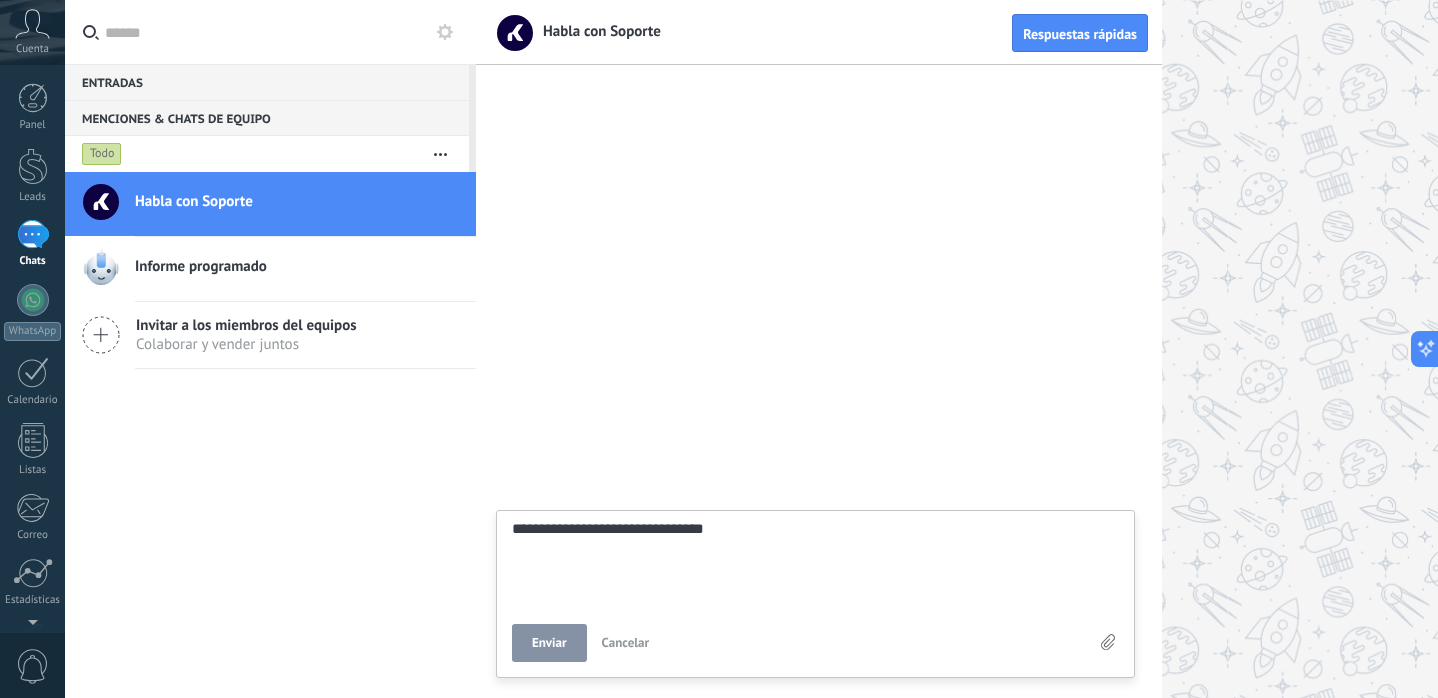 type on "**********" 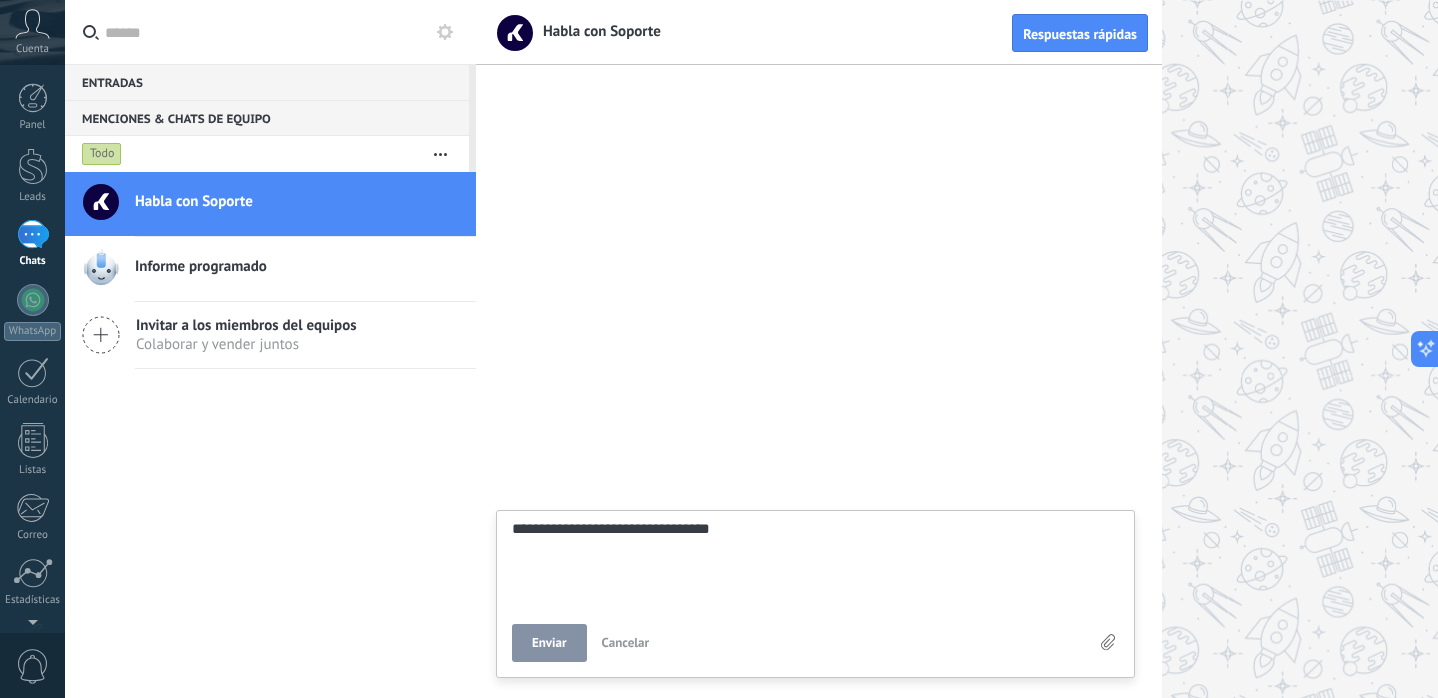 type on "**********" 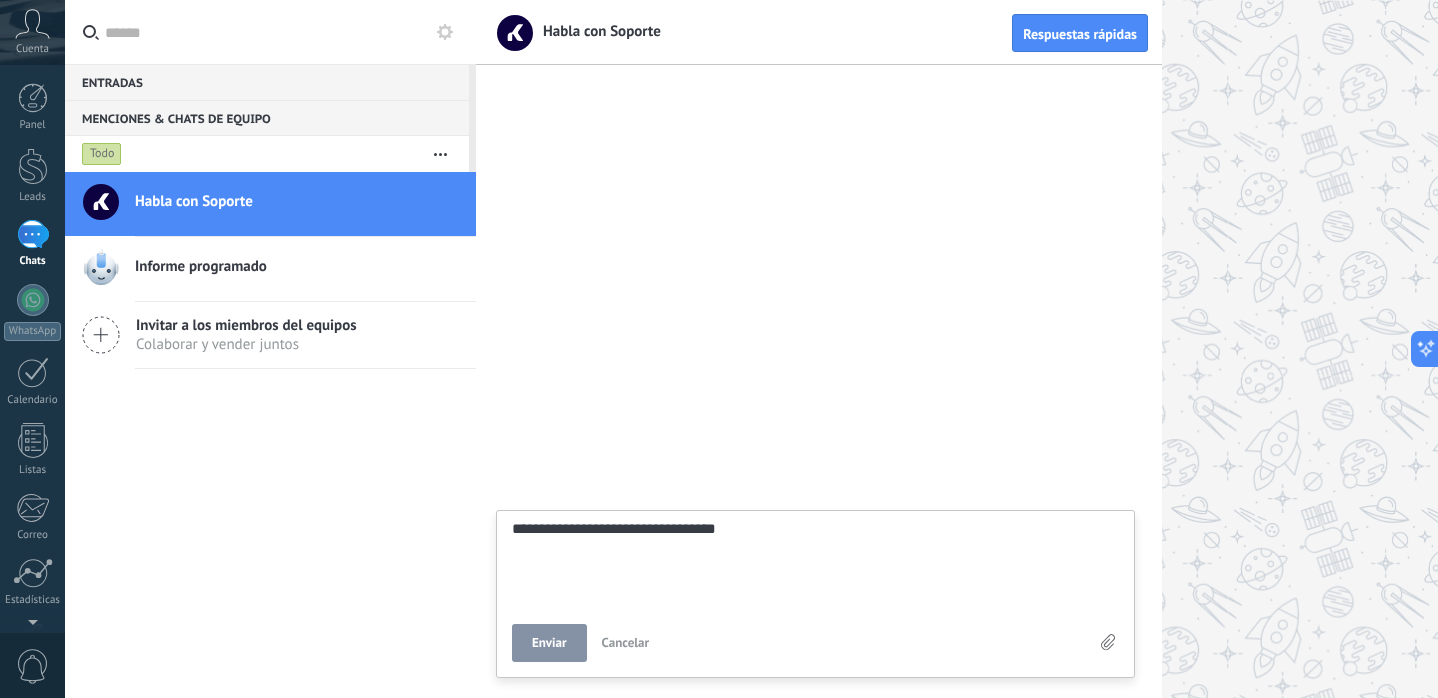 type on "**********" 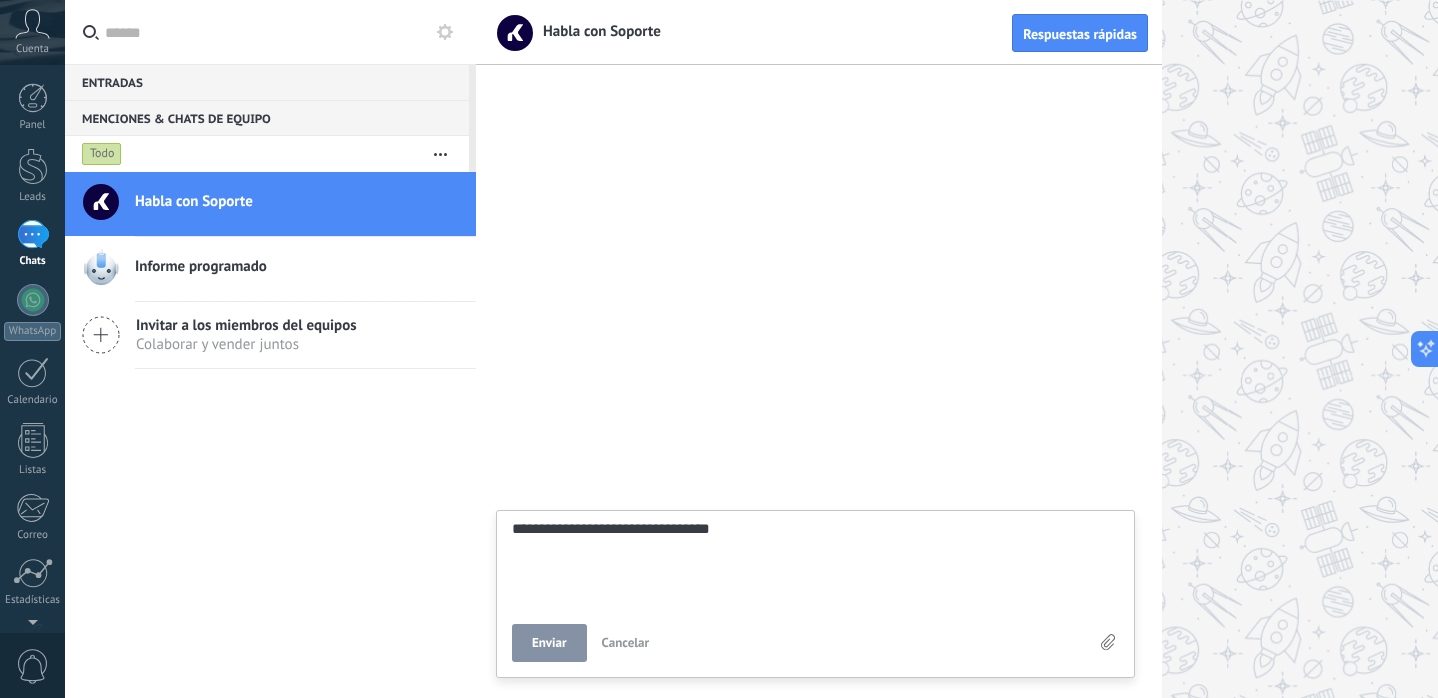 type on "**********" 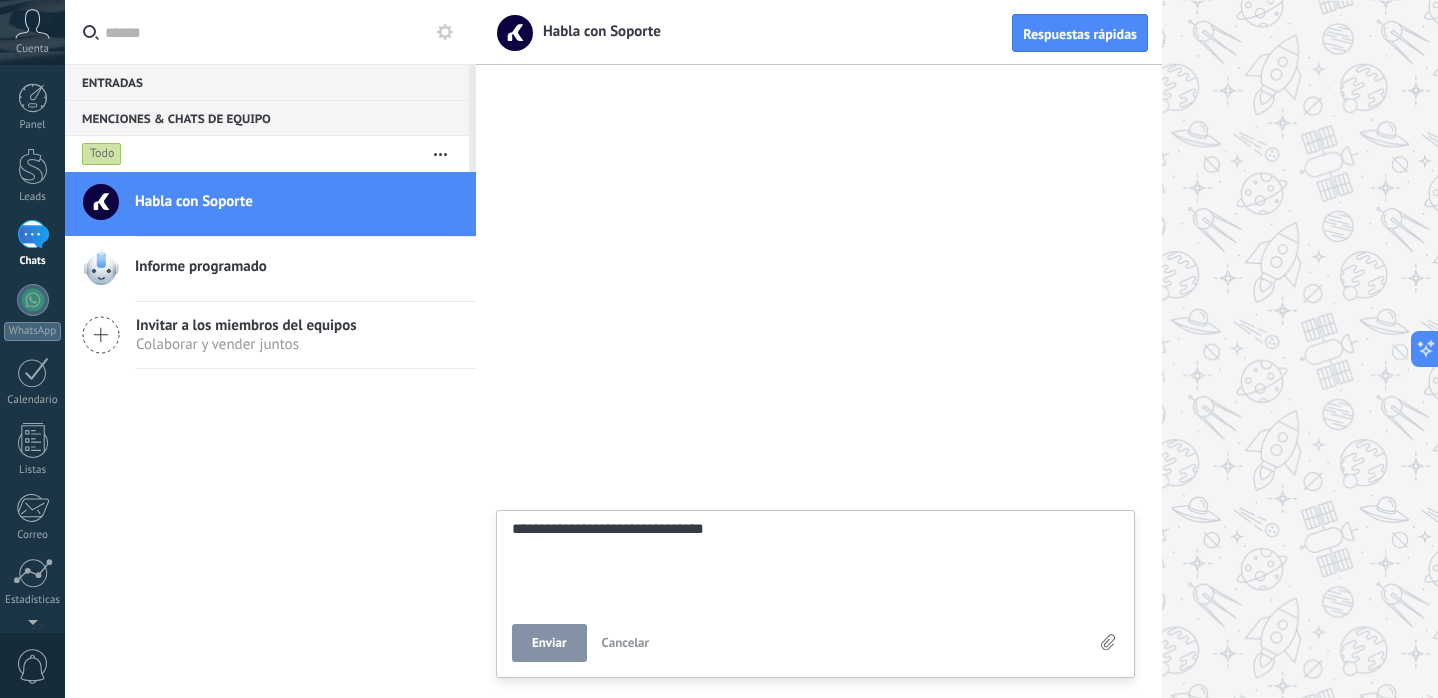 type on "**********" 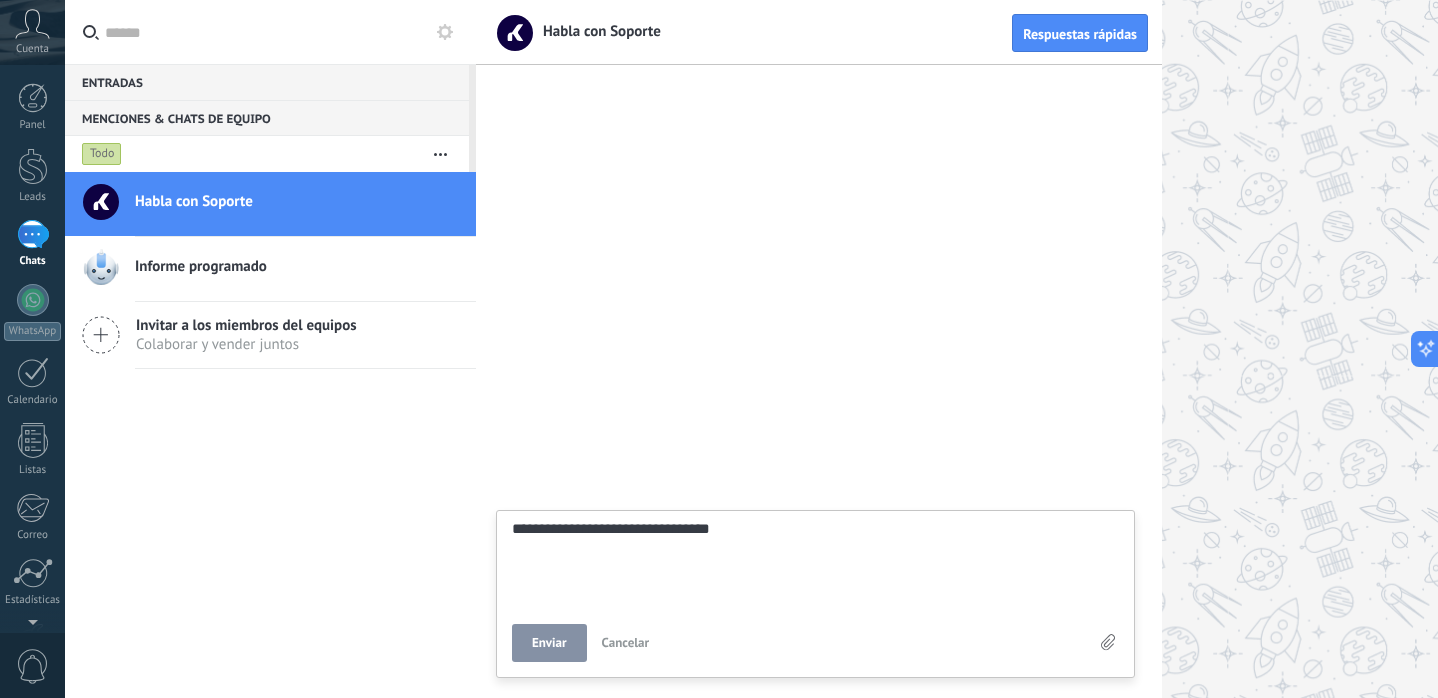 type on "**********" 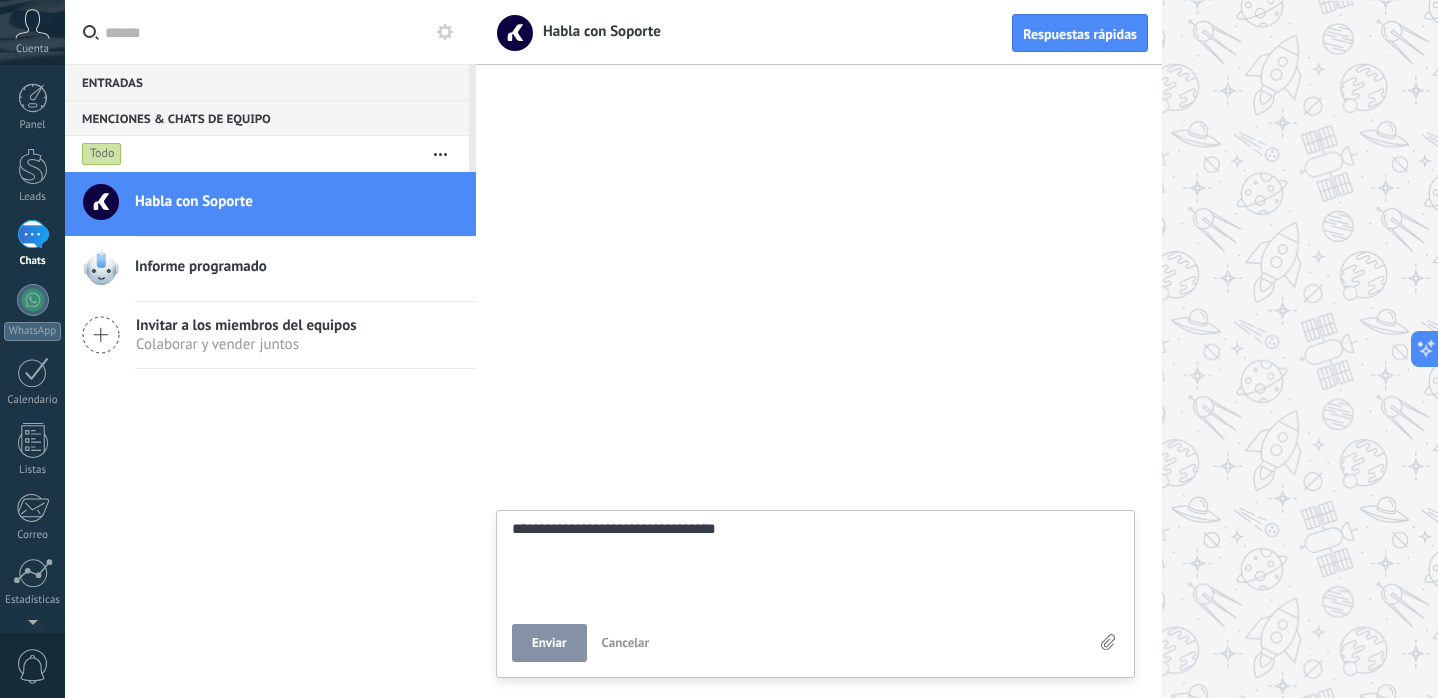 type on "**********" 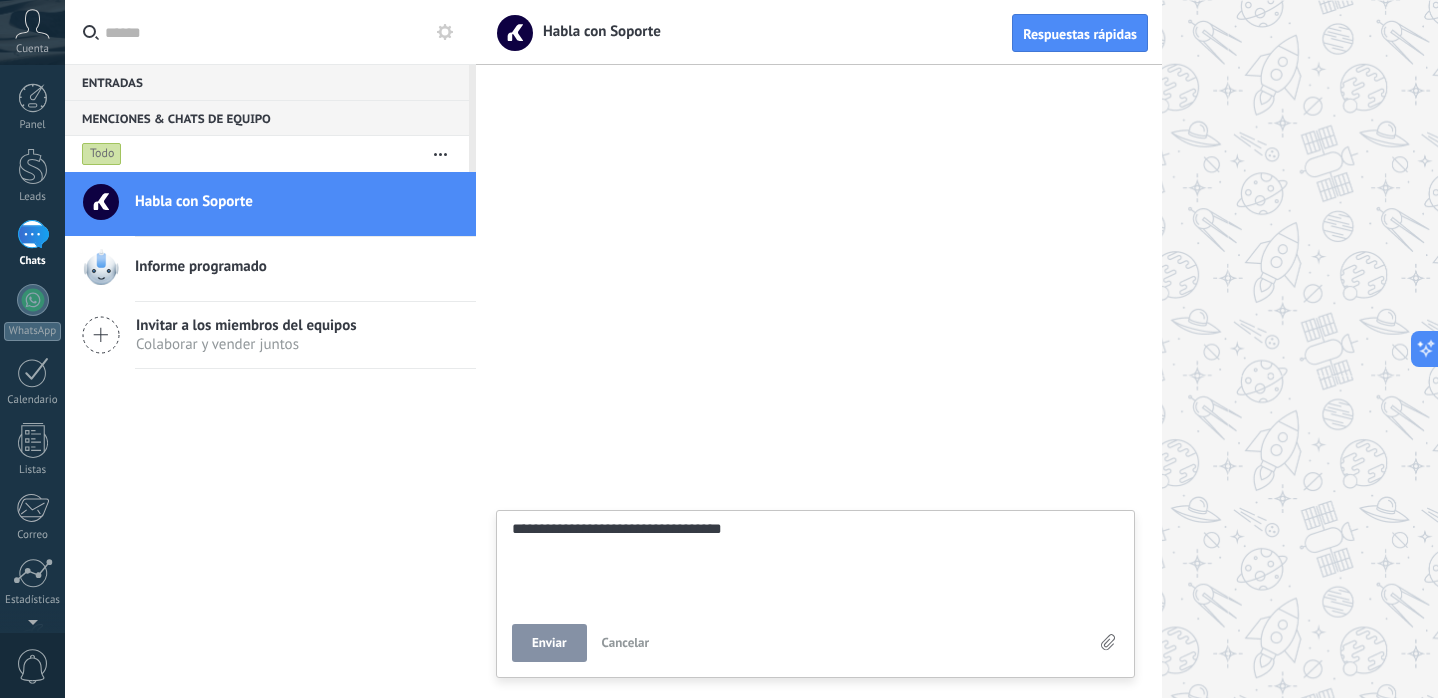 type on "**********" 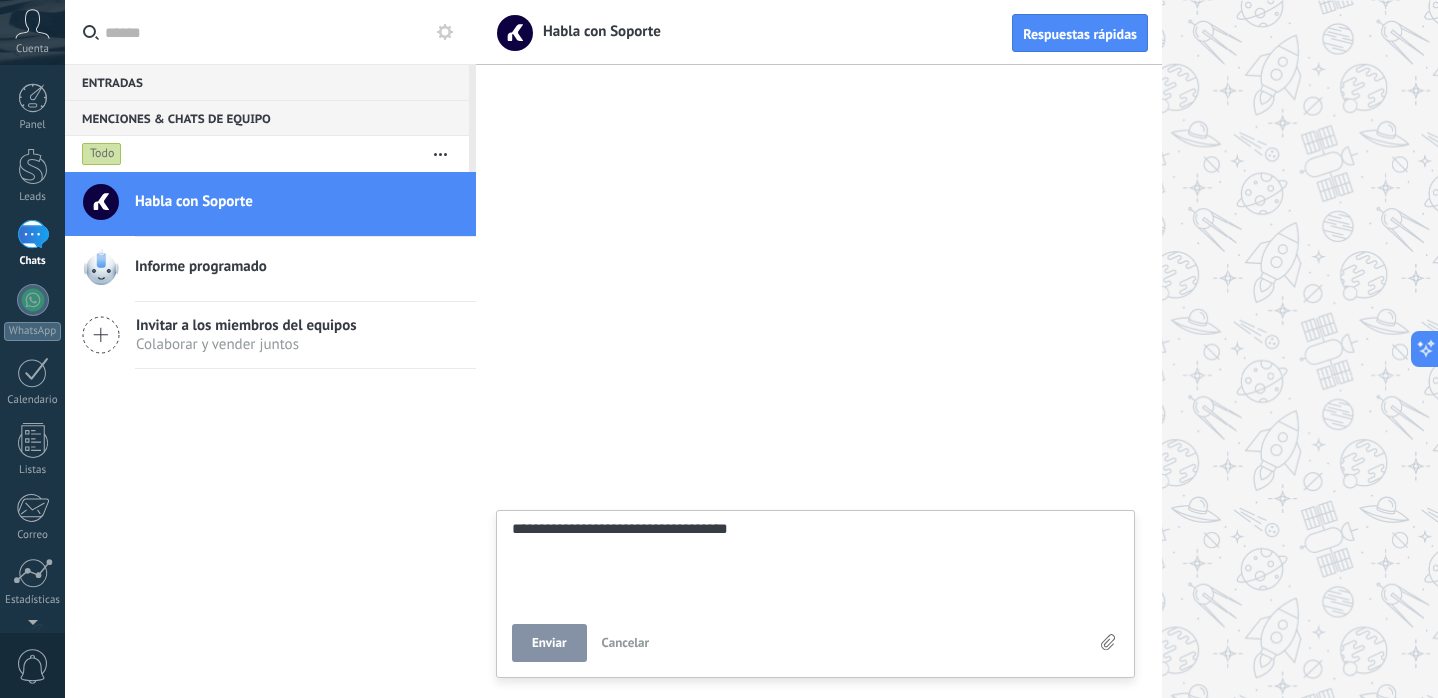 type on "**********" 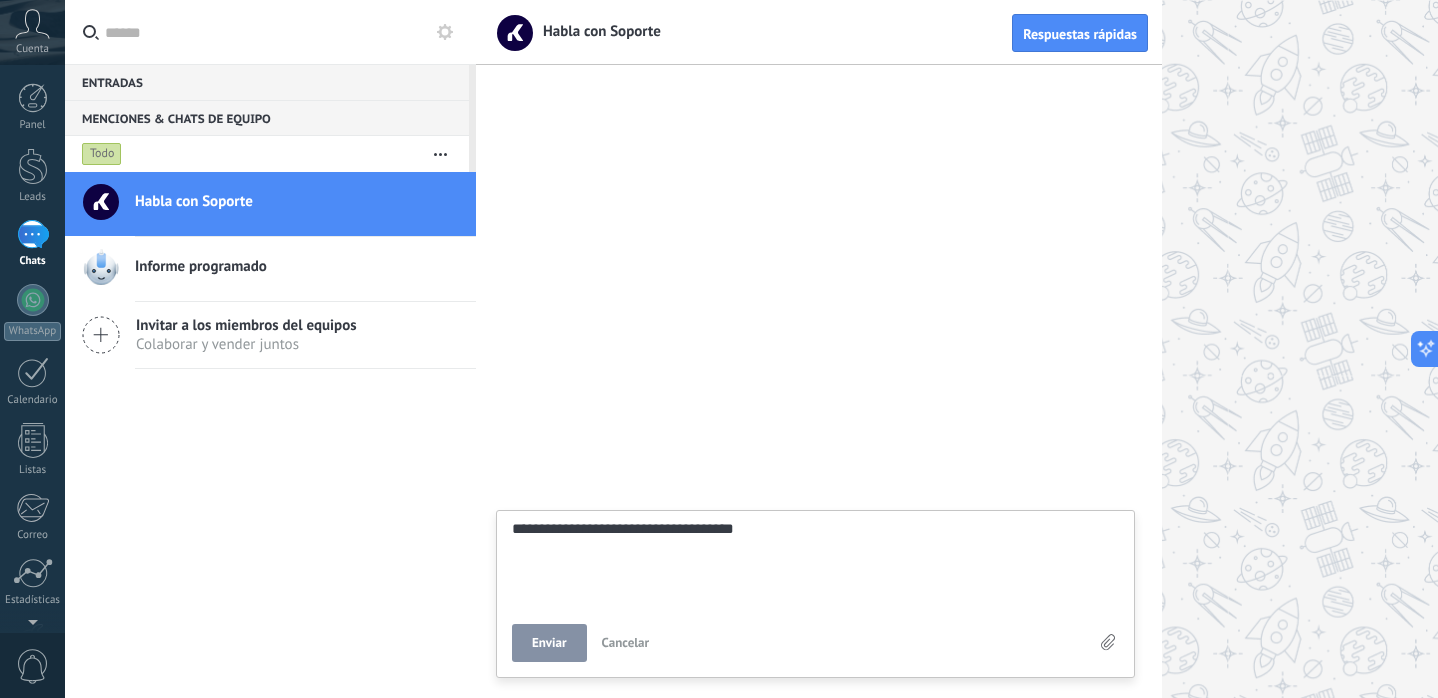 type on "**********" 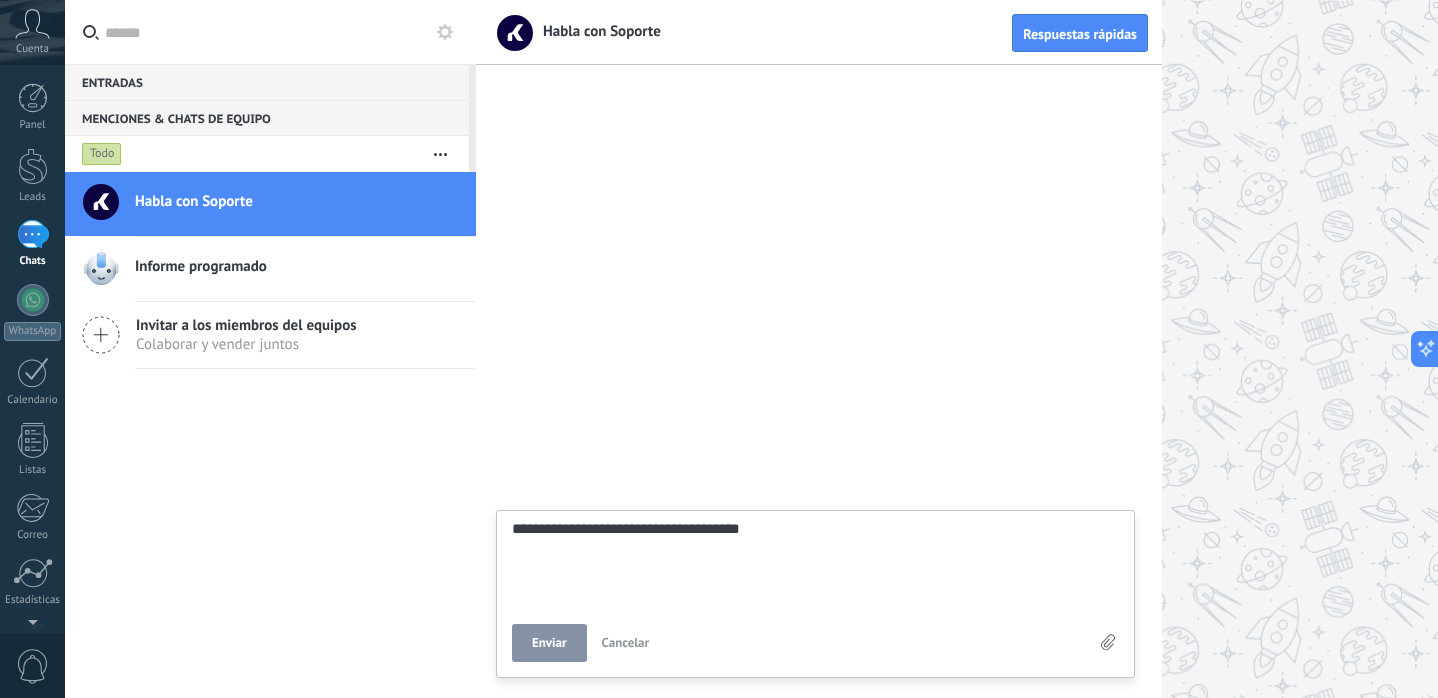 type on "**********" 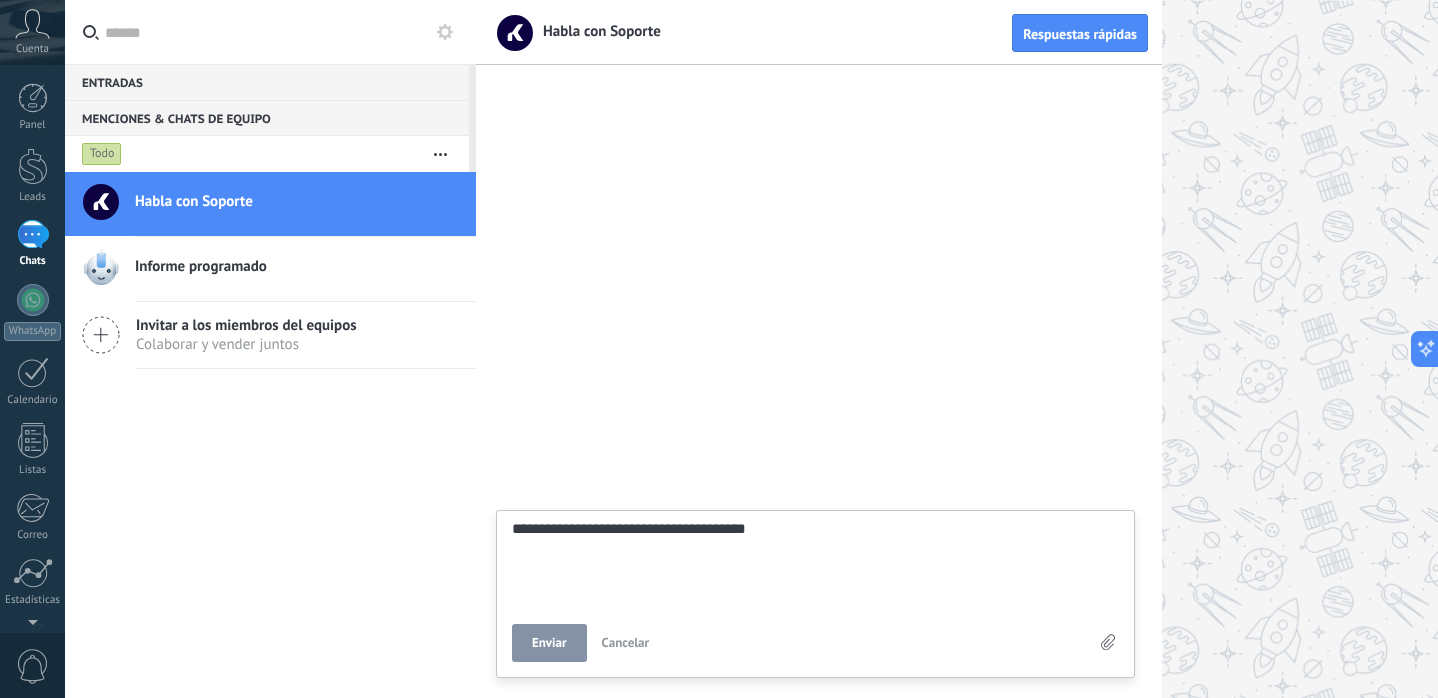 type on "**********" 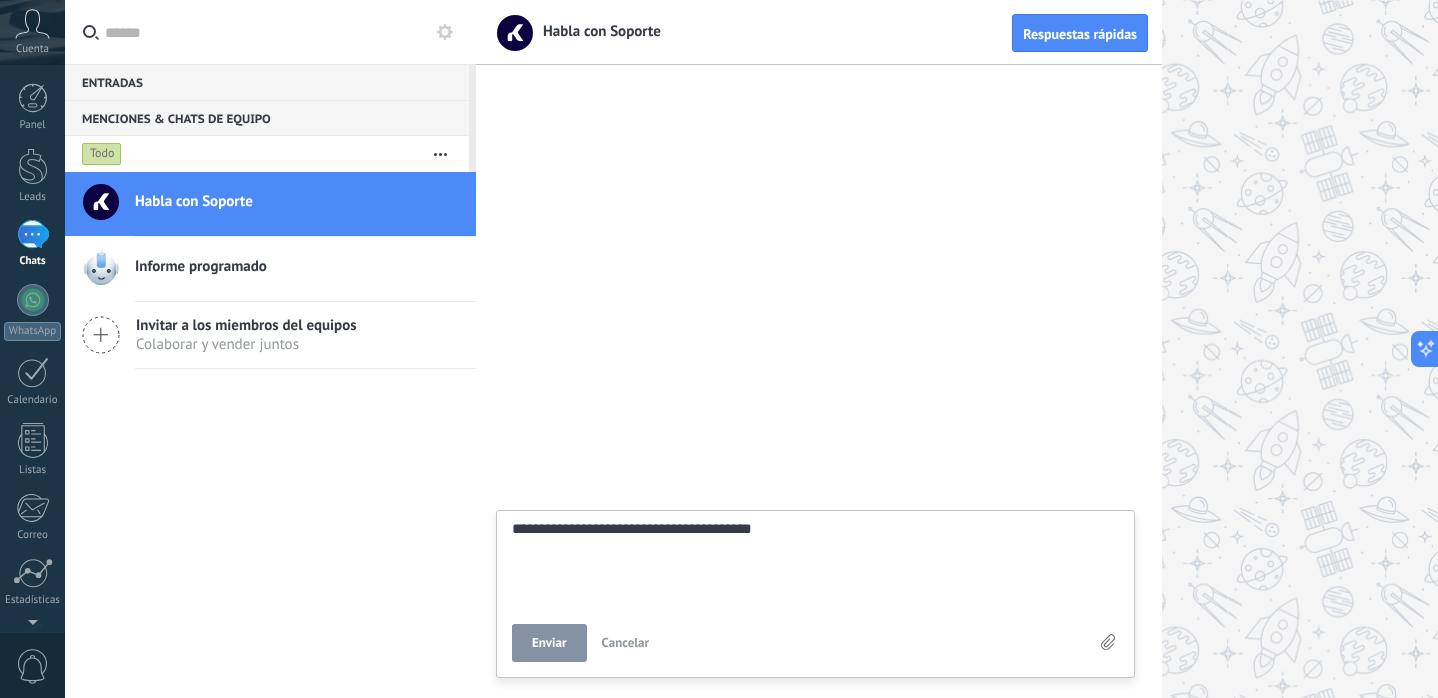 type on "**********" 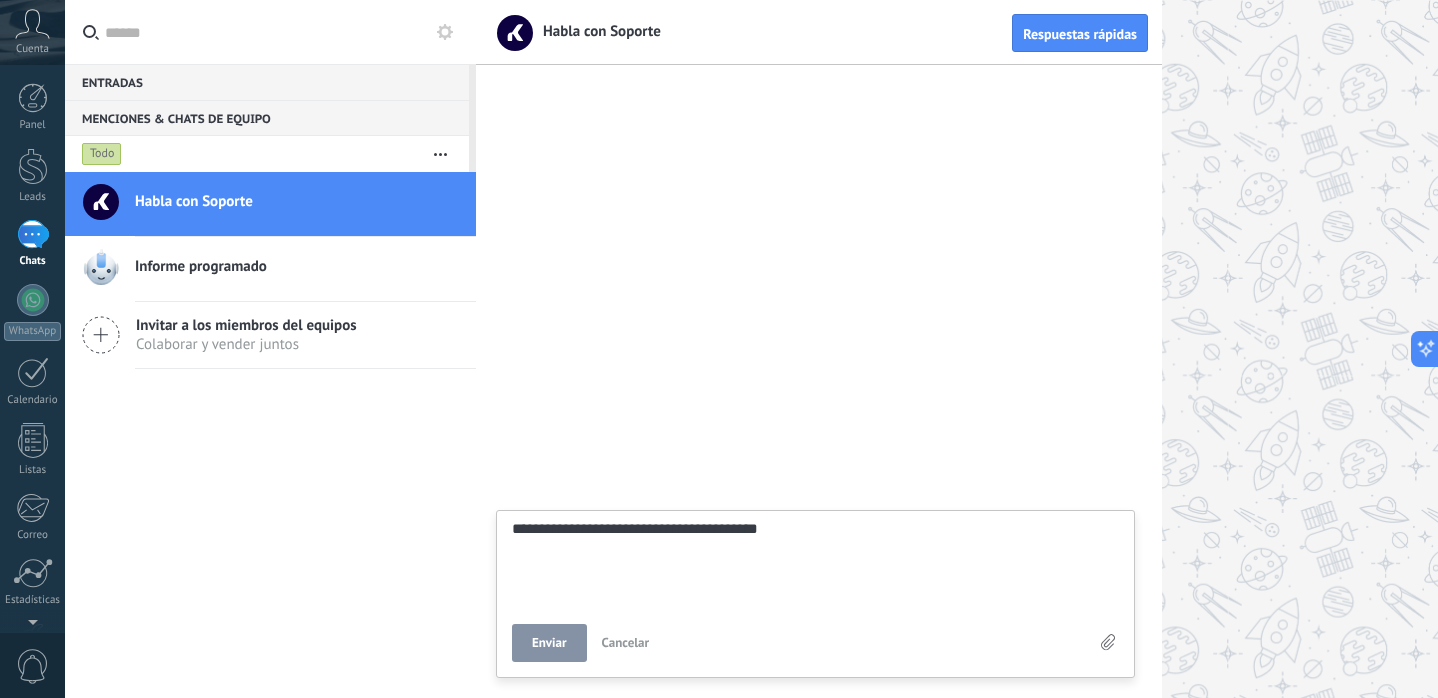 type on "**********" 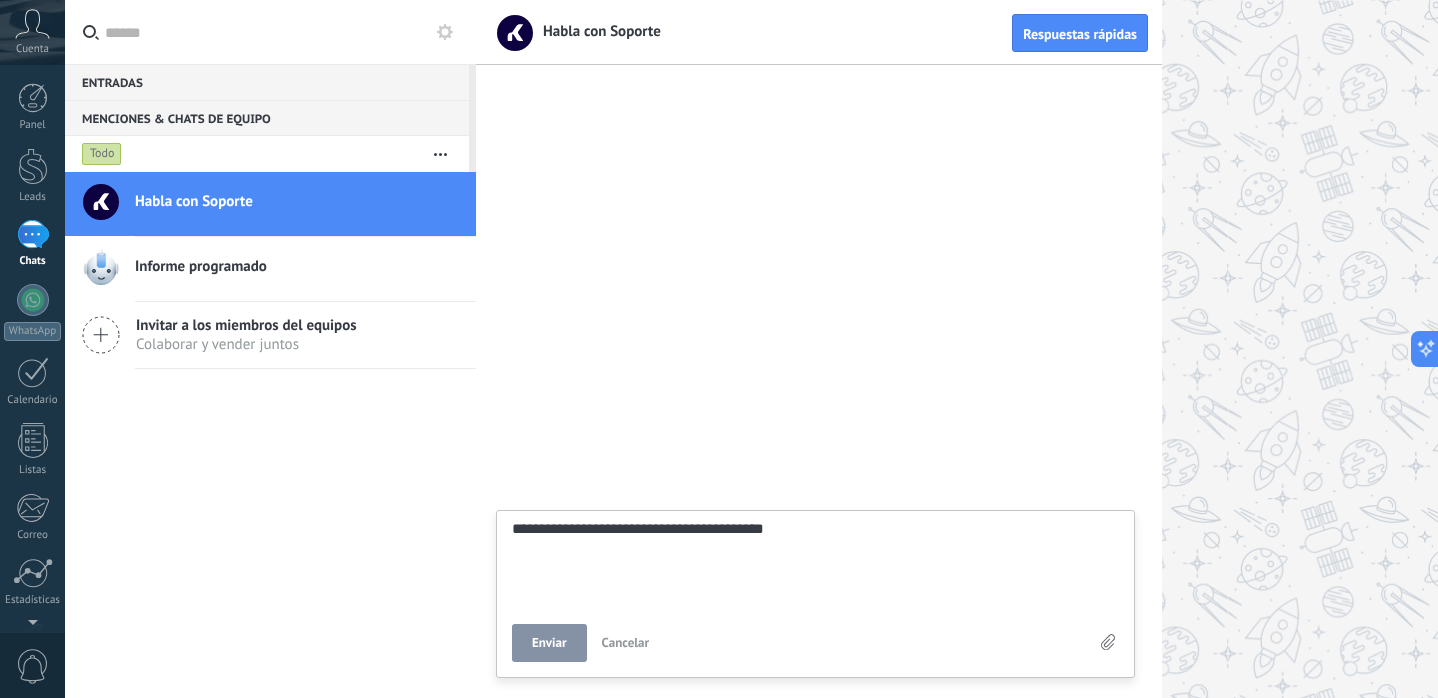 type on "**********" 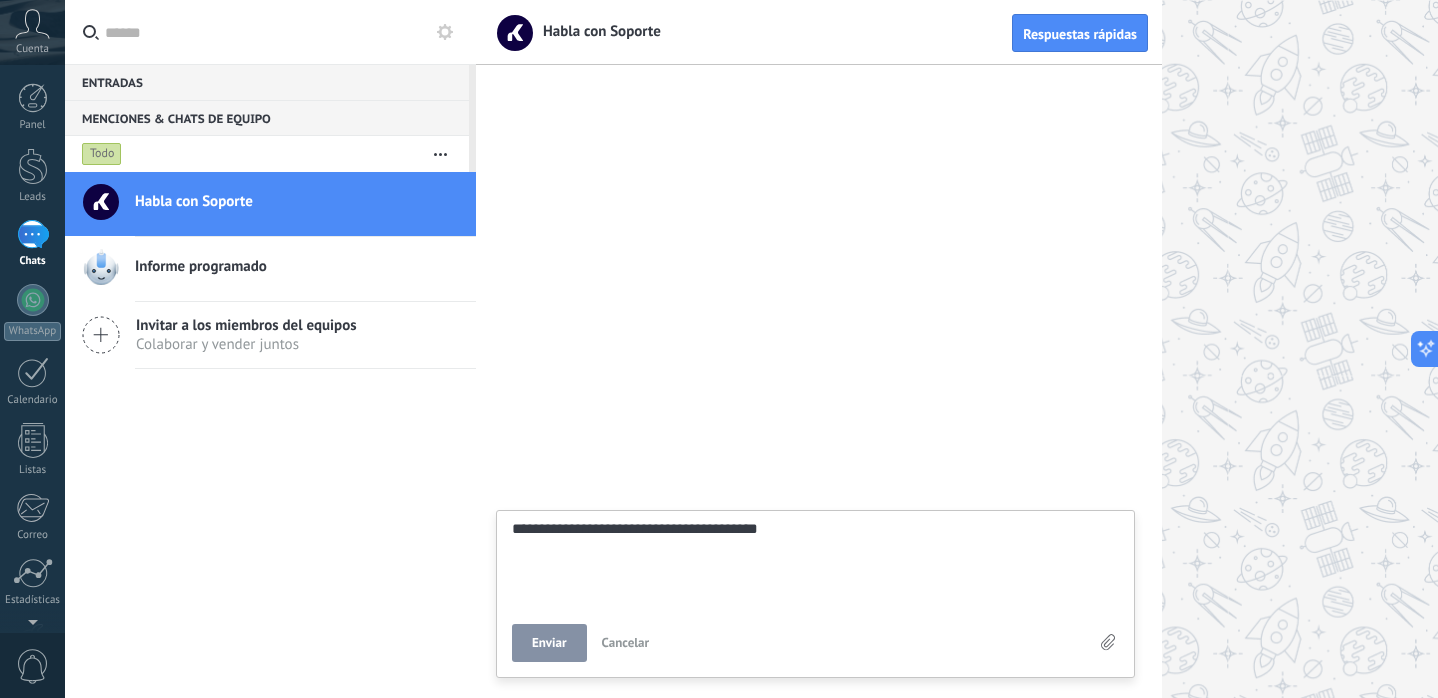 type on "**********" 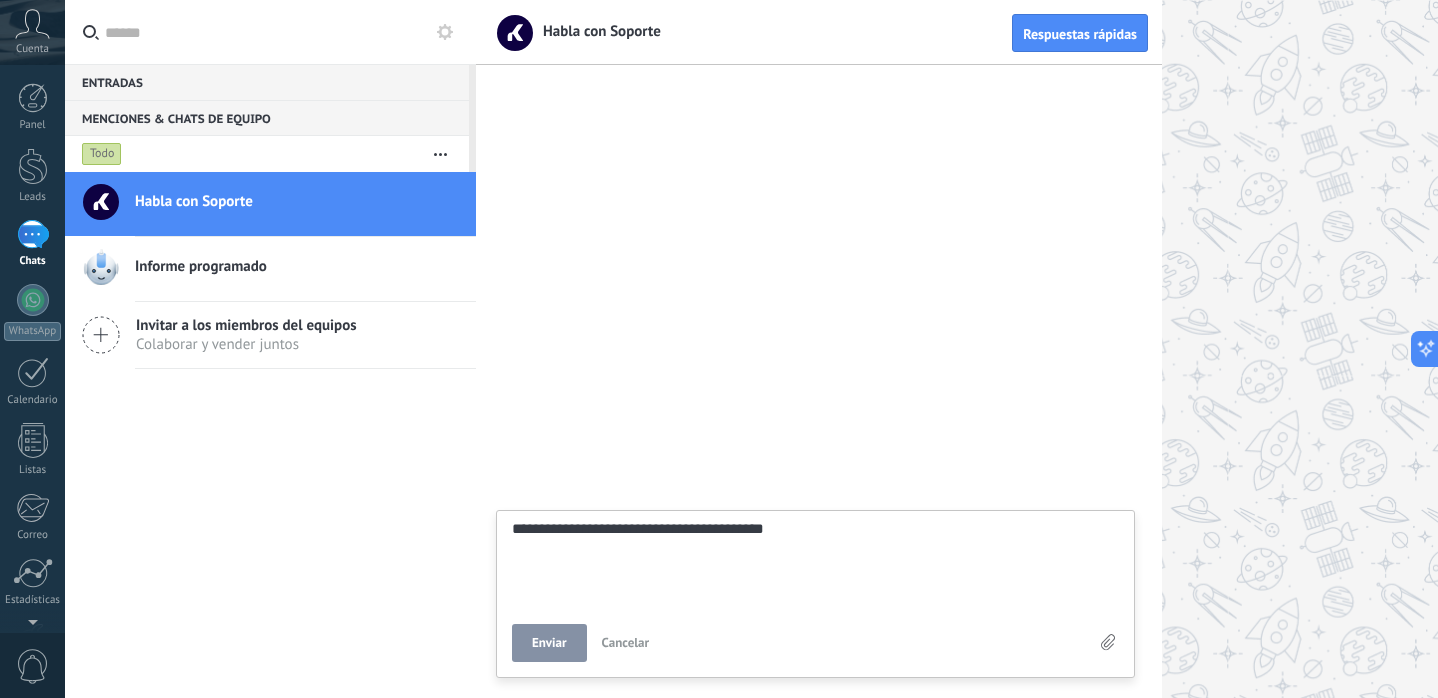 type on "**********" 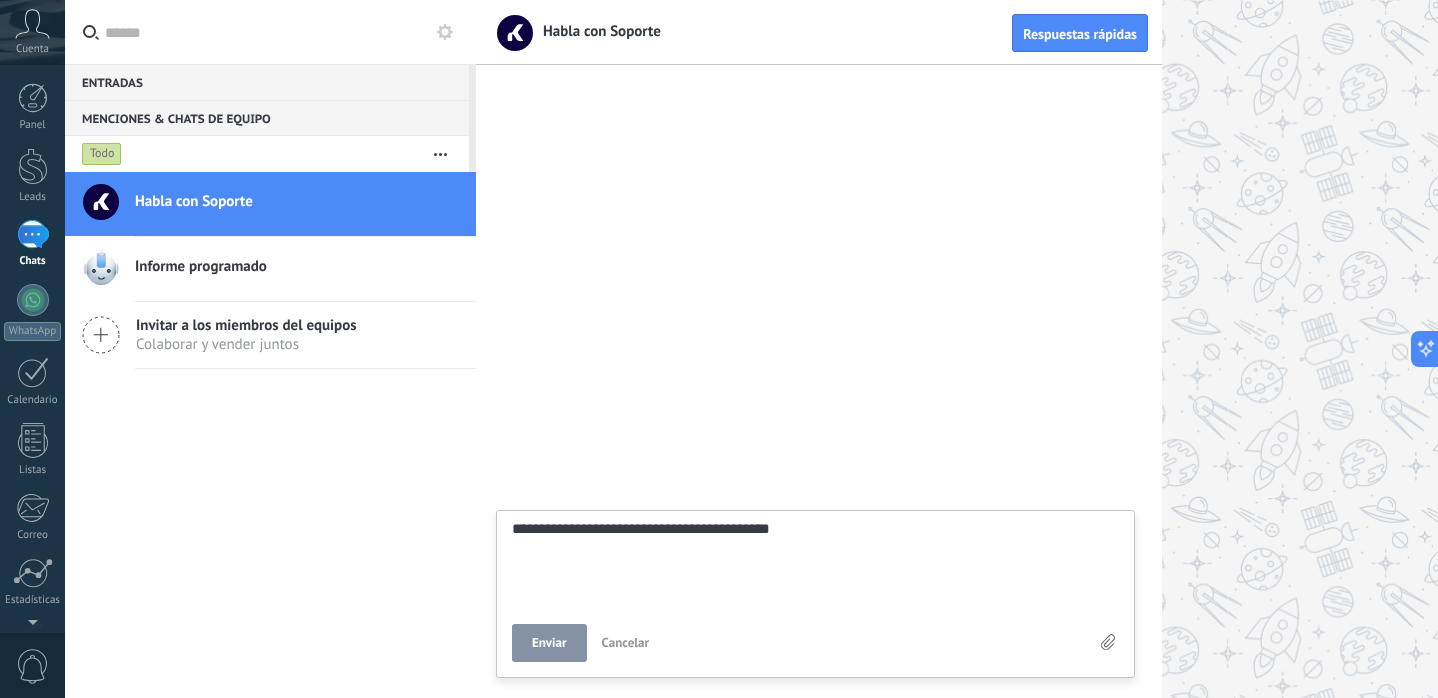 type on "**********" 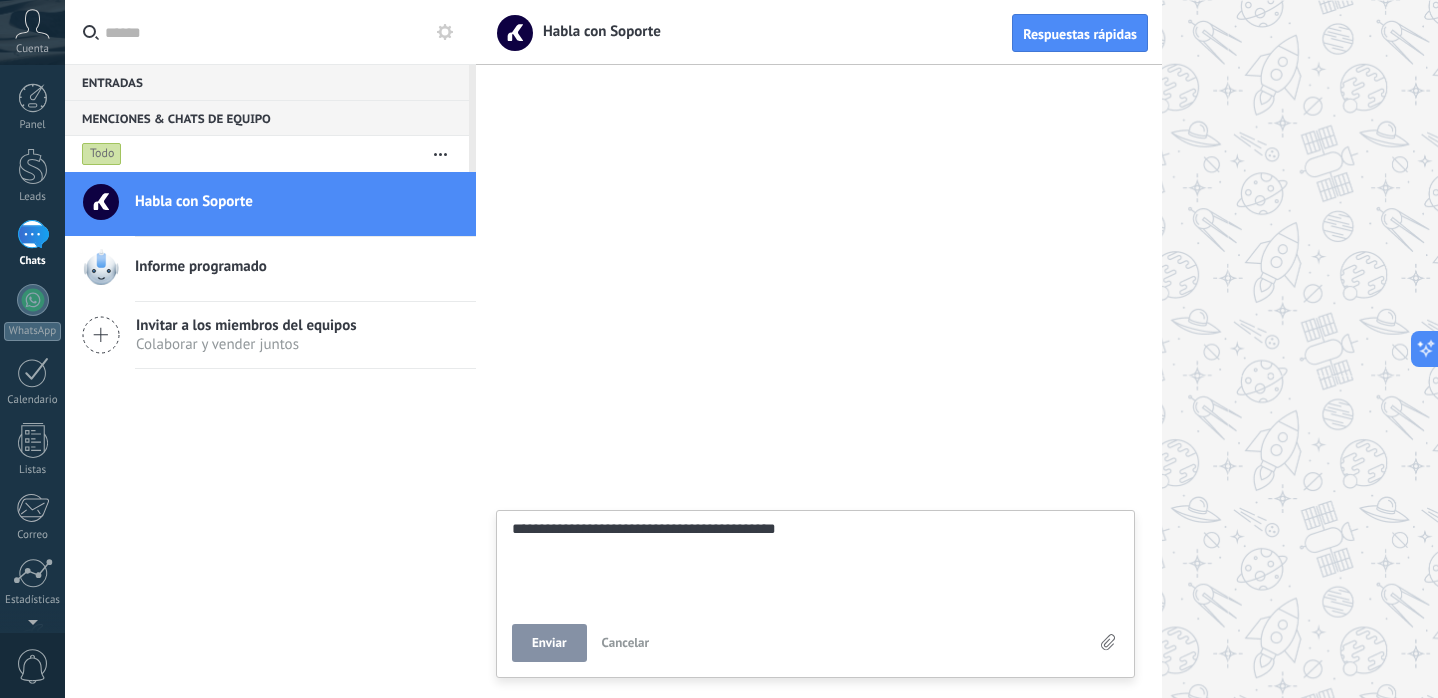 type on "**********" 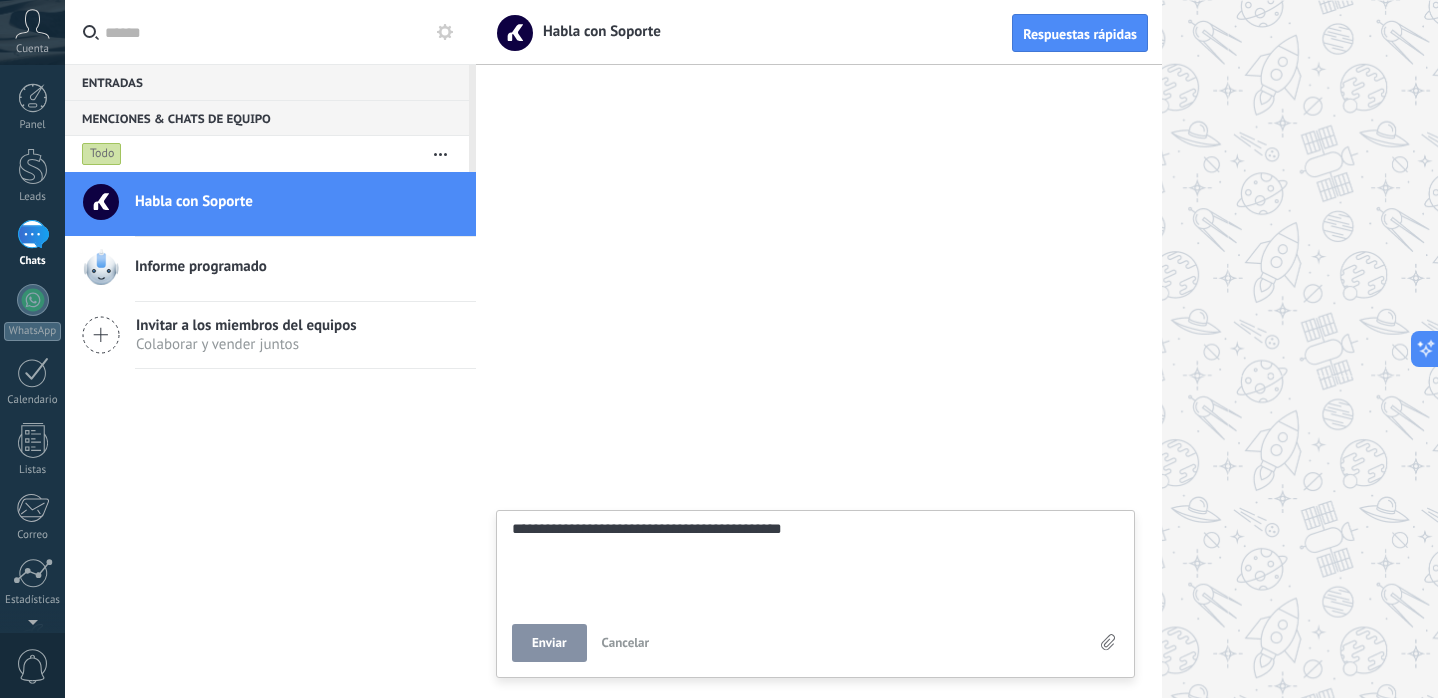 type on "**********" 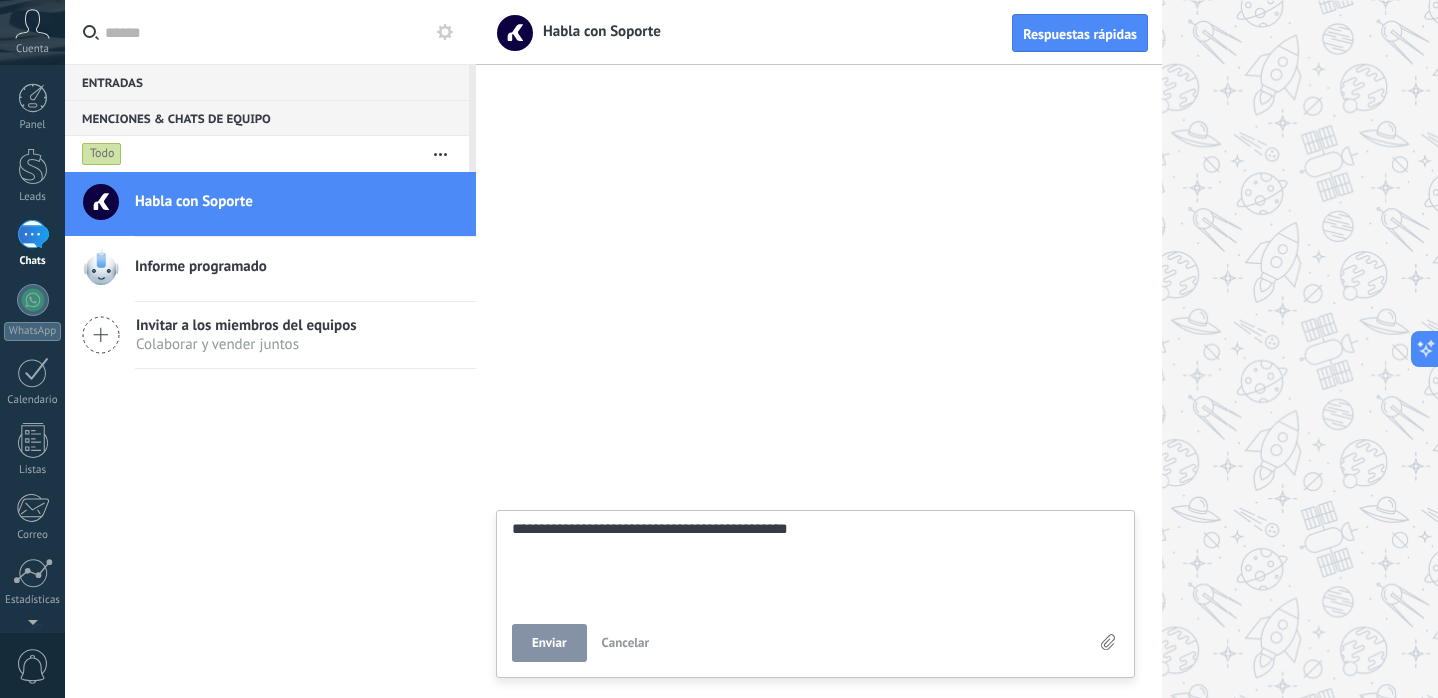 type on "**********" 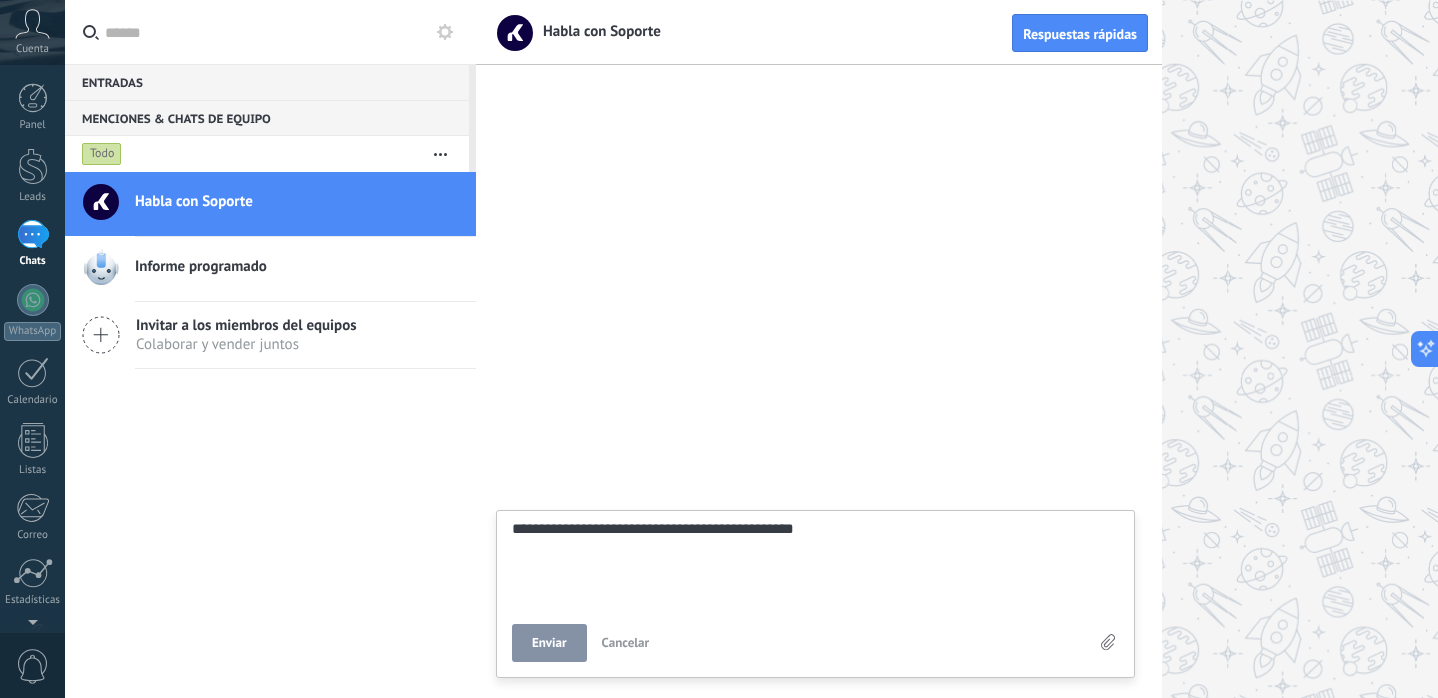 type on "**********" 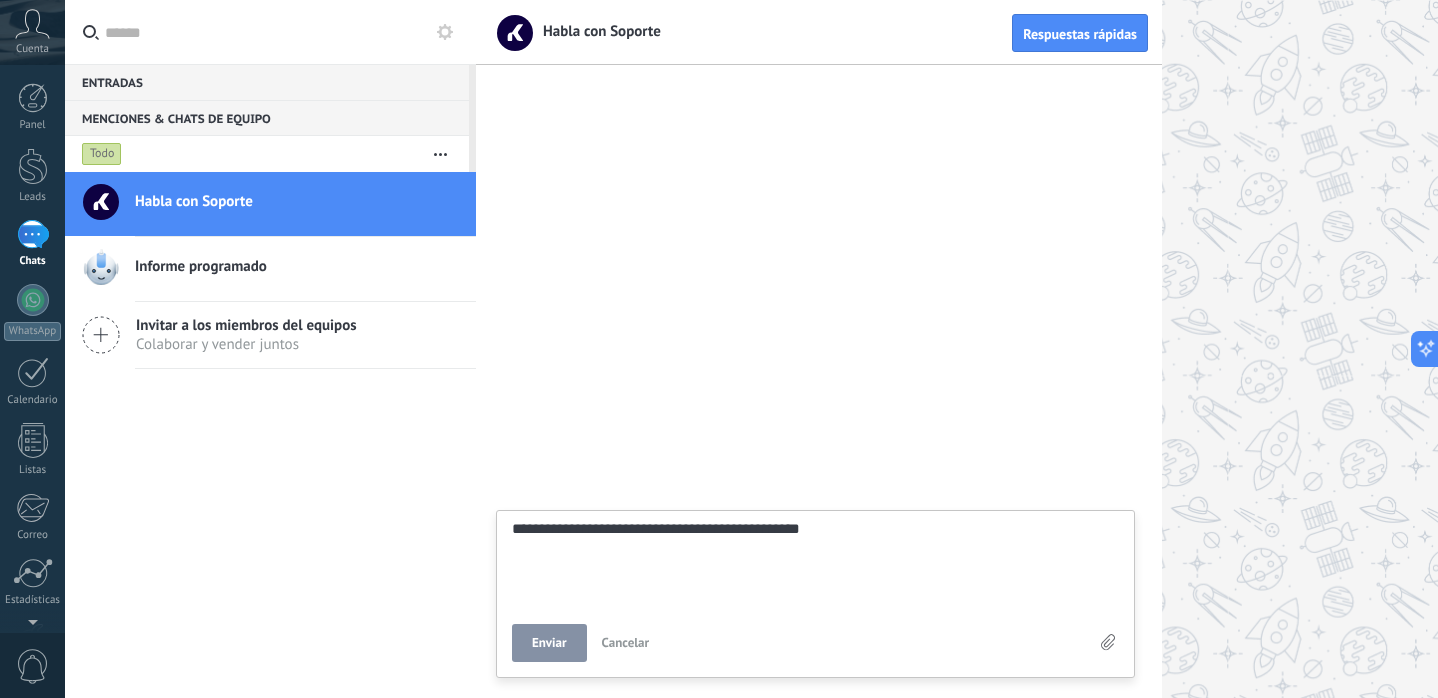 type on "**********" 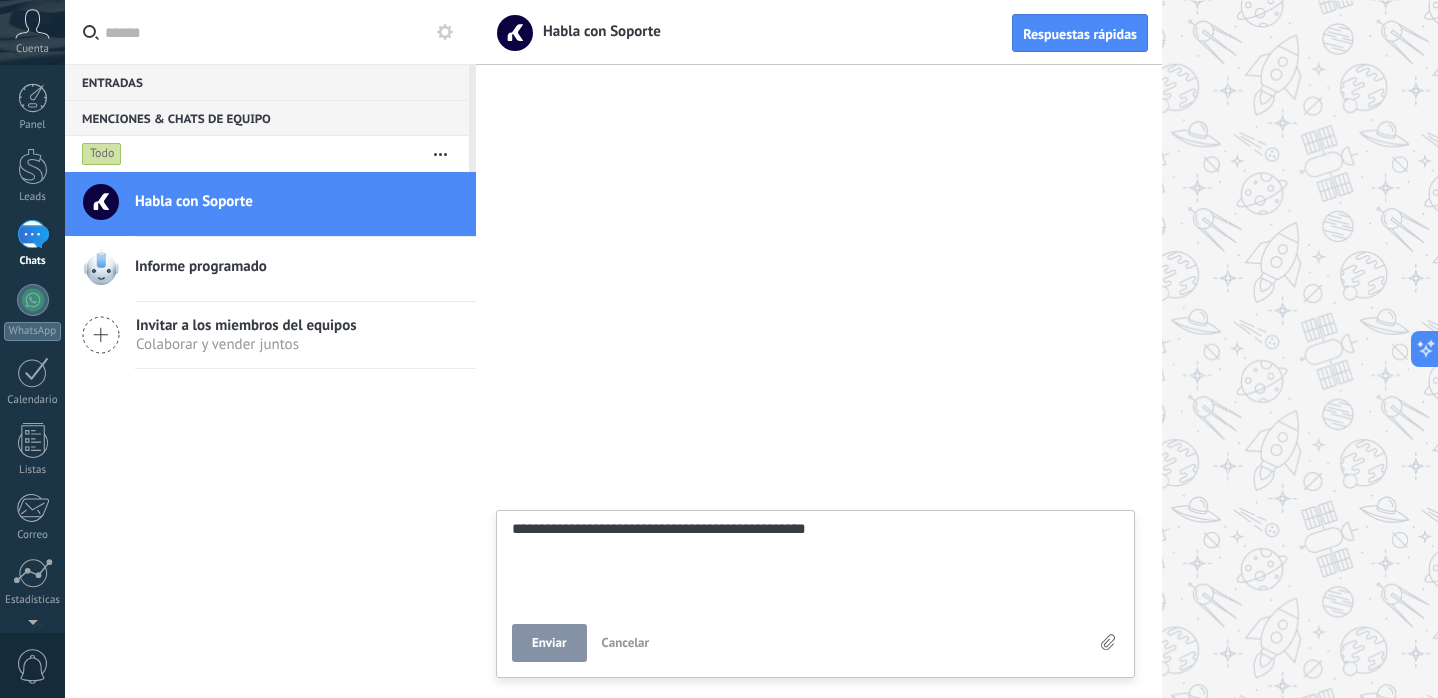 type on "**********" 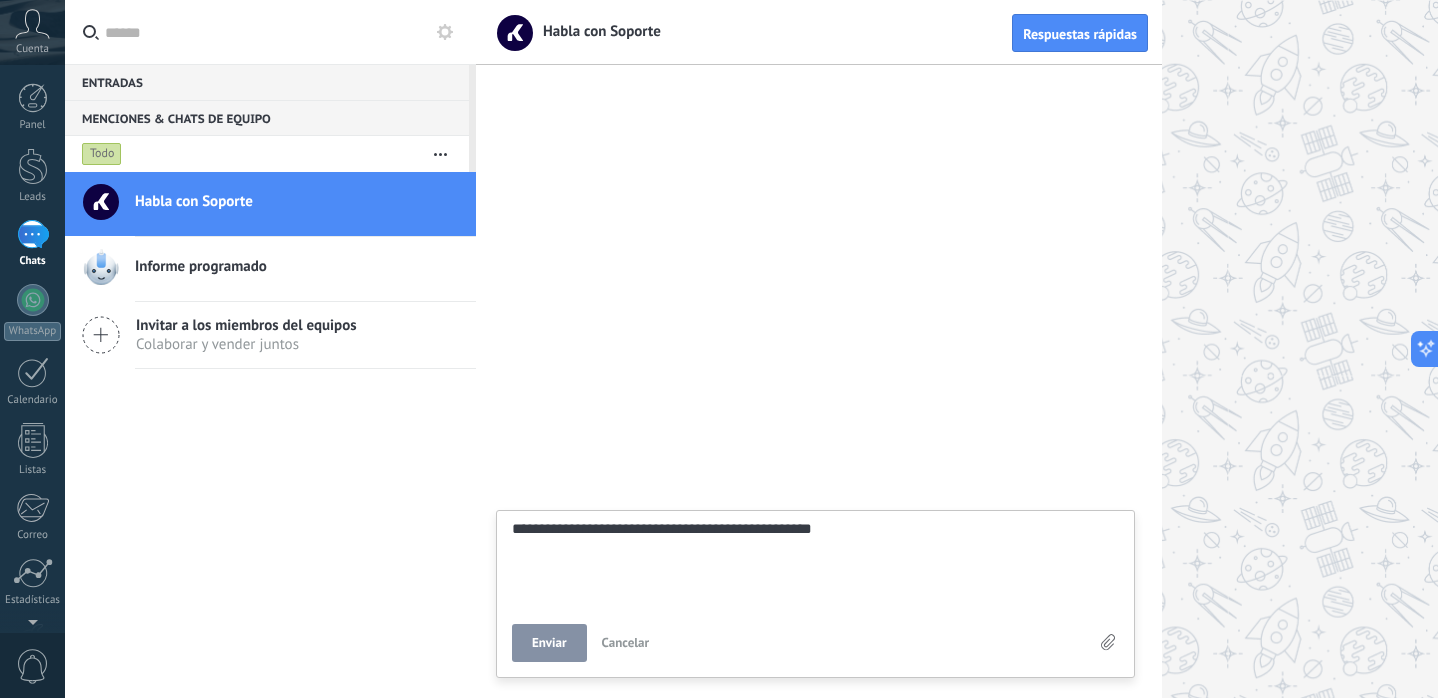 type on "**********" 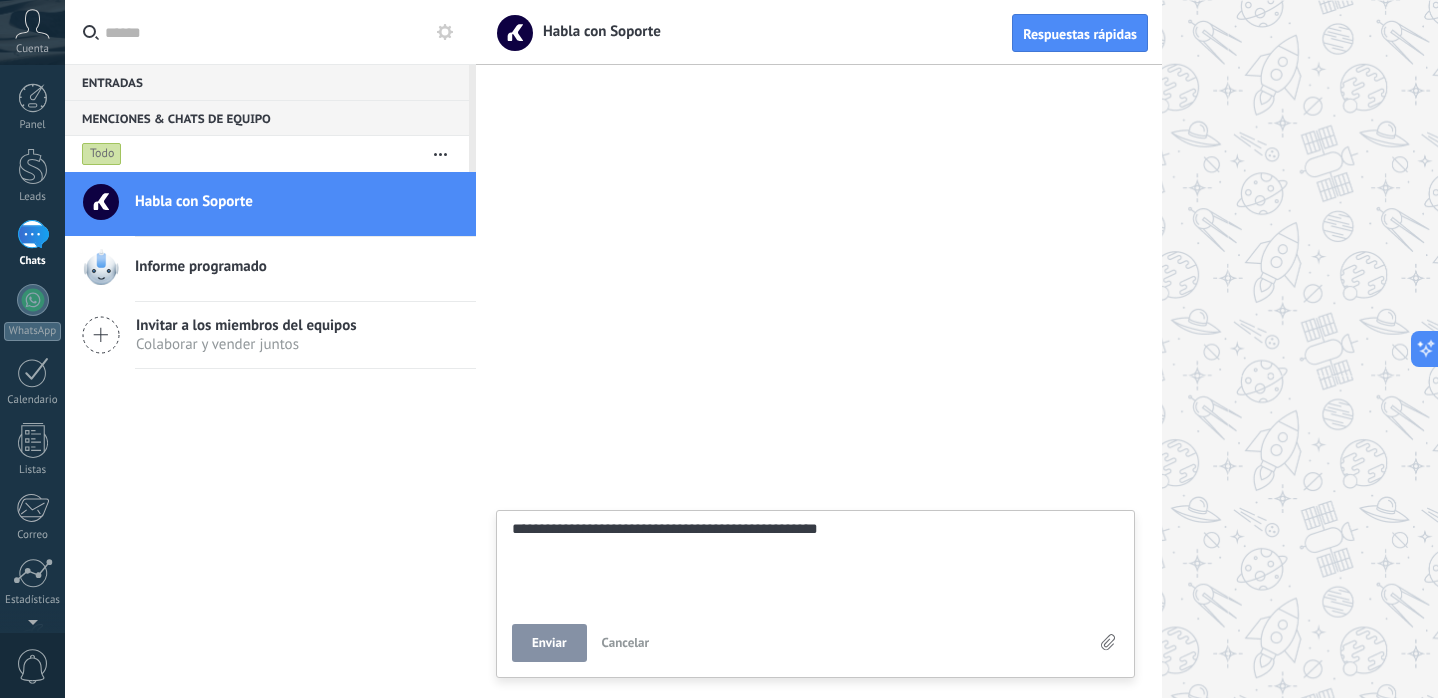 type on "**********" 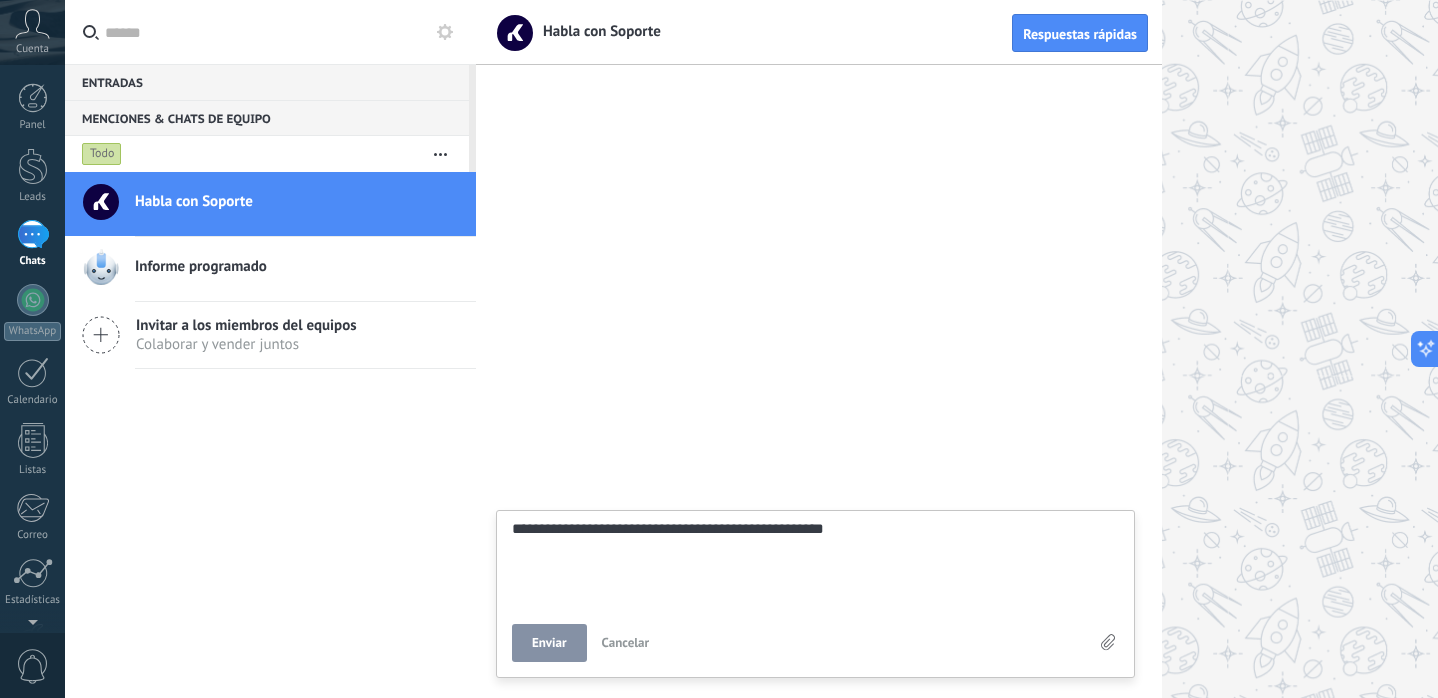 type on "**********" 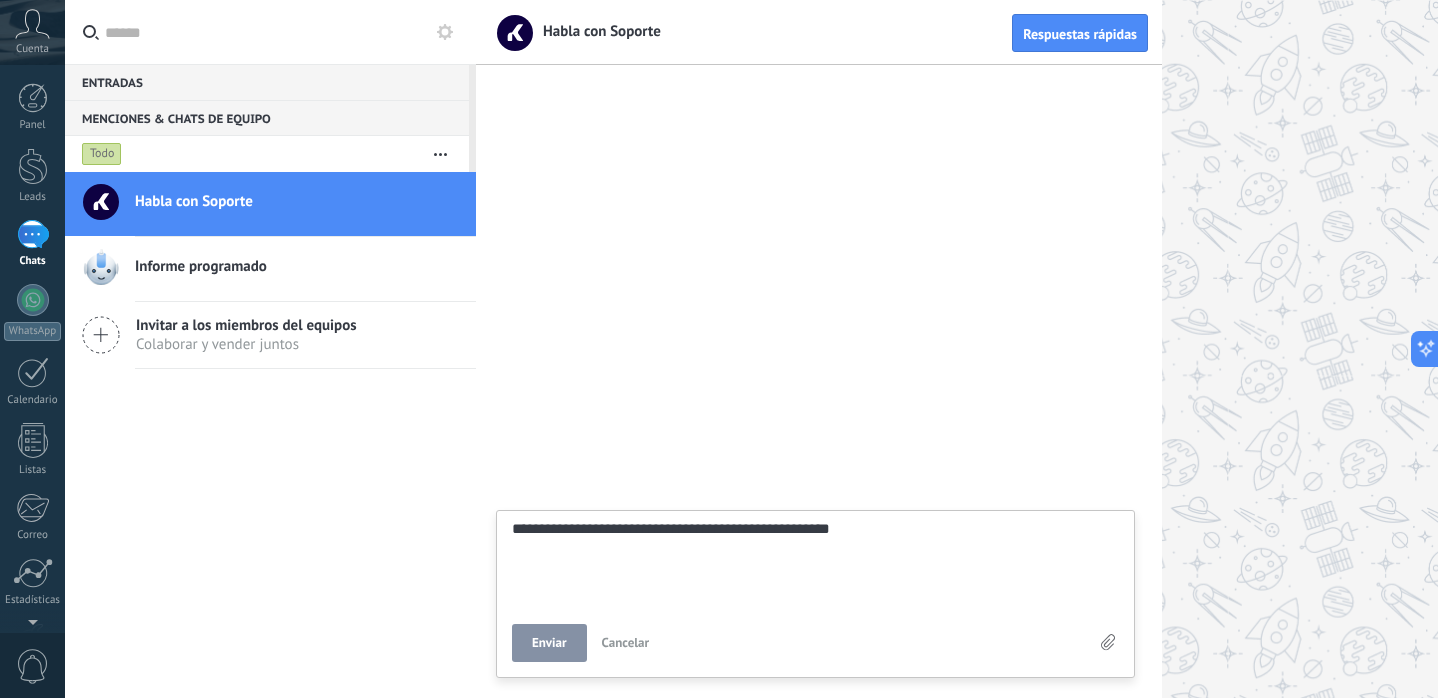 type on "**********" 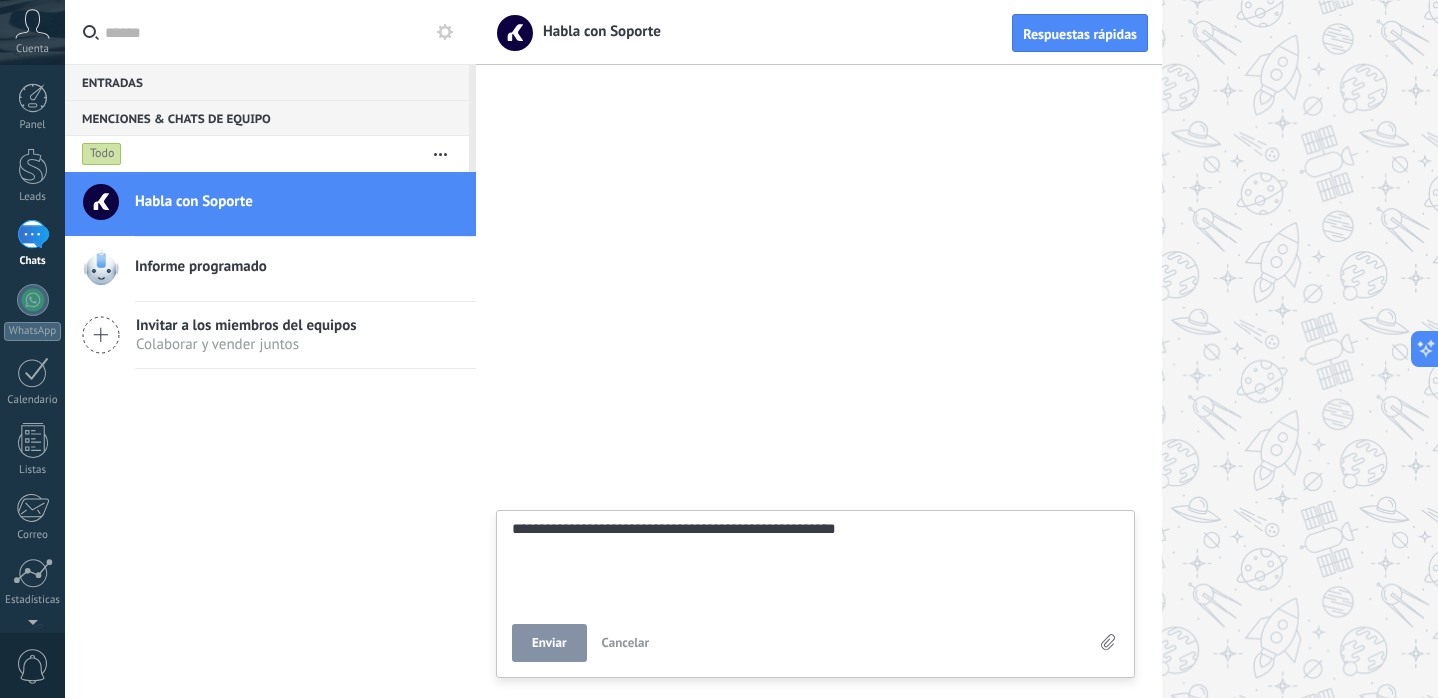 type on "**********" 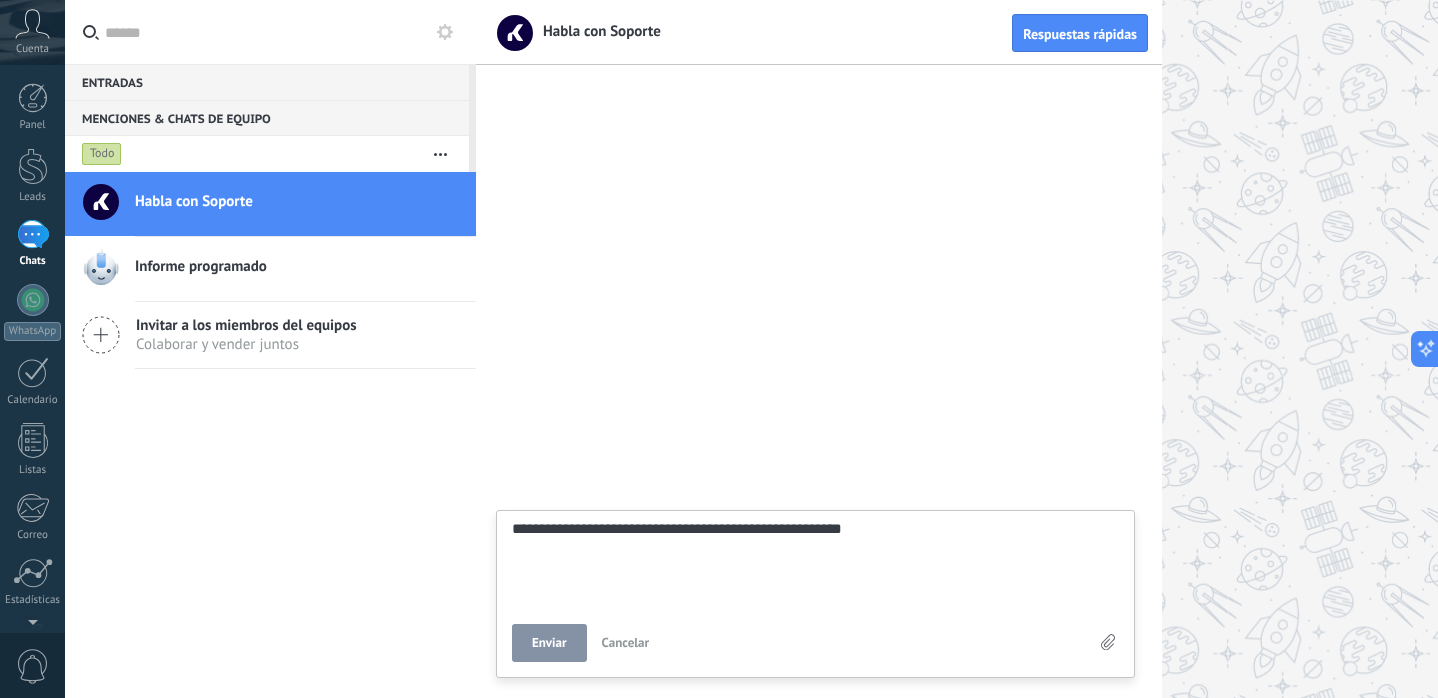 type on "**********" 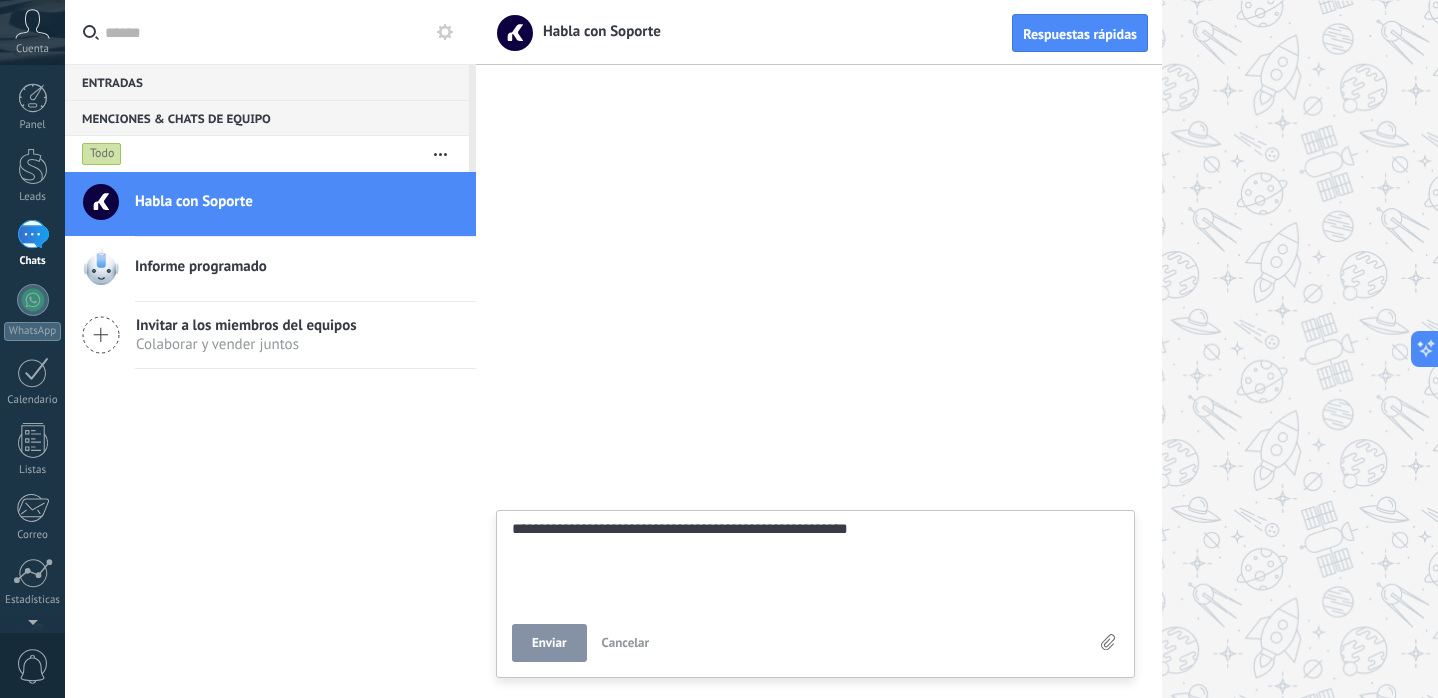 type on "**********" 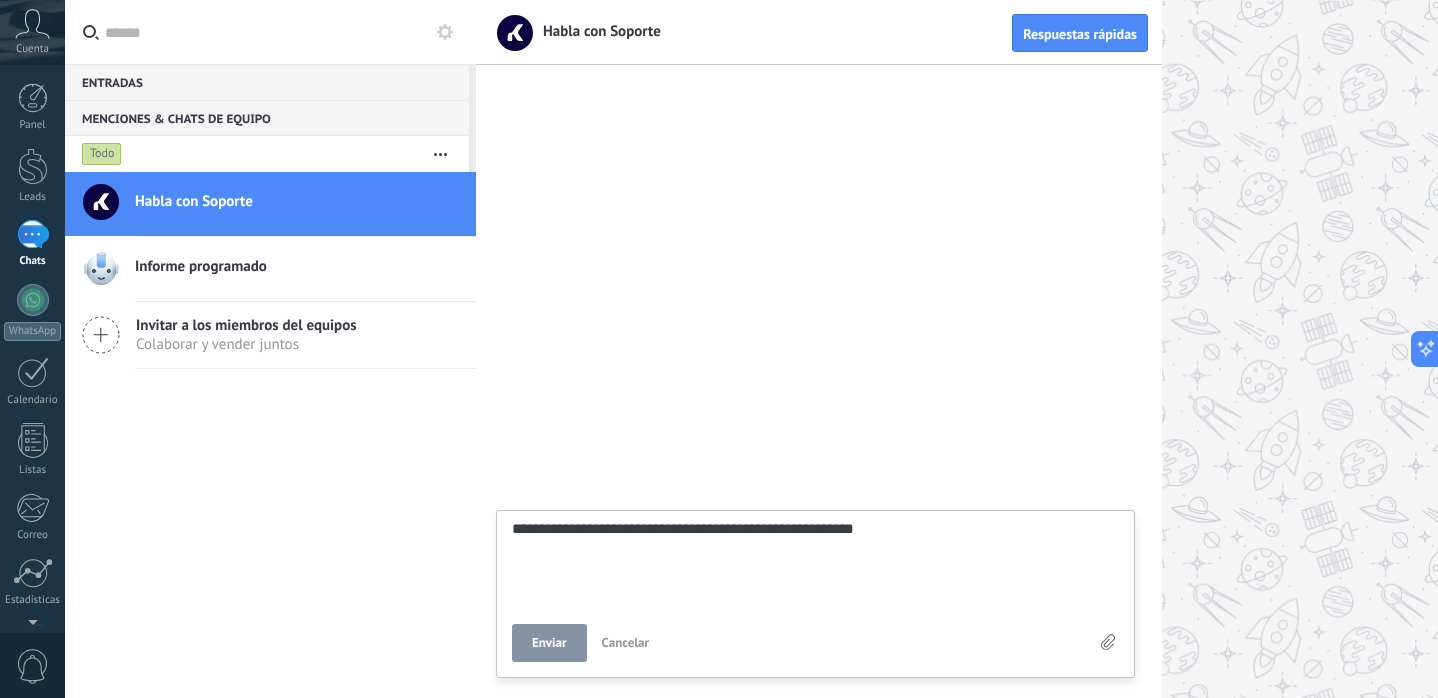 type on "**********" 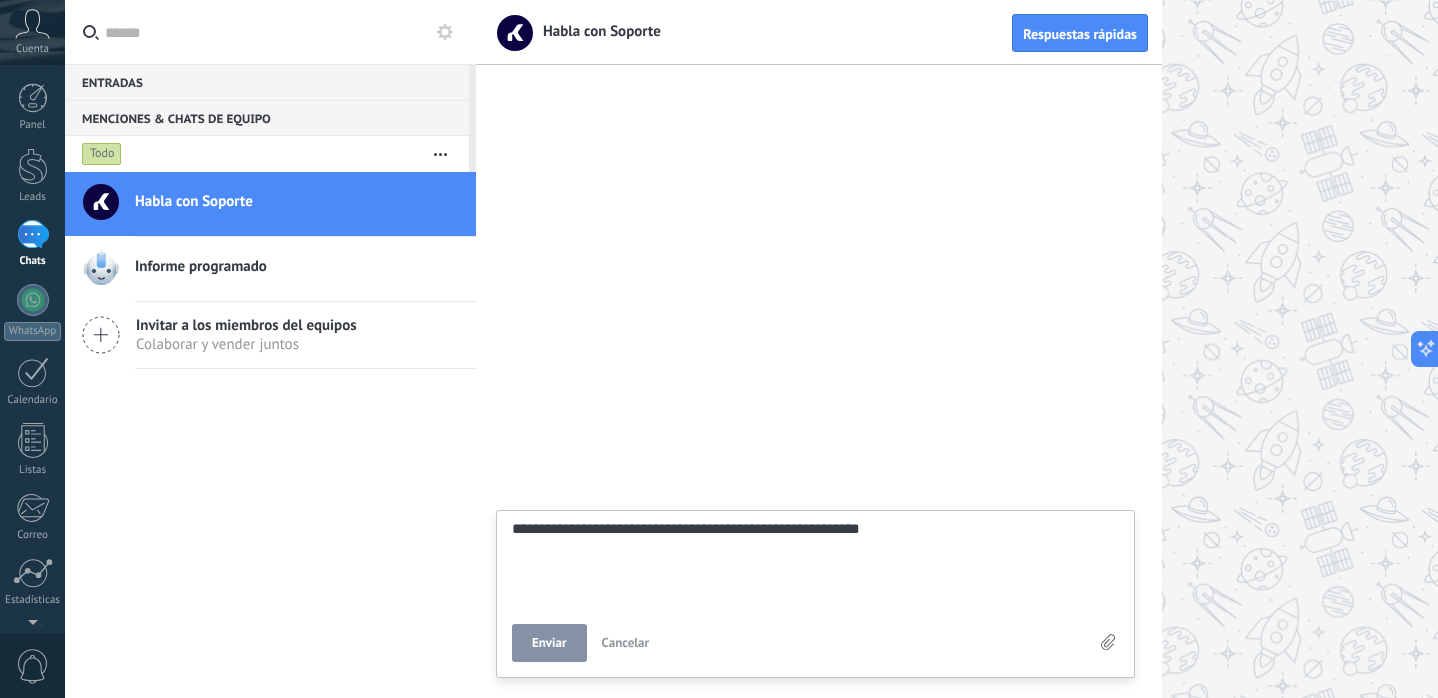 type on "**********" 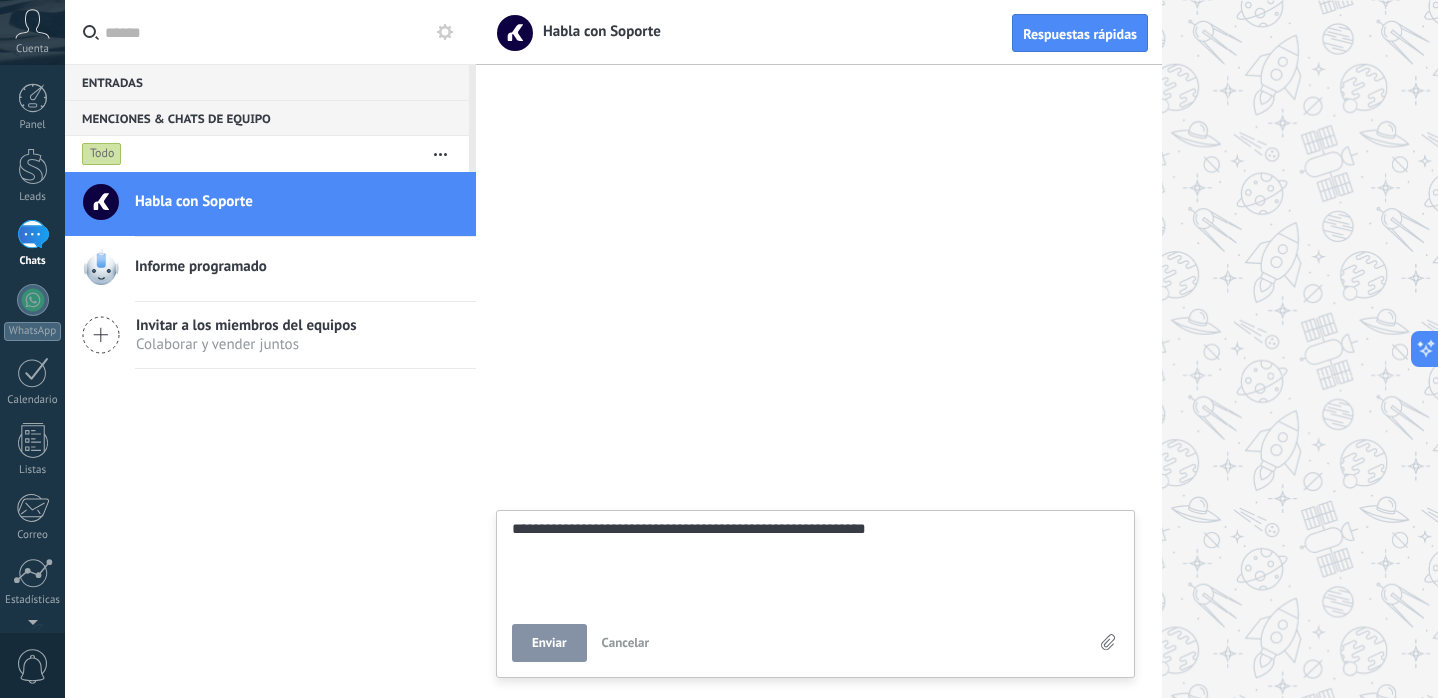 type on "**********" 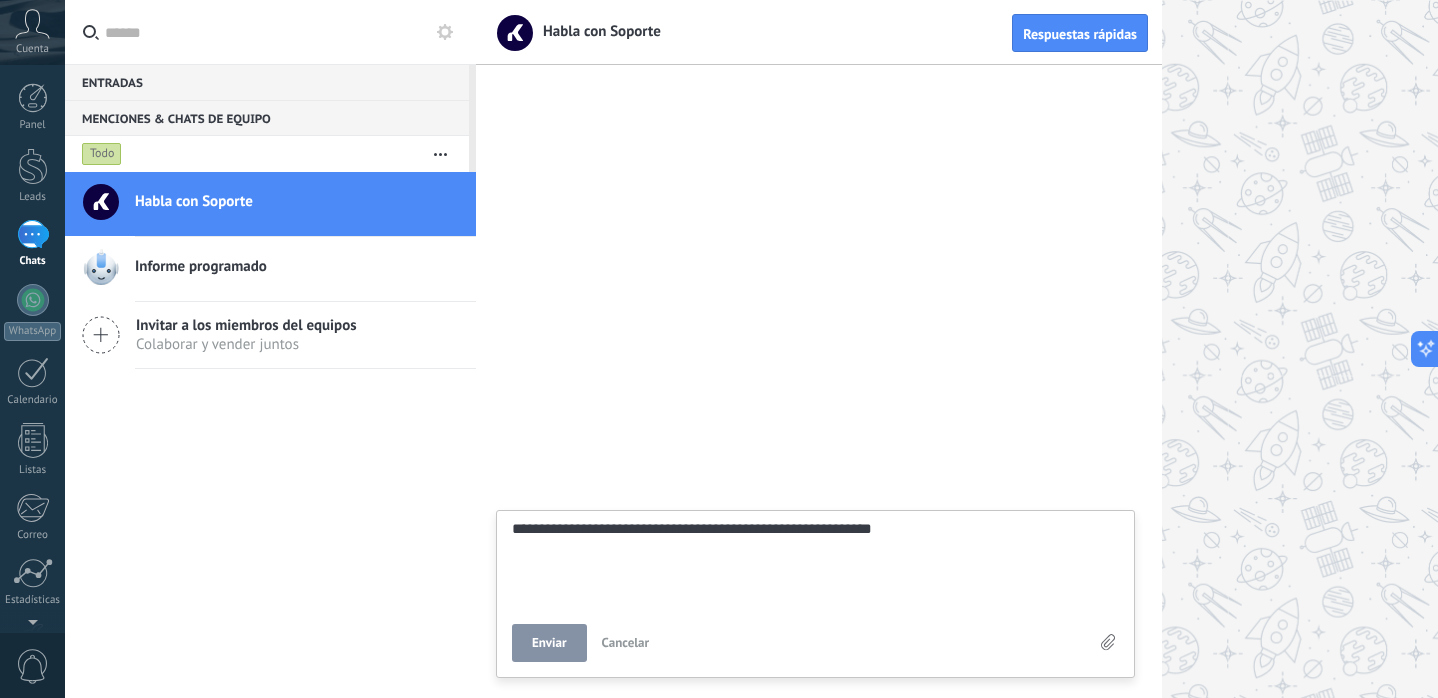 type on "**********" 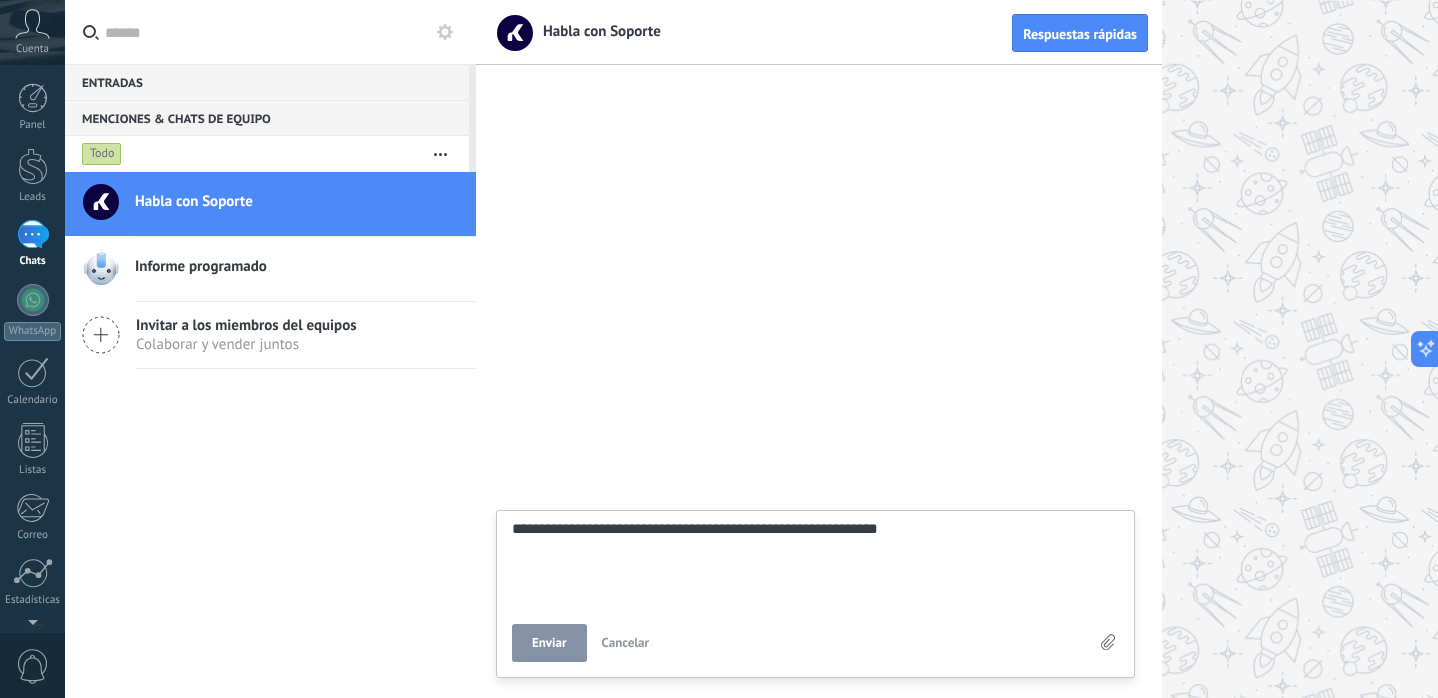 type on "**********" 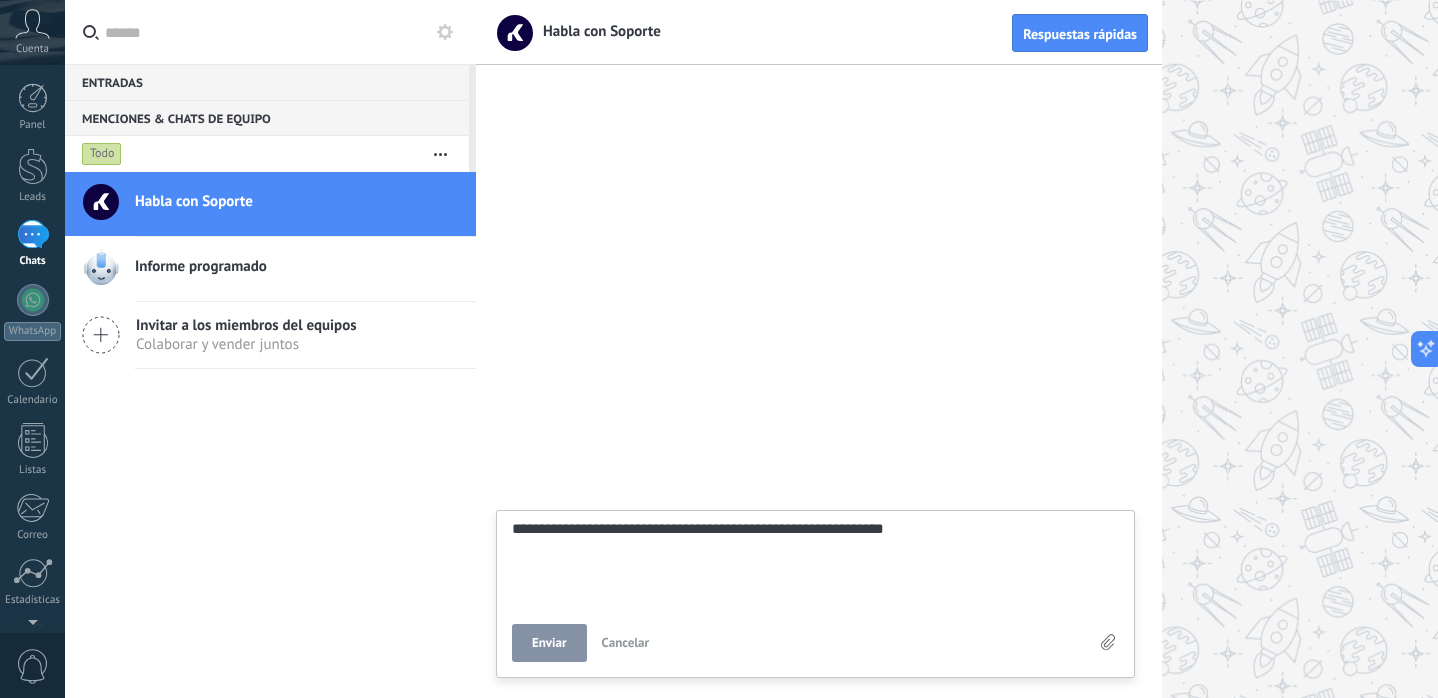 type on "**********" 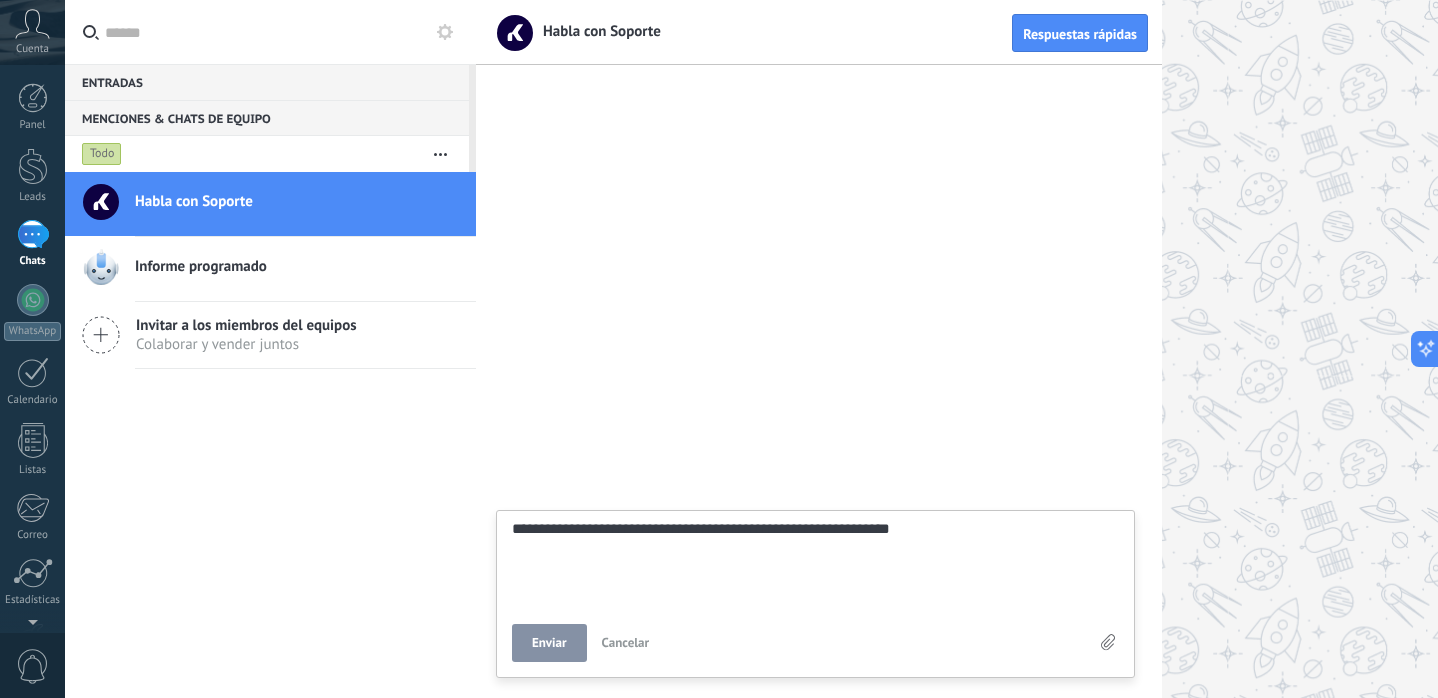 type on "**********" 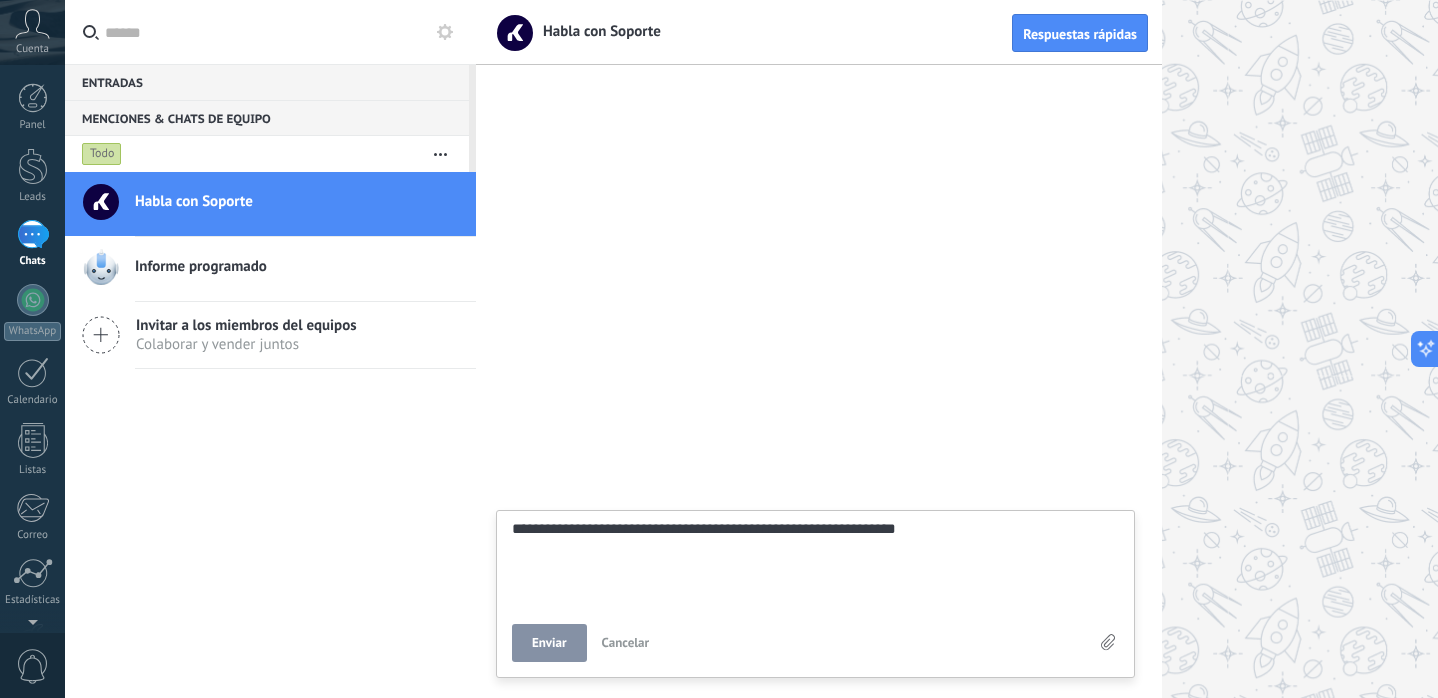 type on "**********" 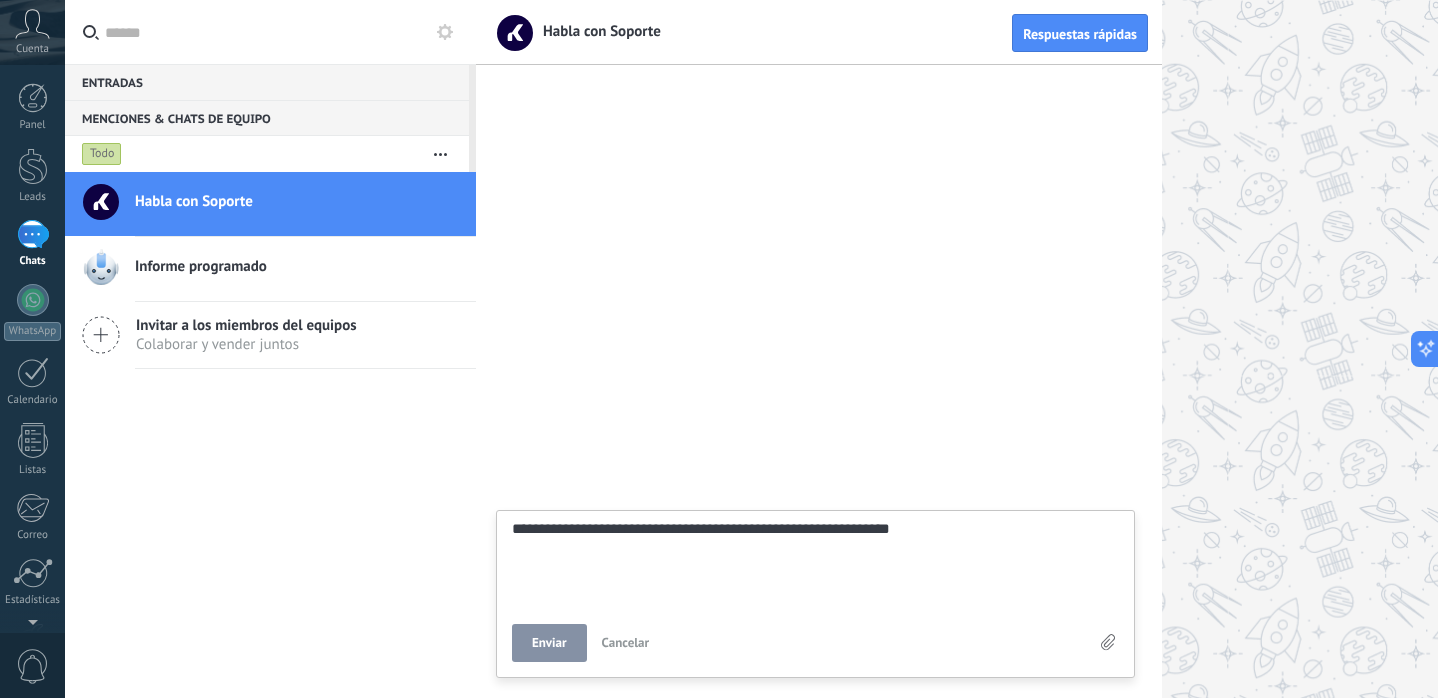 type on "**********" 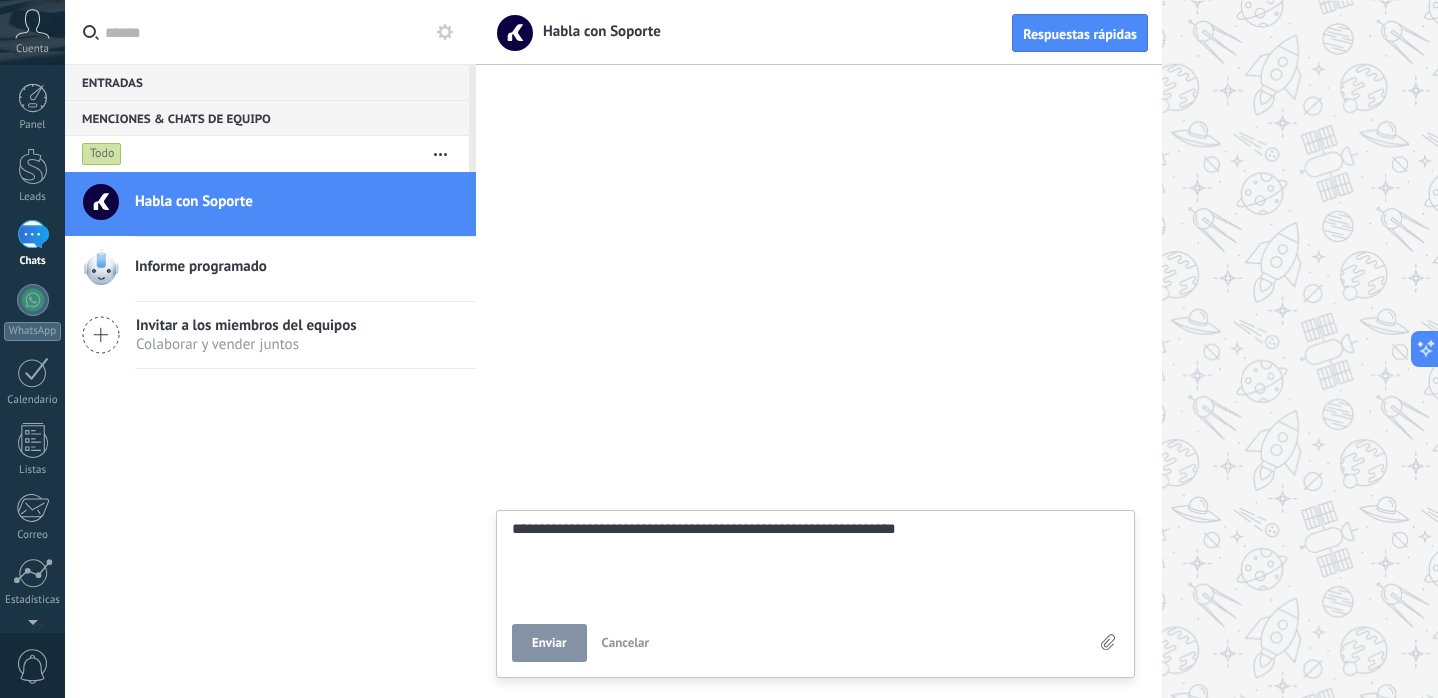 type on "**********" 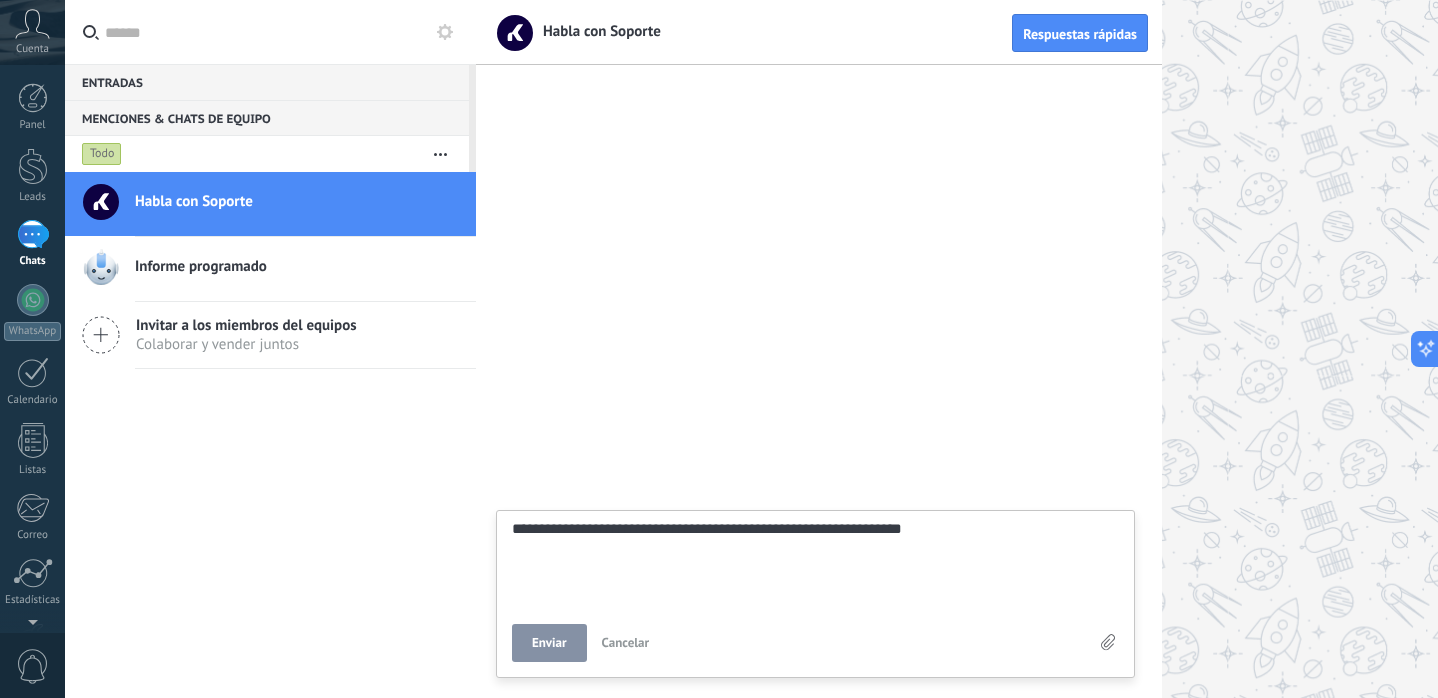 type on "**********" 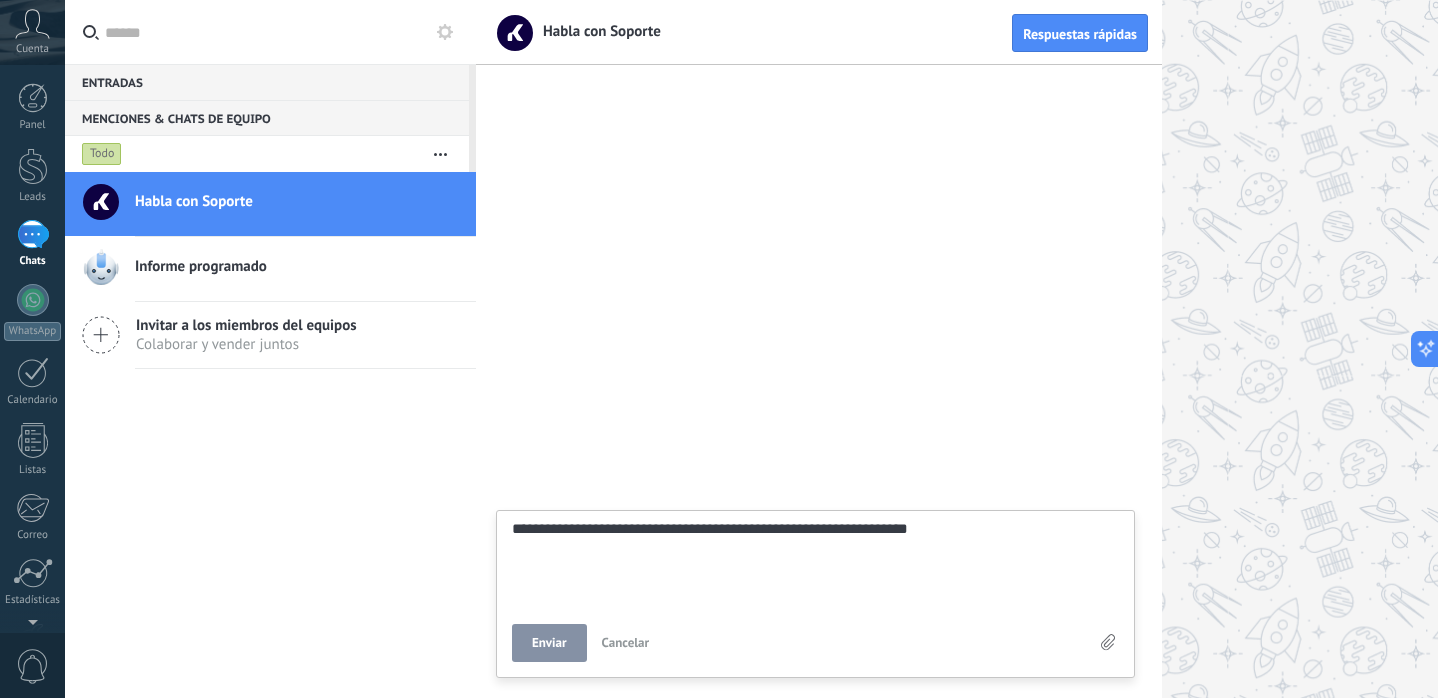 type on "**********" 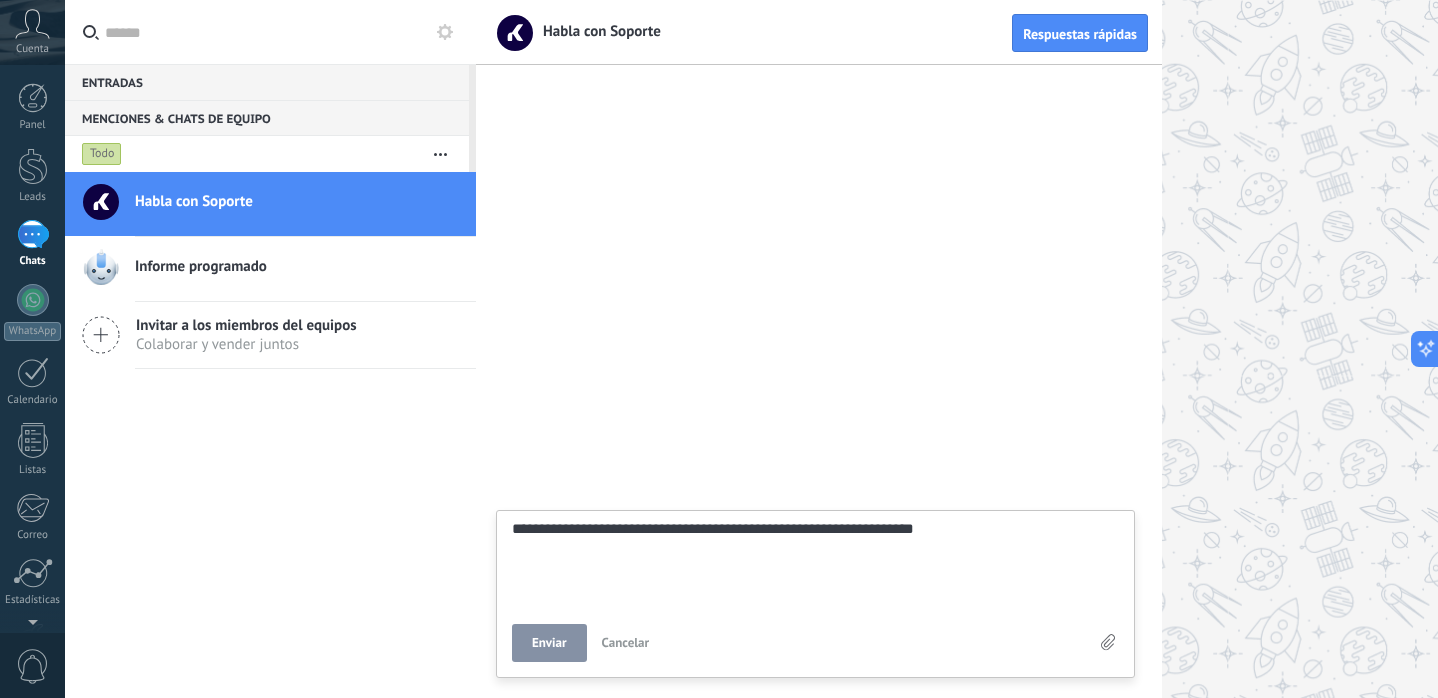 type on "**********" 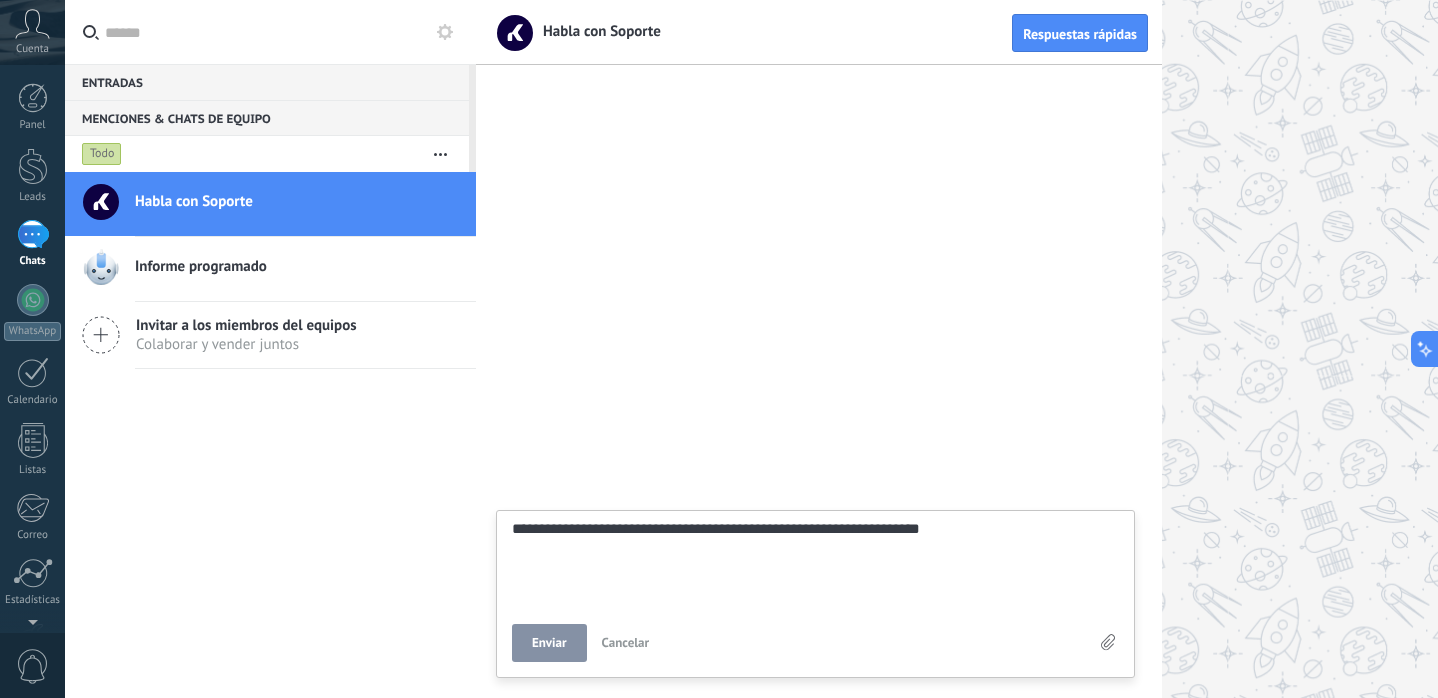 type on "**********" 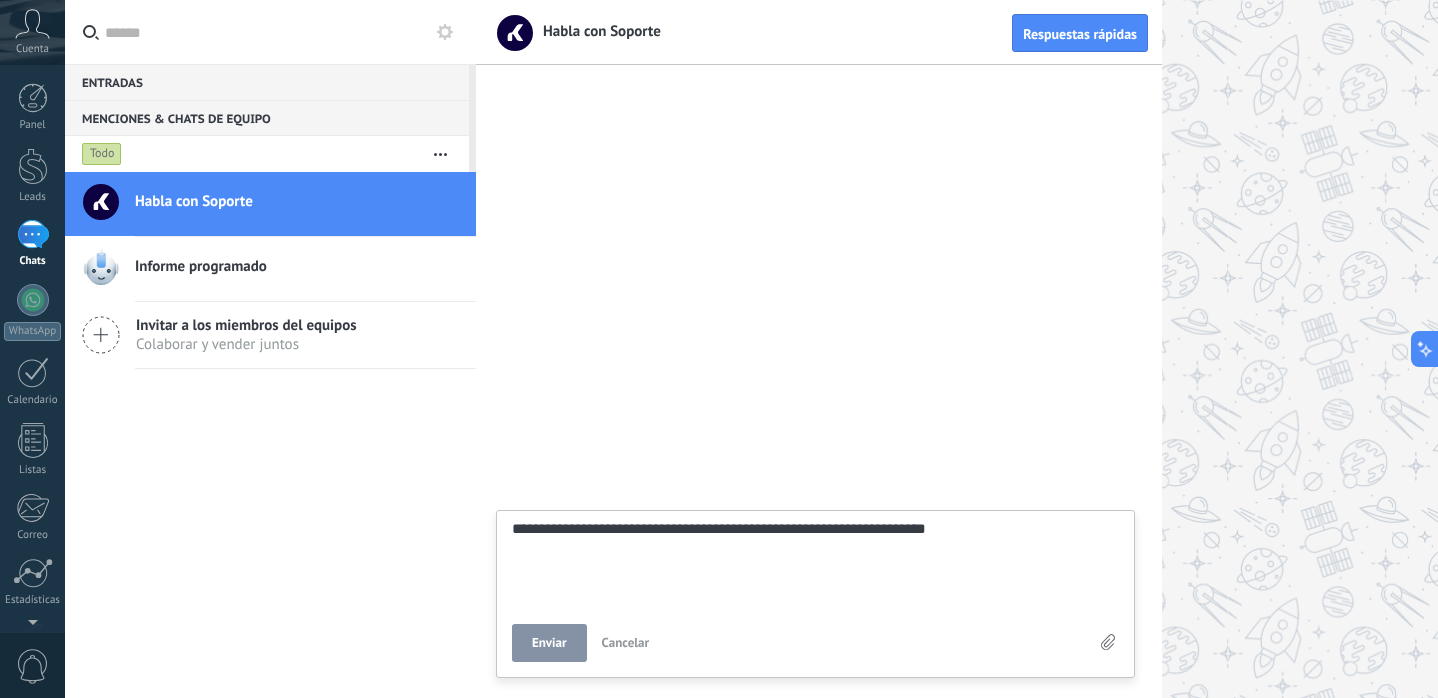 type on "**********" 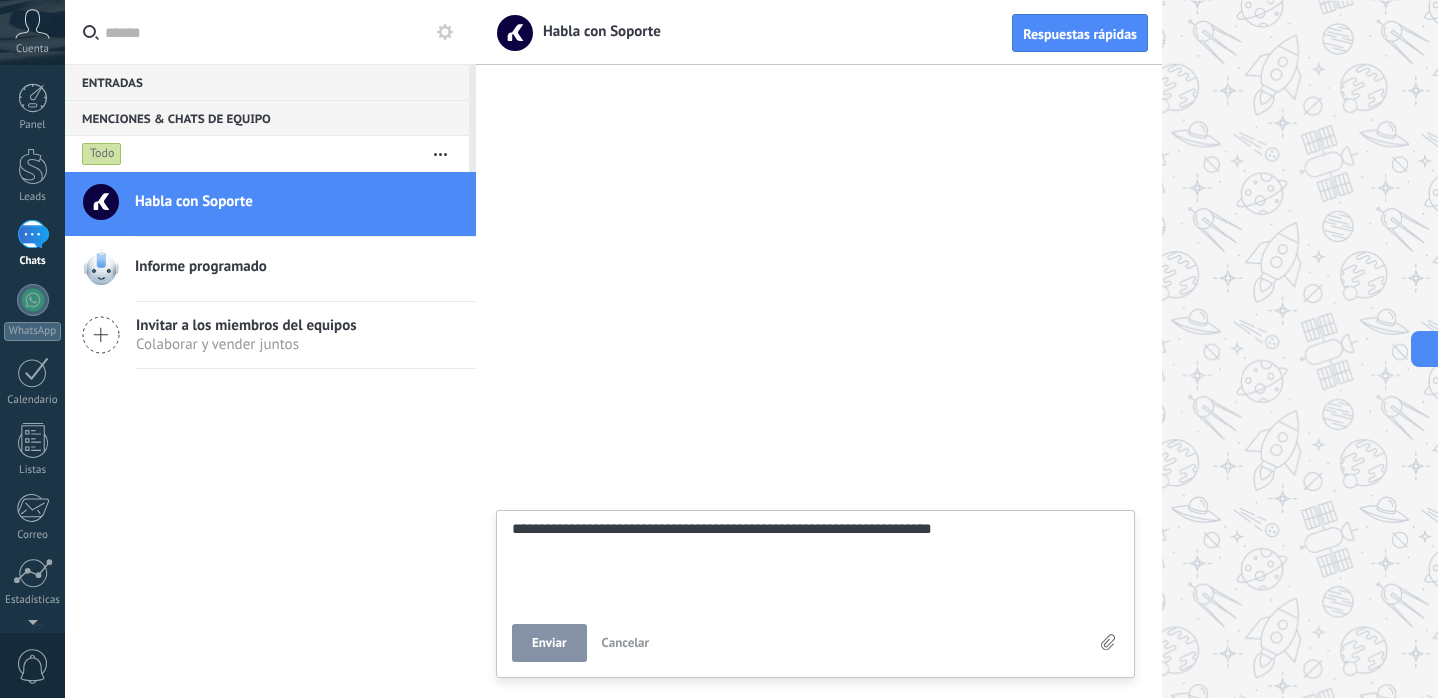 type on "**********" 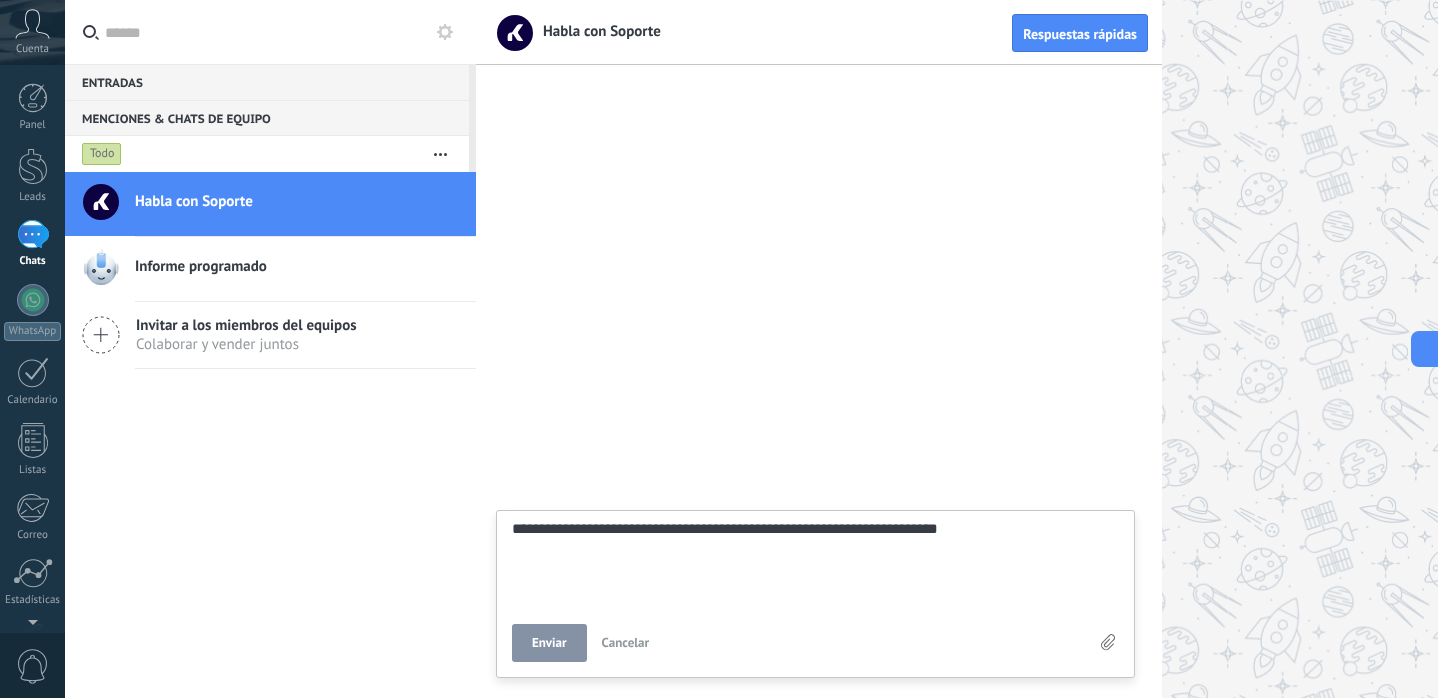 type on "**********" 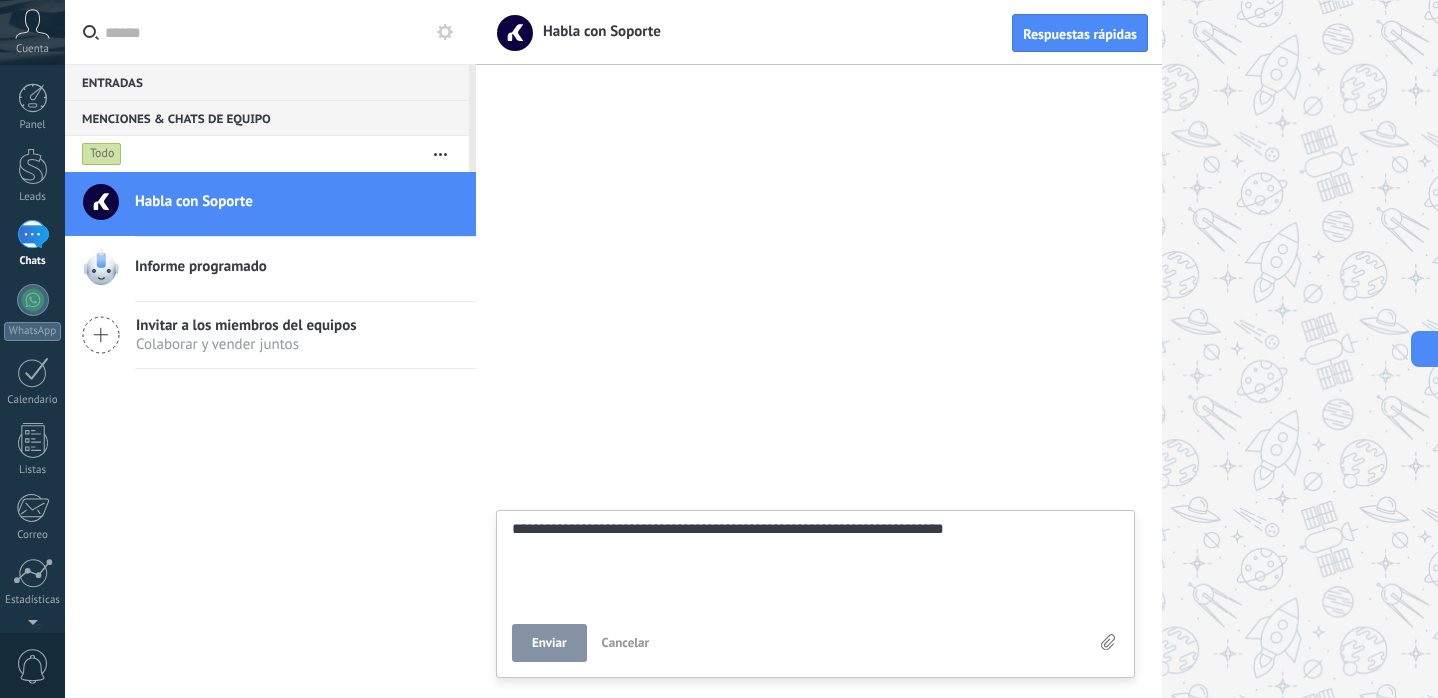type on "**********" 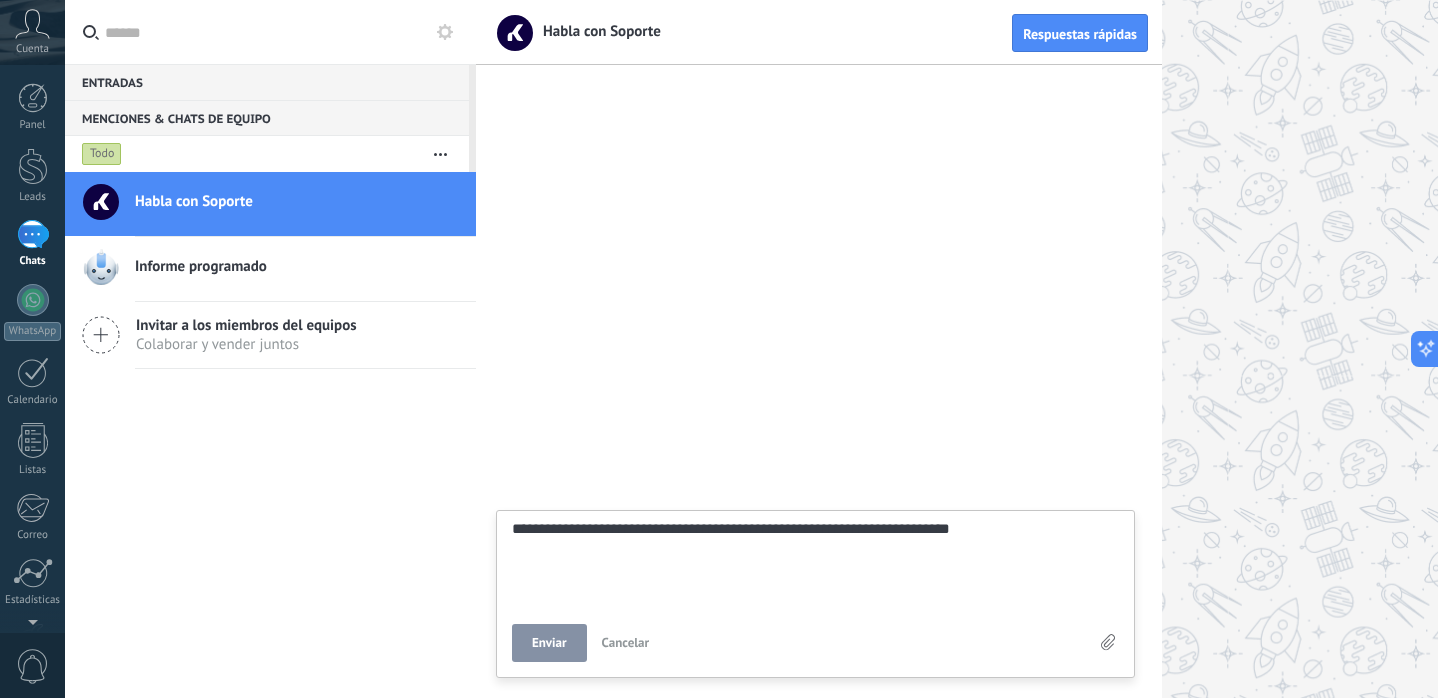 type on "**********" 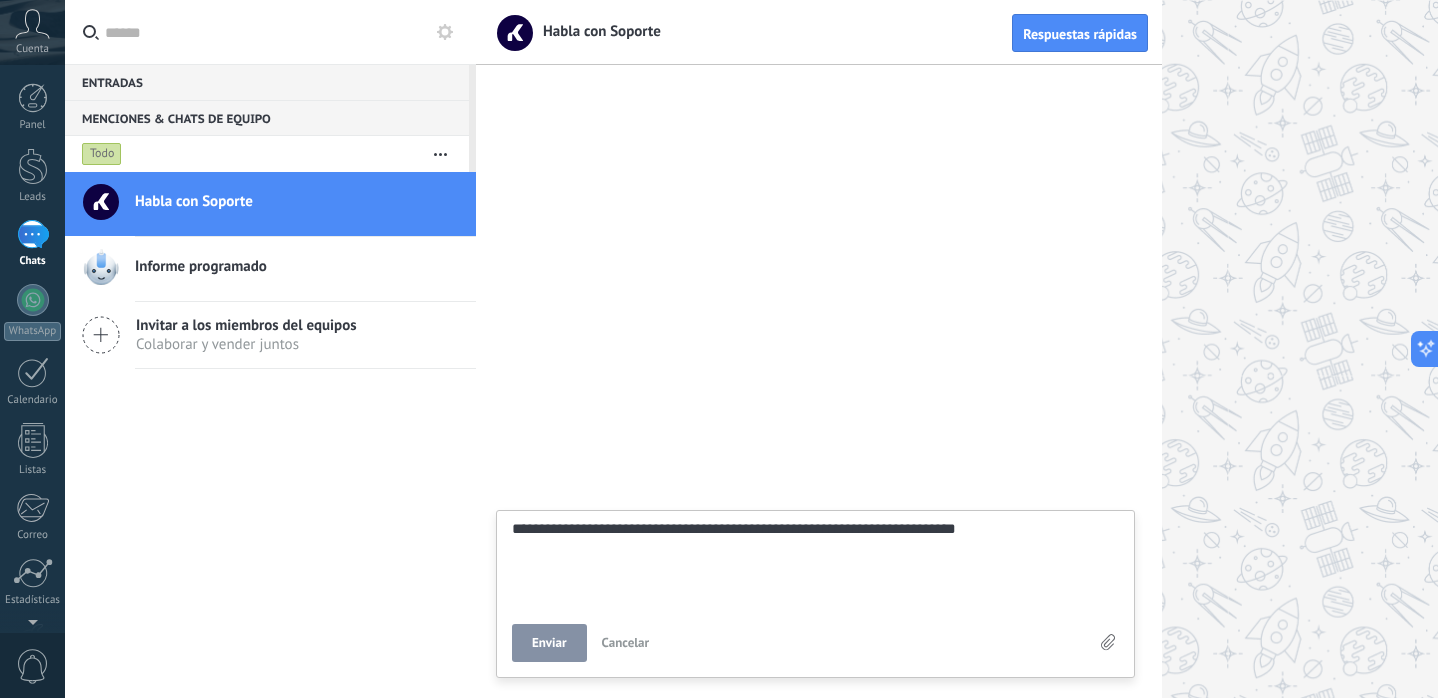 type on "**********" 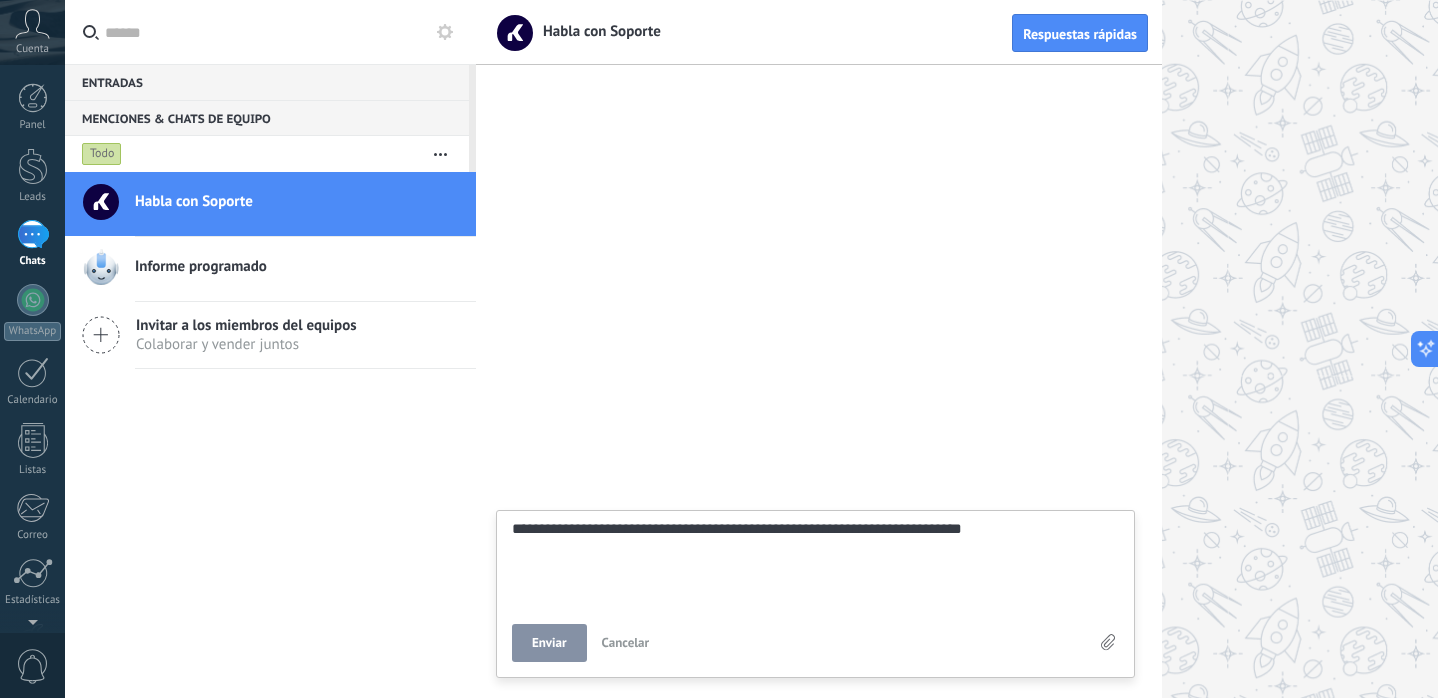 type on "**********" 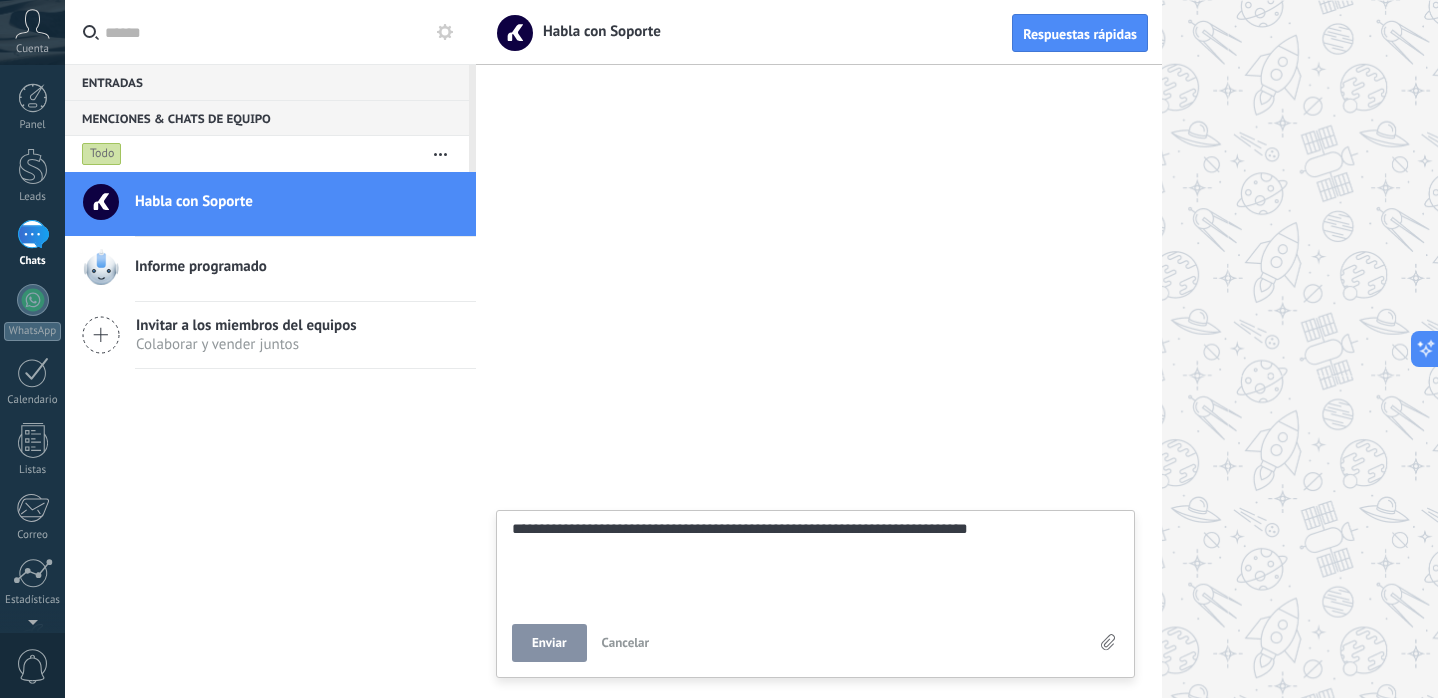 type on "**********" 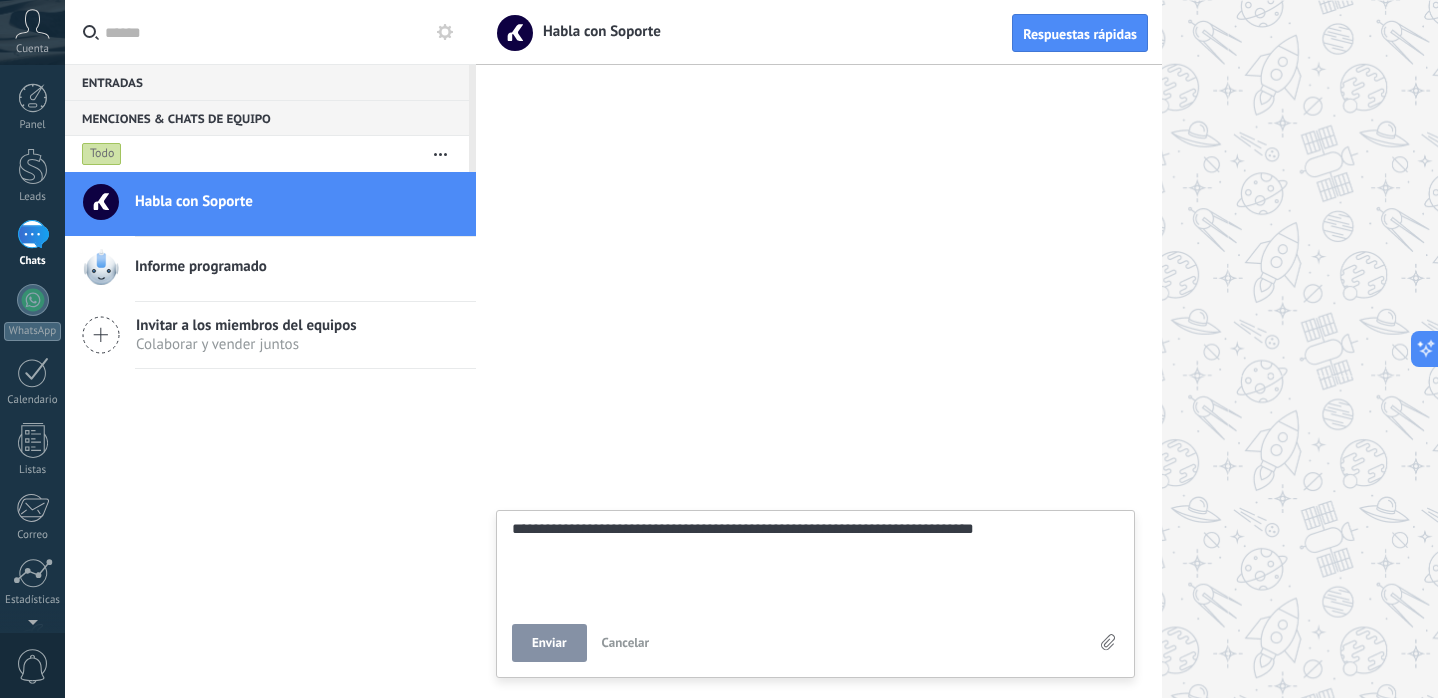 type on "**********" 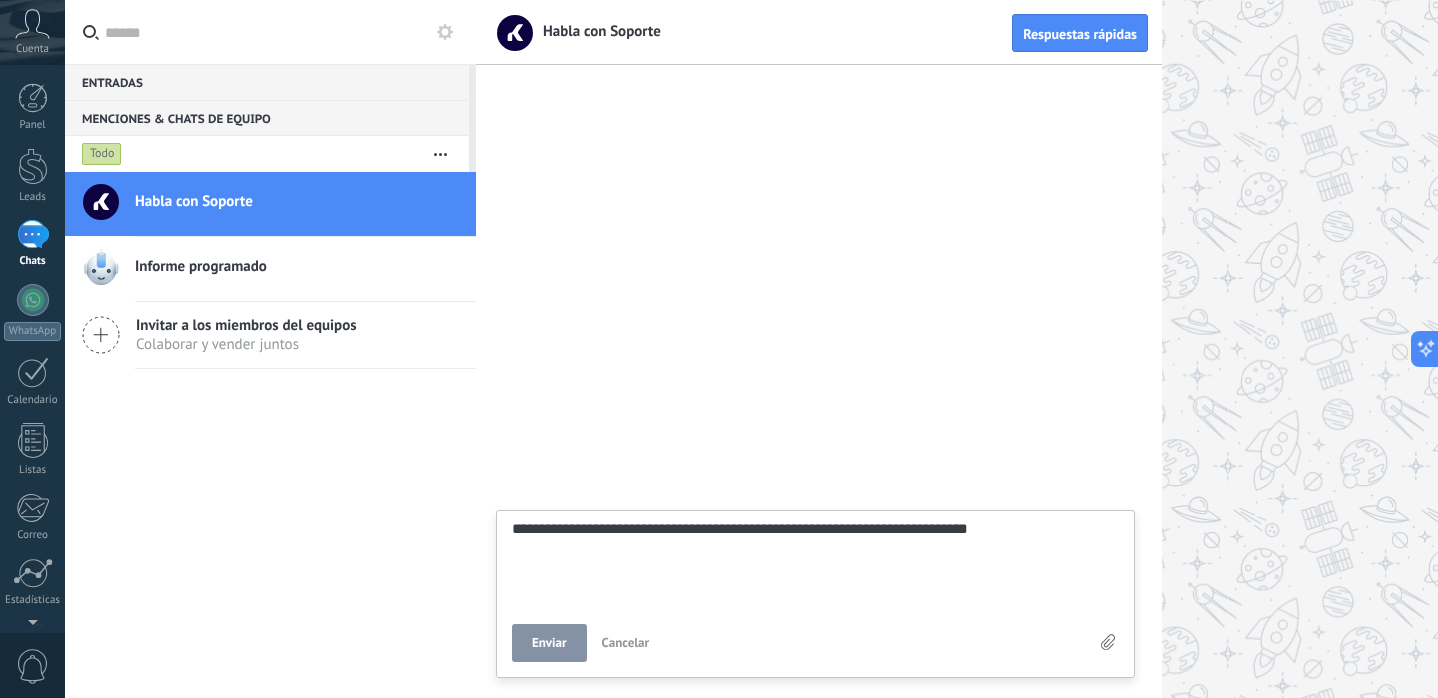 type on "**********" 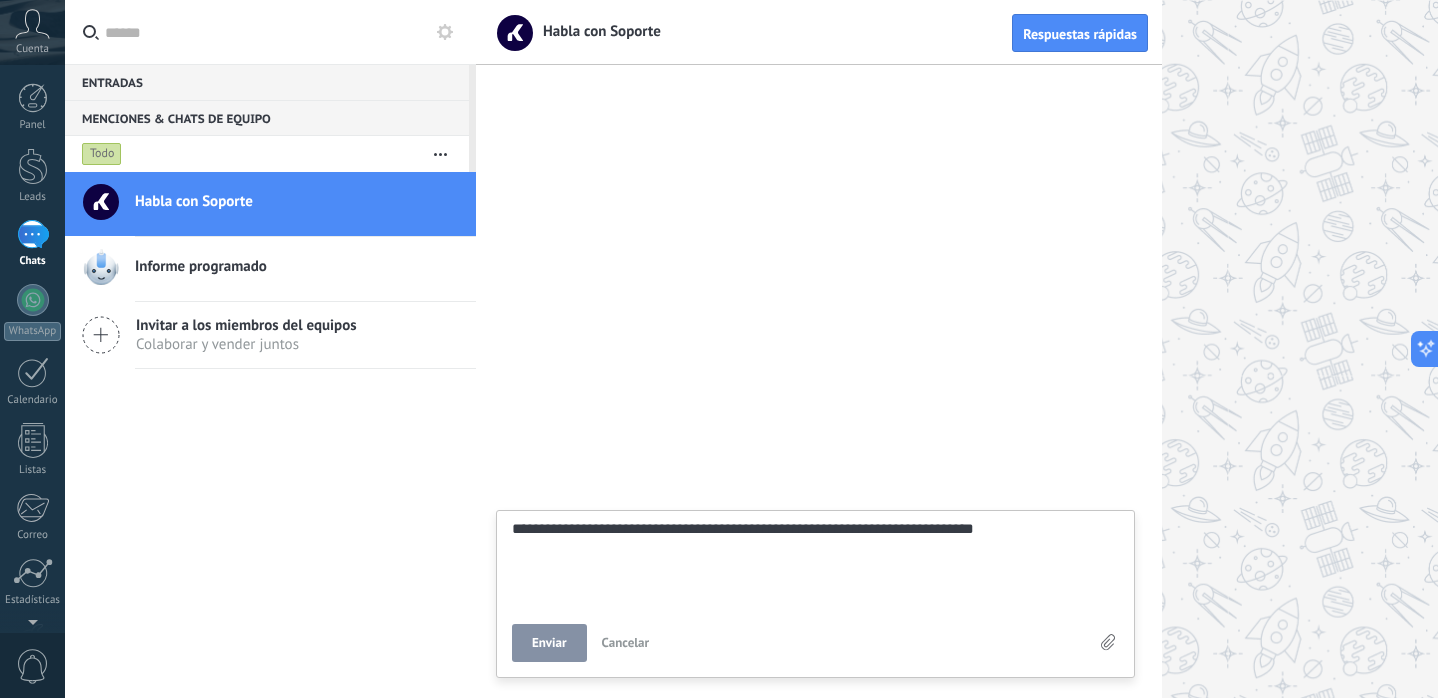 type on "**********" 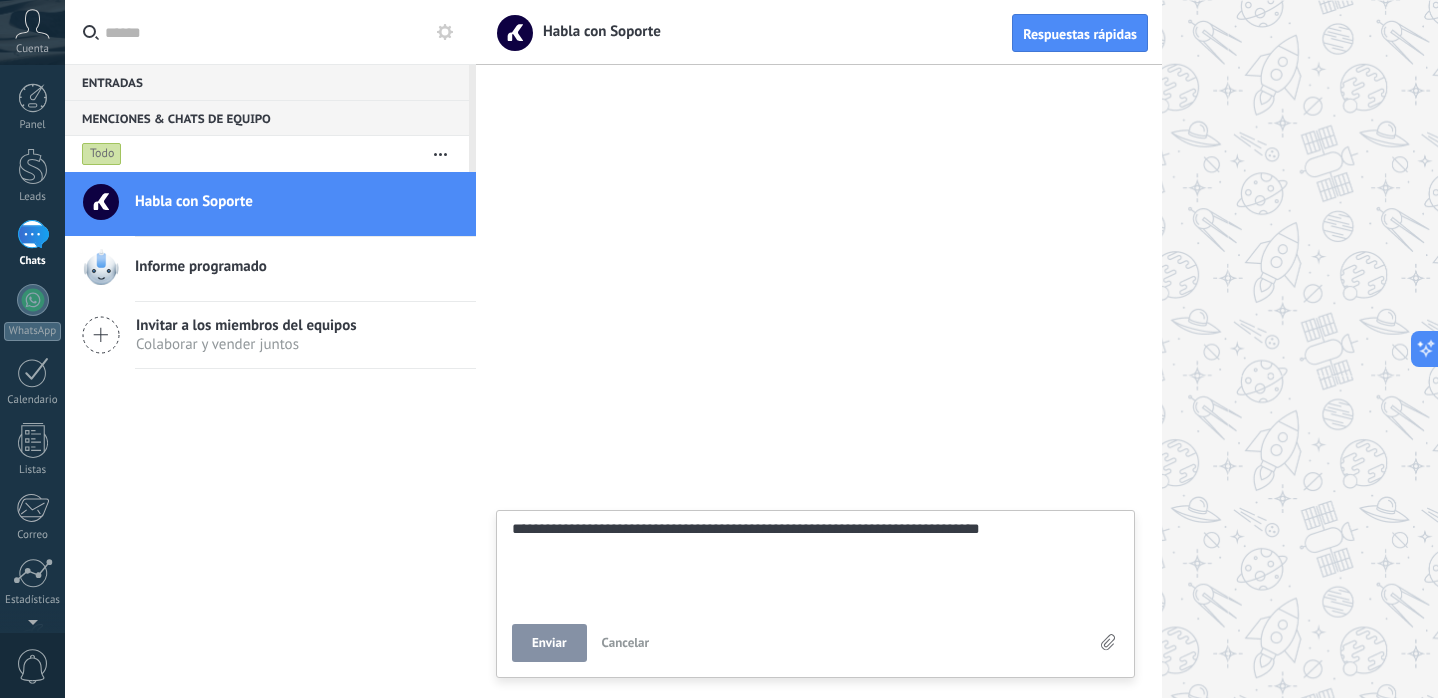 type on "**********" 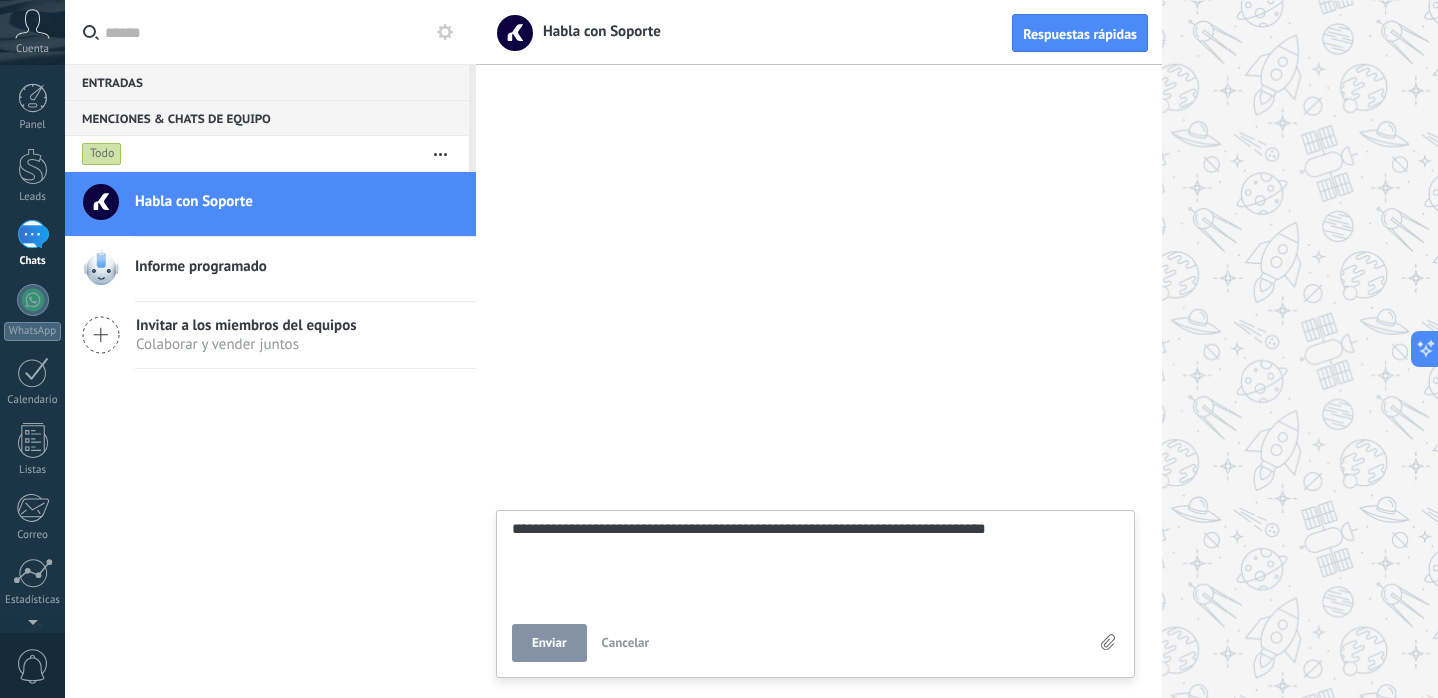 type on "**********" 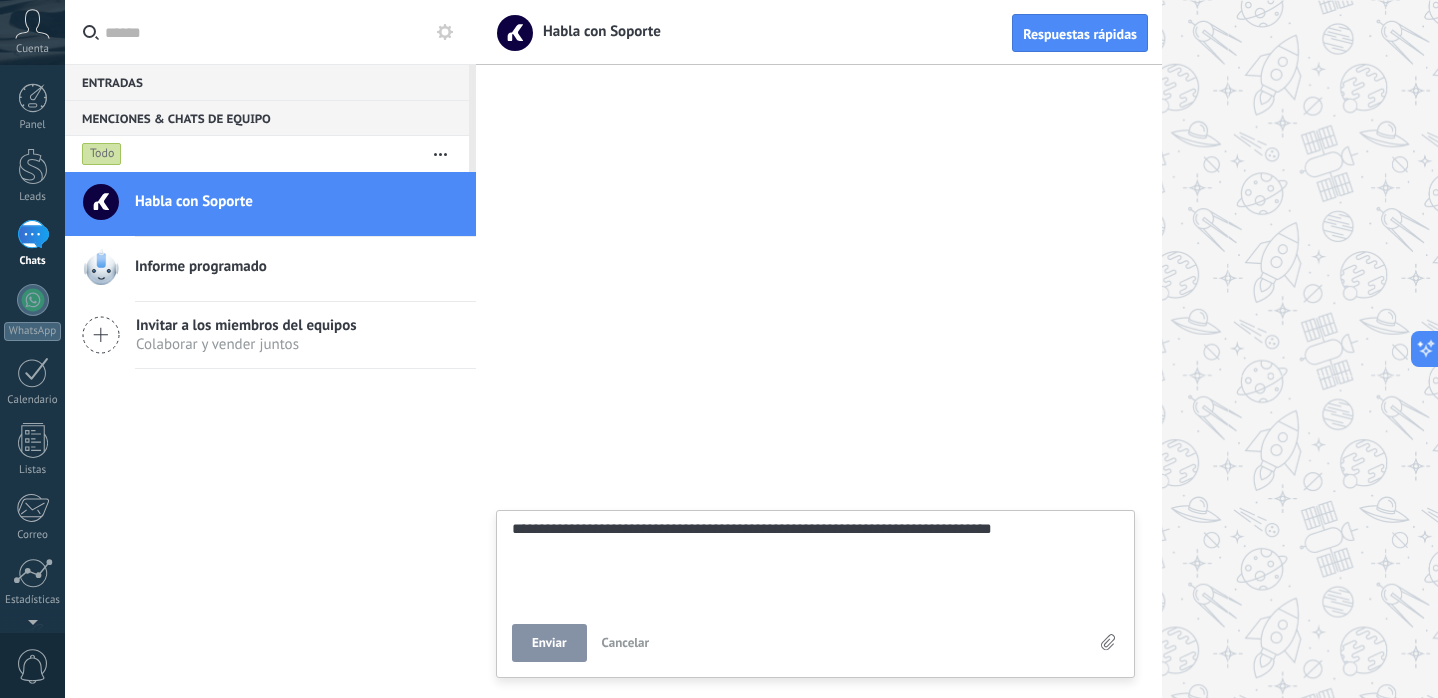 type on "**********" 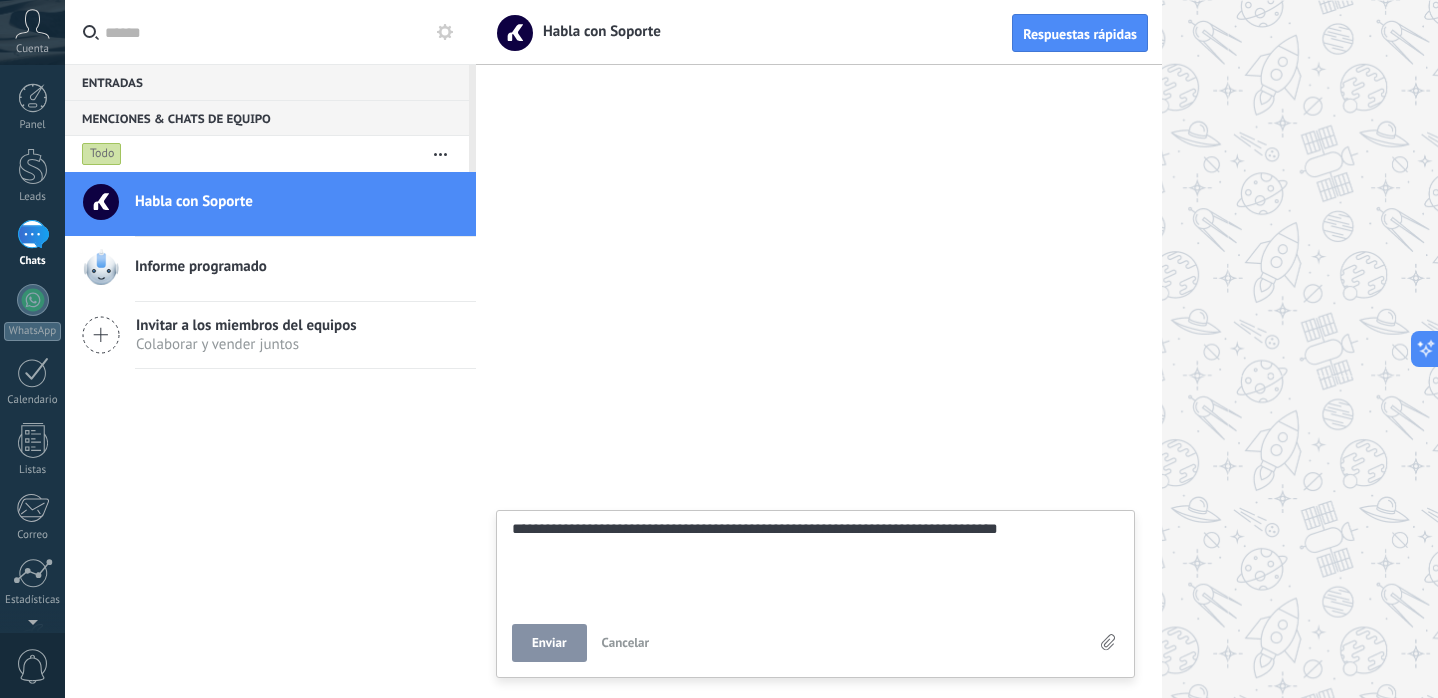 type on "**********" 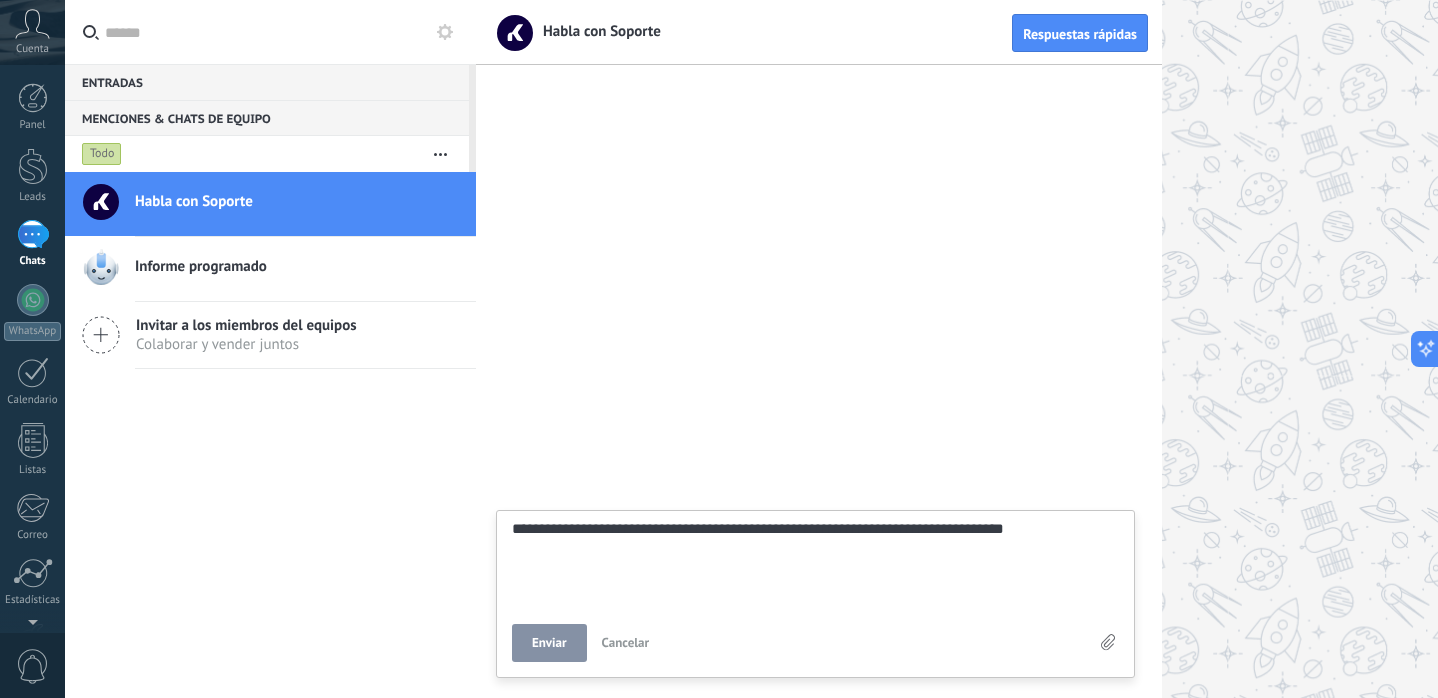 type on "**********" 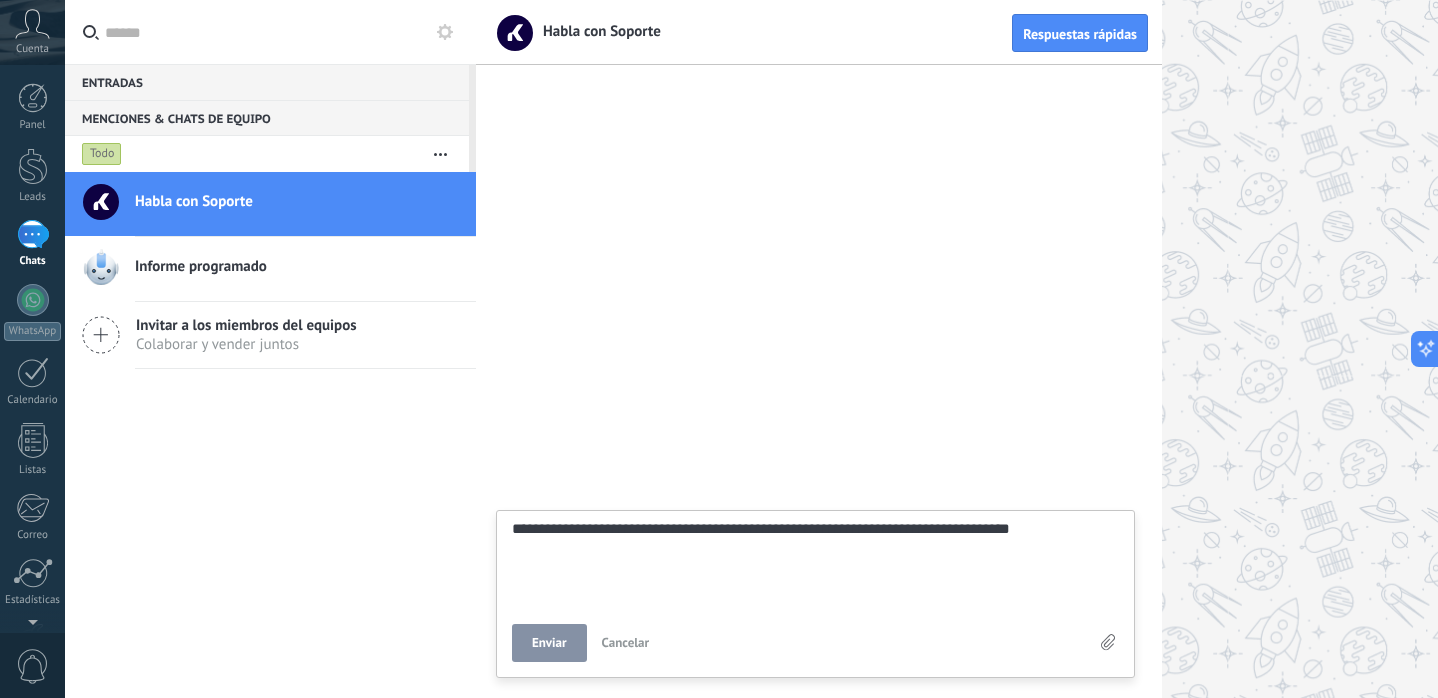 type on "**********" 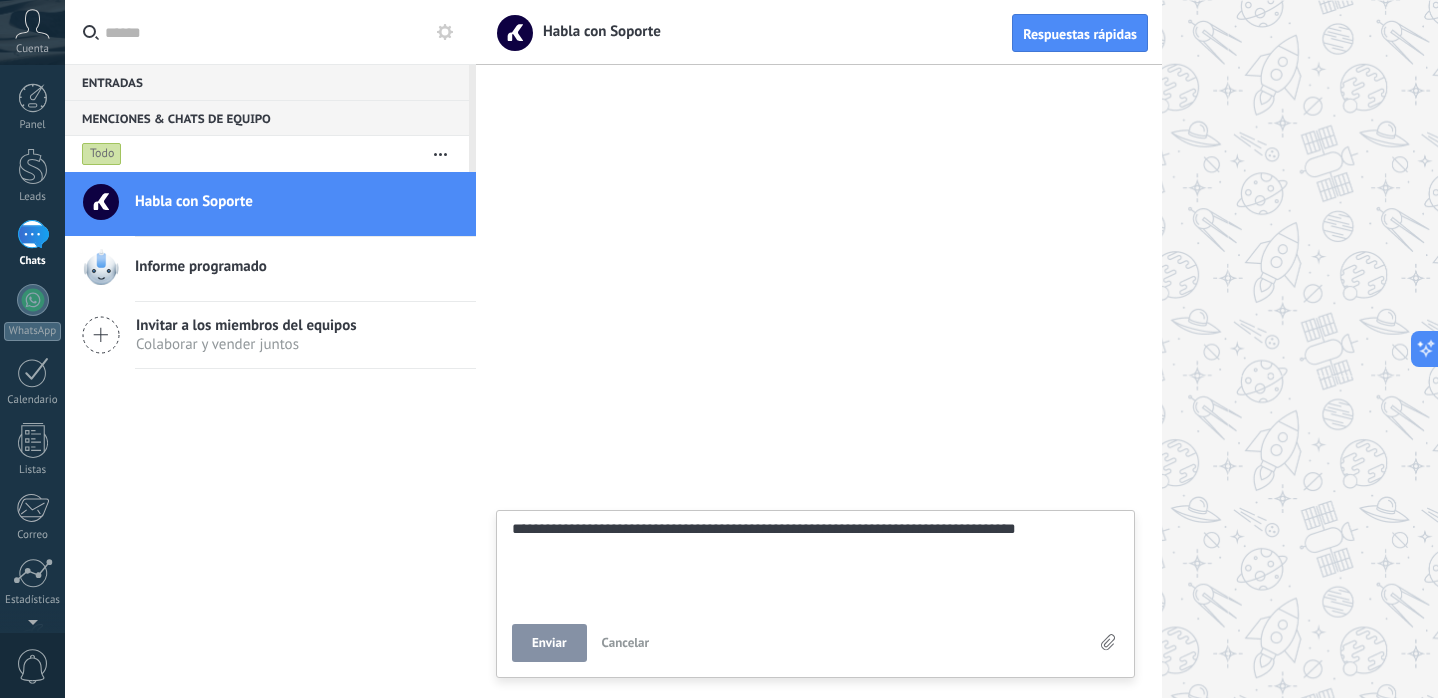 type on "**********" 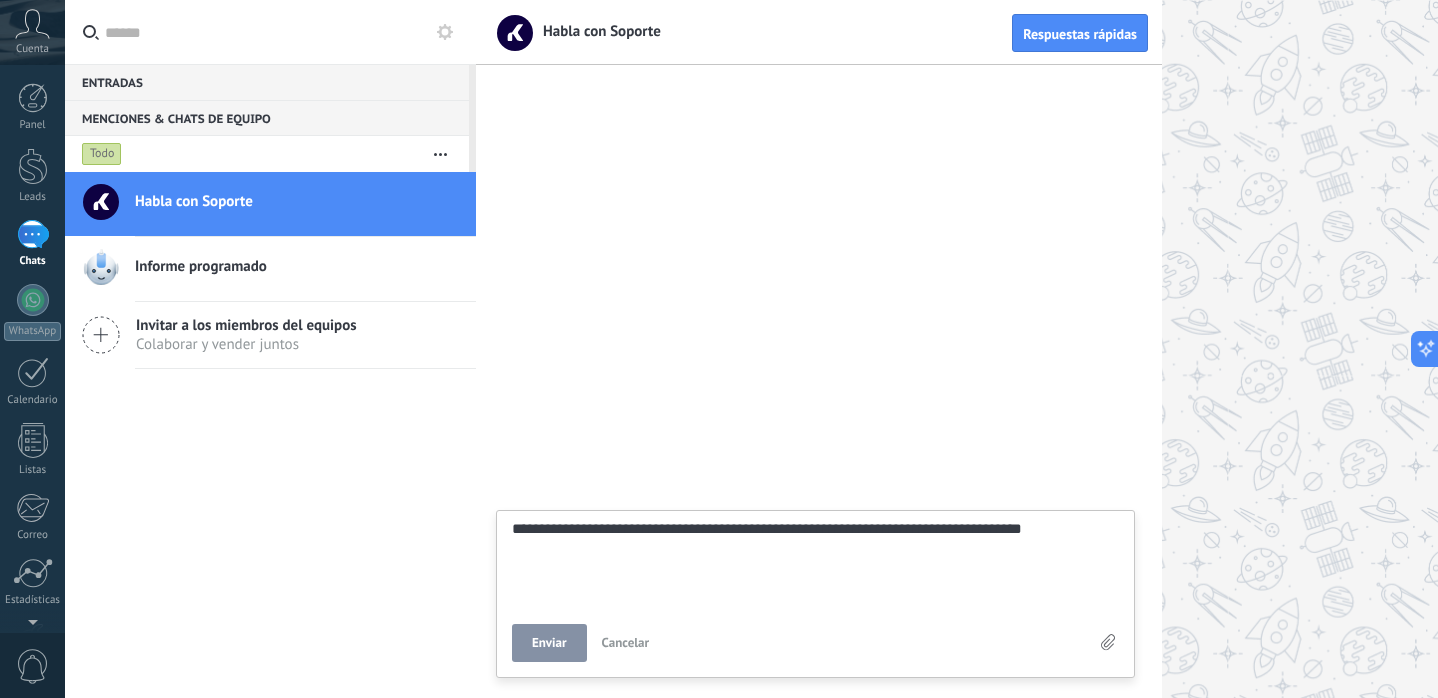 scroll, scrollTop: 39, scrollLeft: 0, axis: vertical 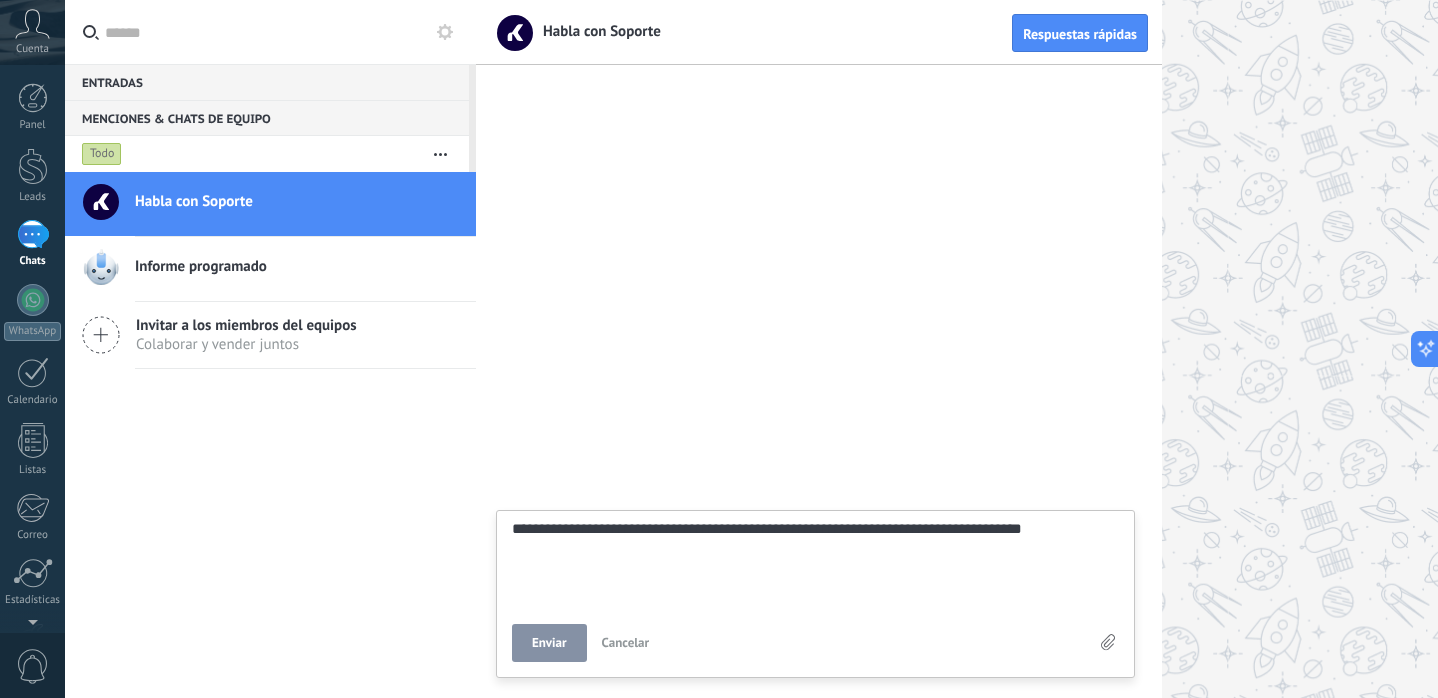 type on "**********" 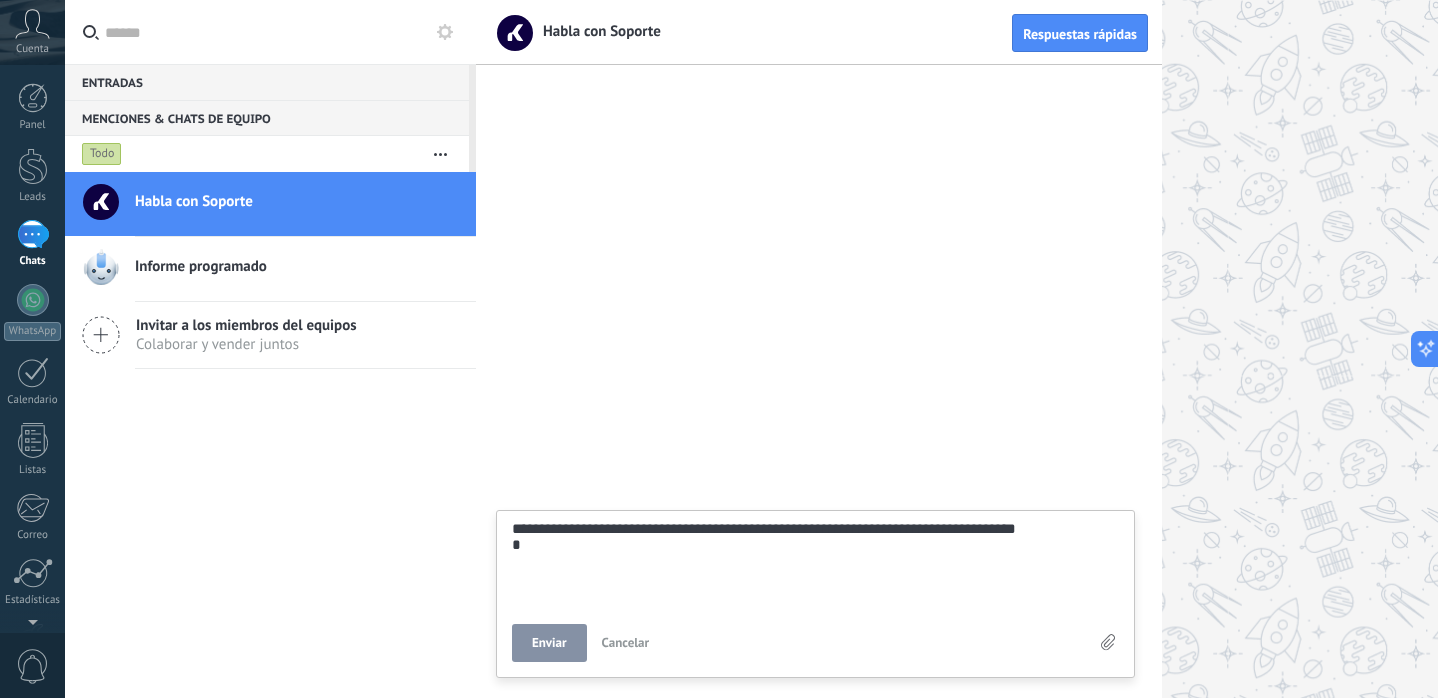 type on "**********" 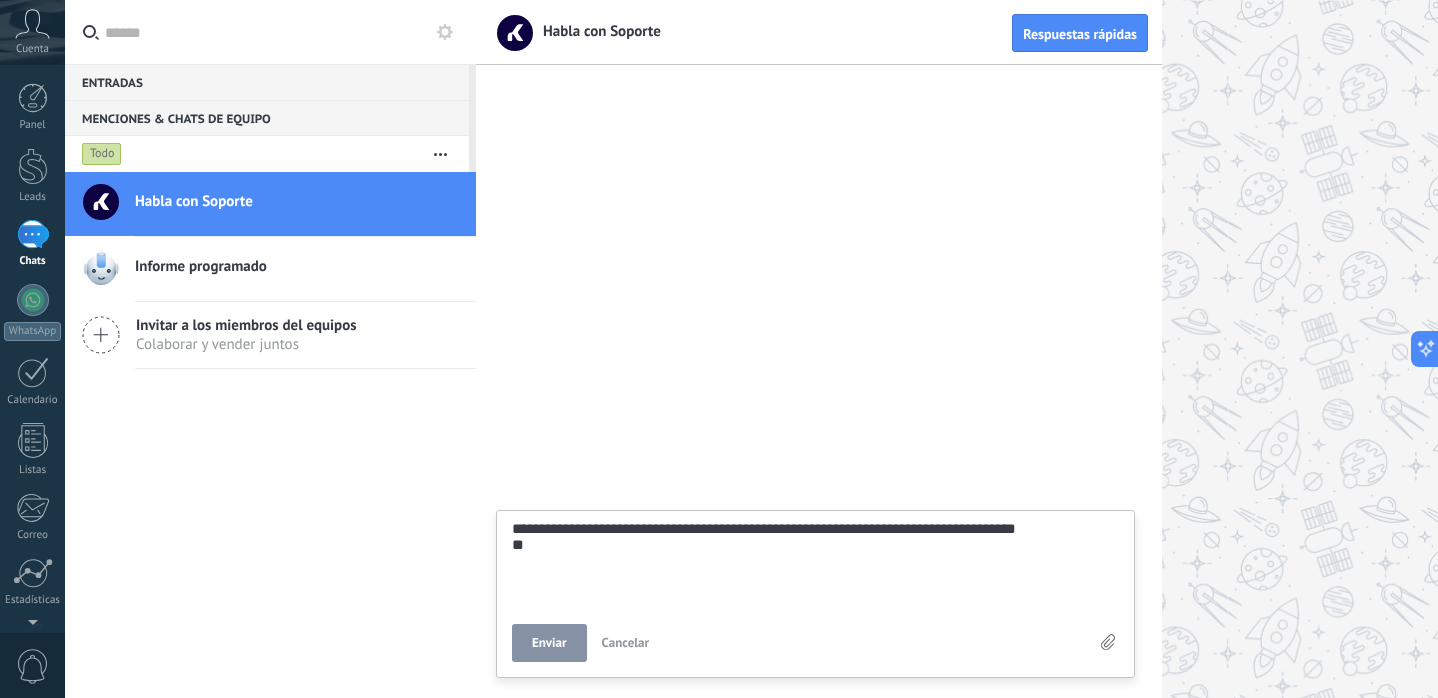 type on "**********" 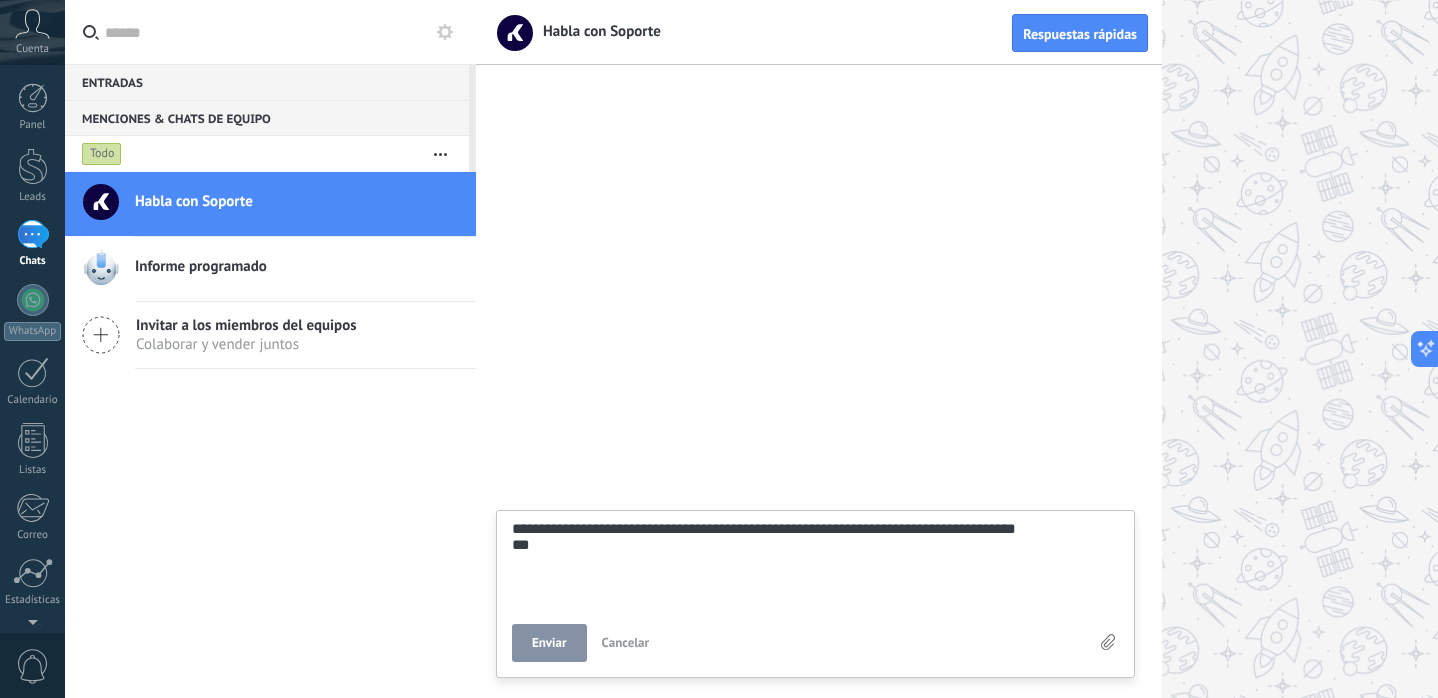 type on "**********" 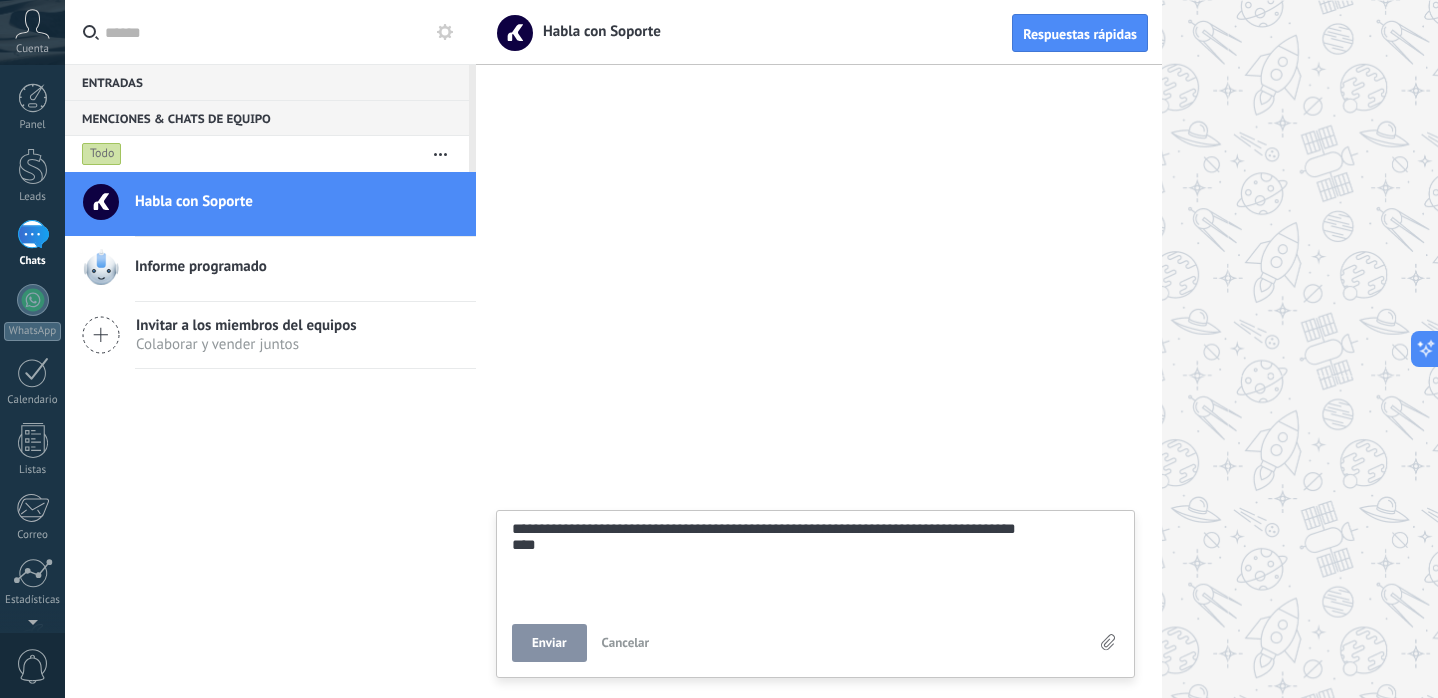 type on "**********" 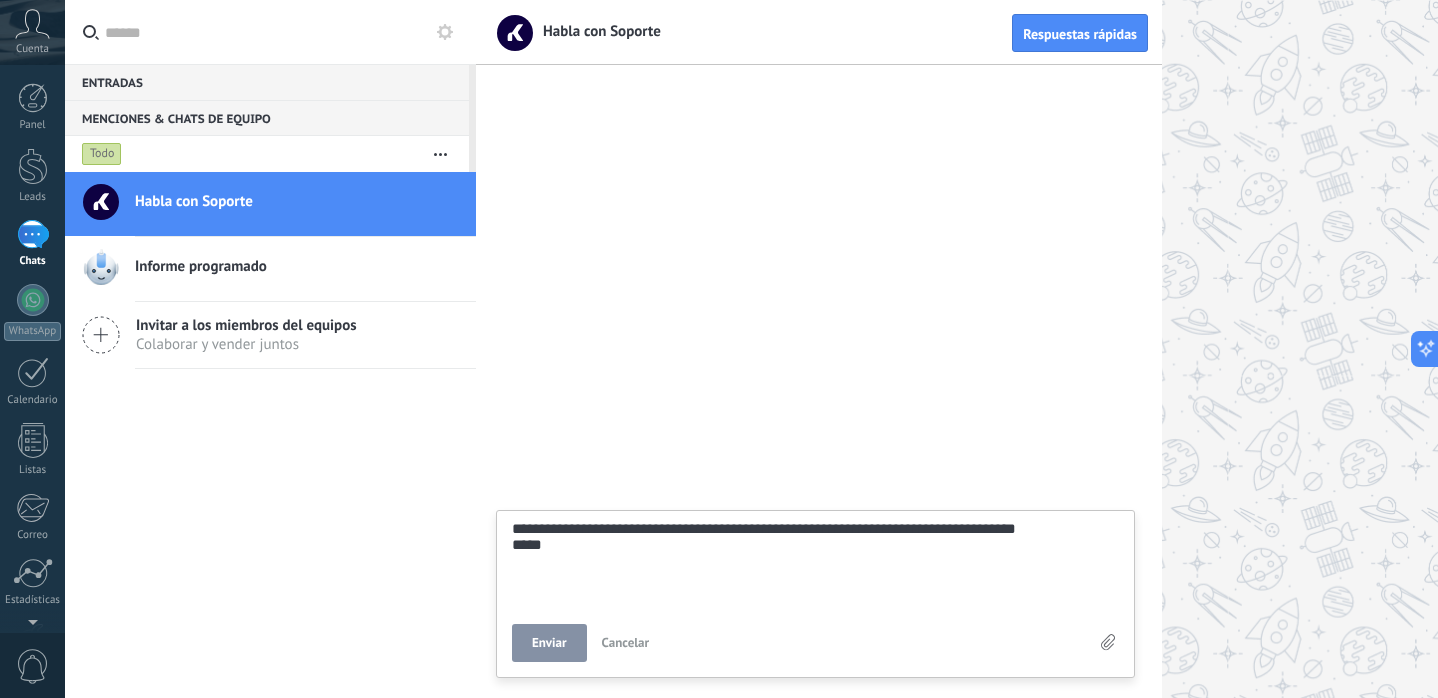 type on "**********" 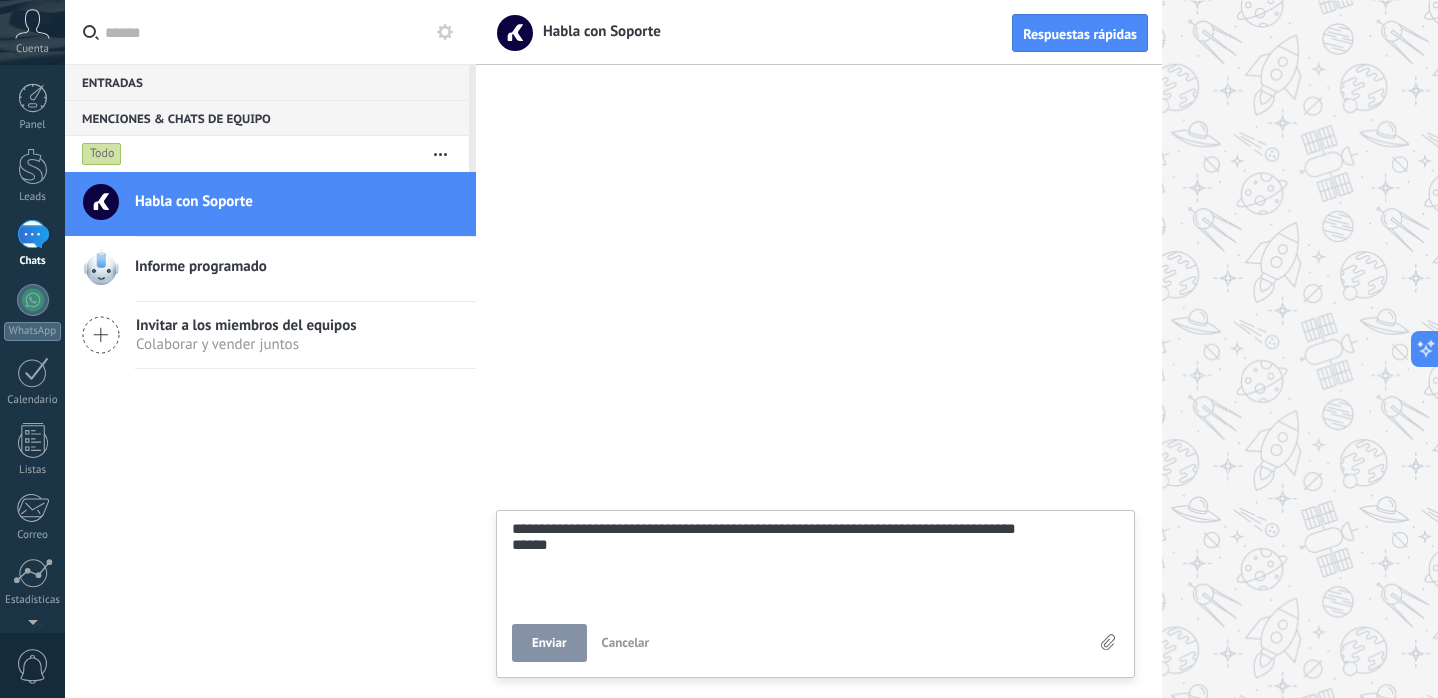 type on "**********" 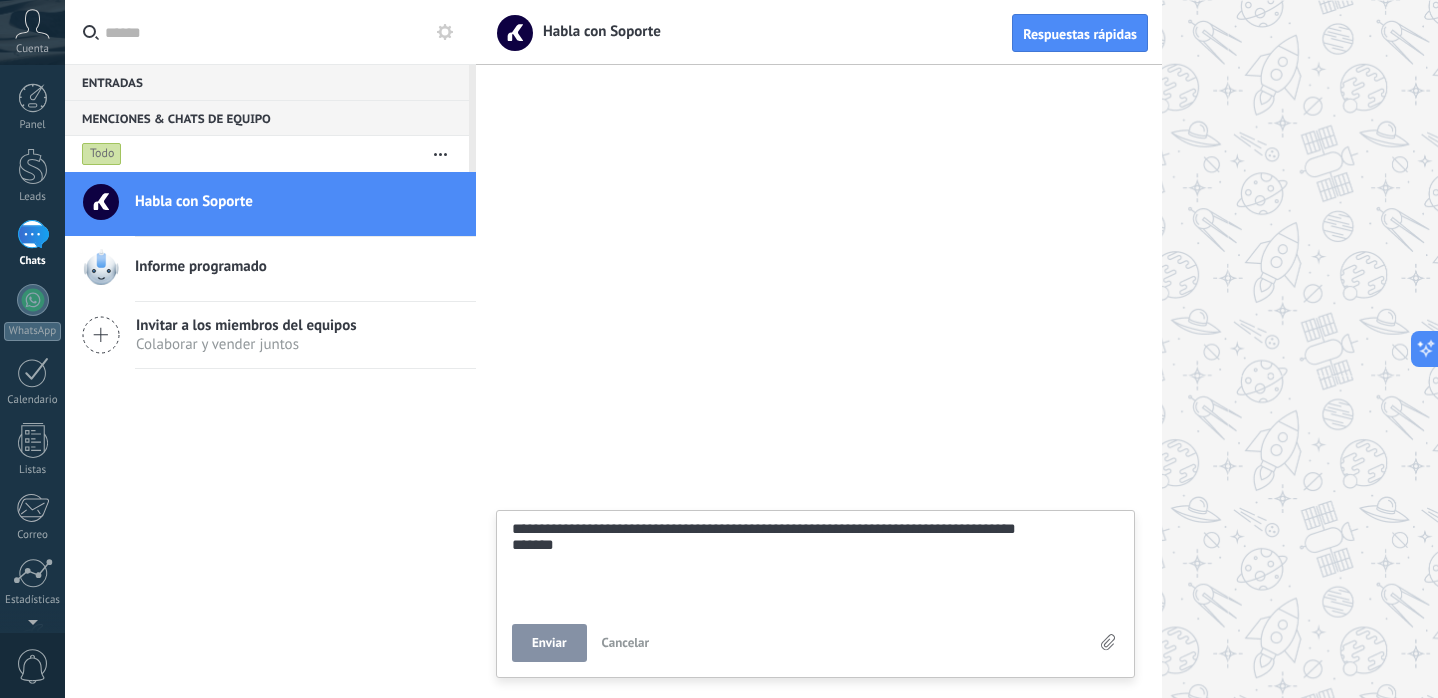 type on "**********" 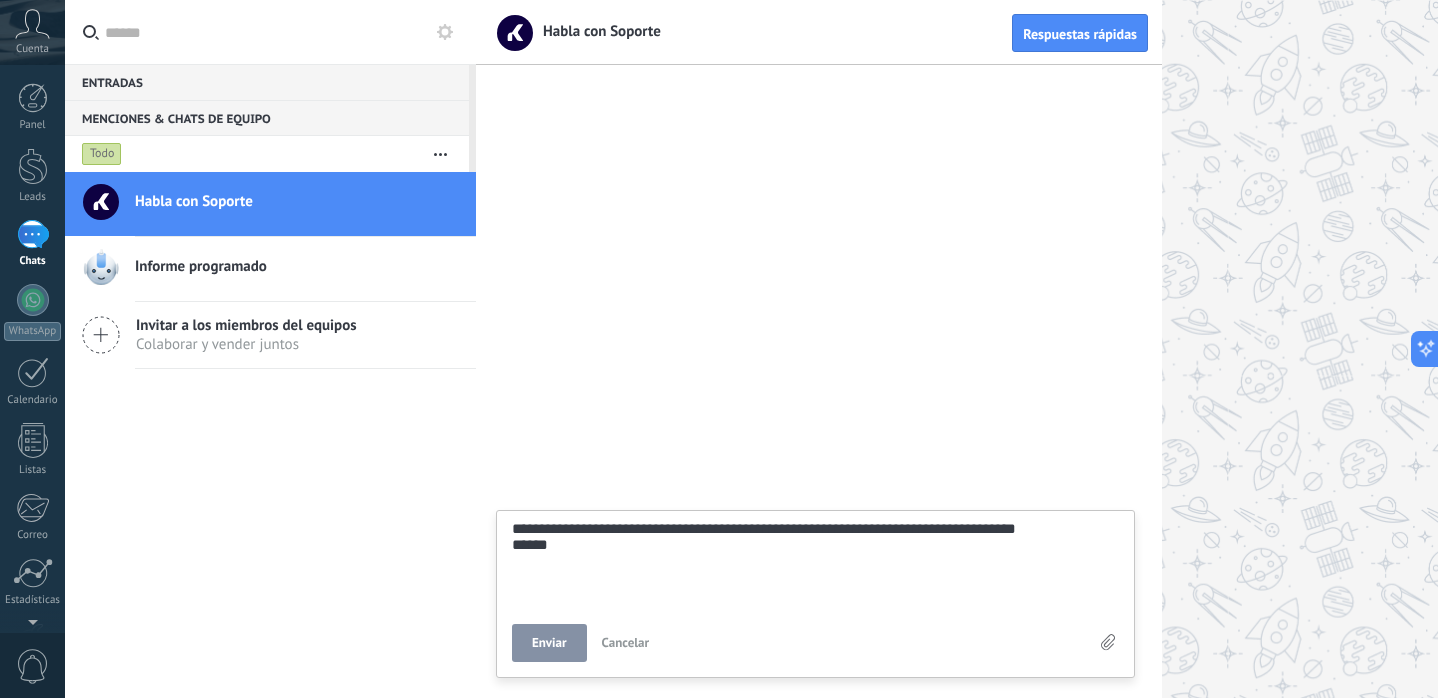 type on "**********" 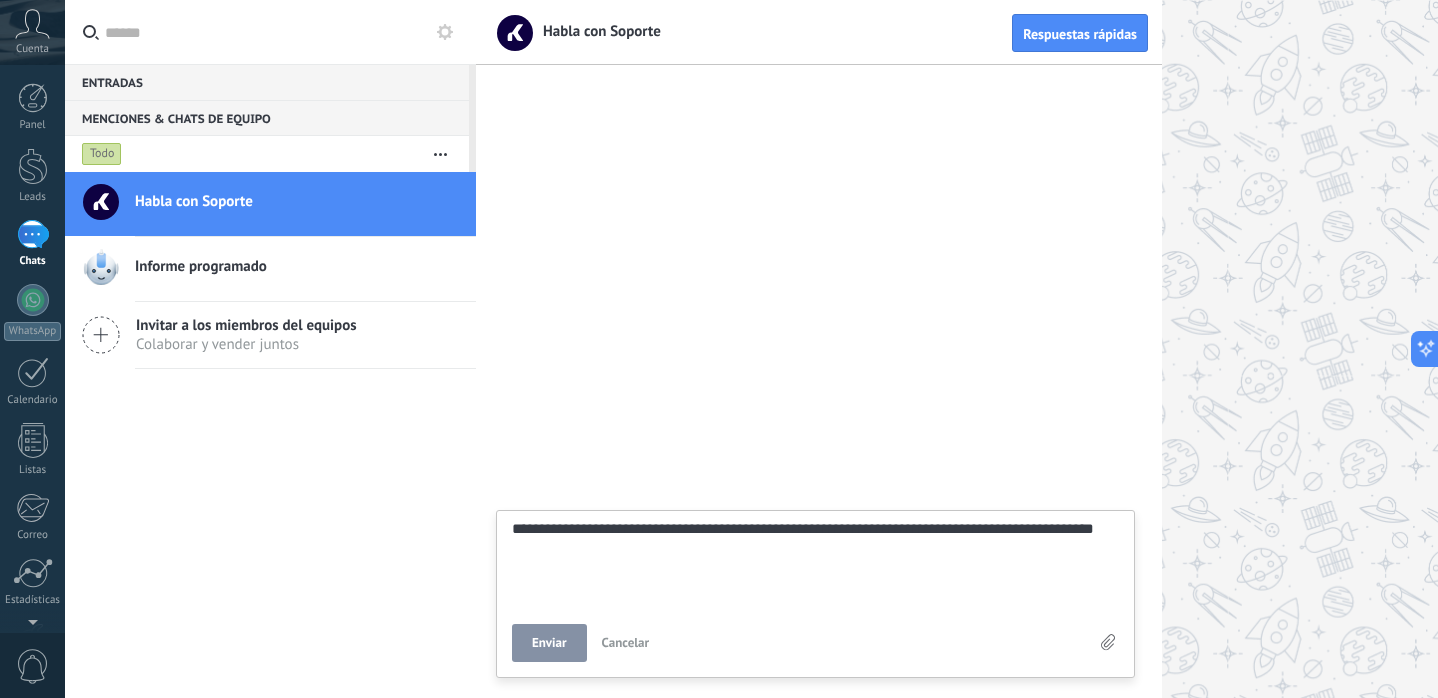 scroll, scrollTop: 39, scrollLeft: 0, axis: vertical 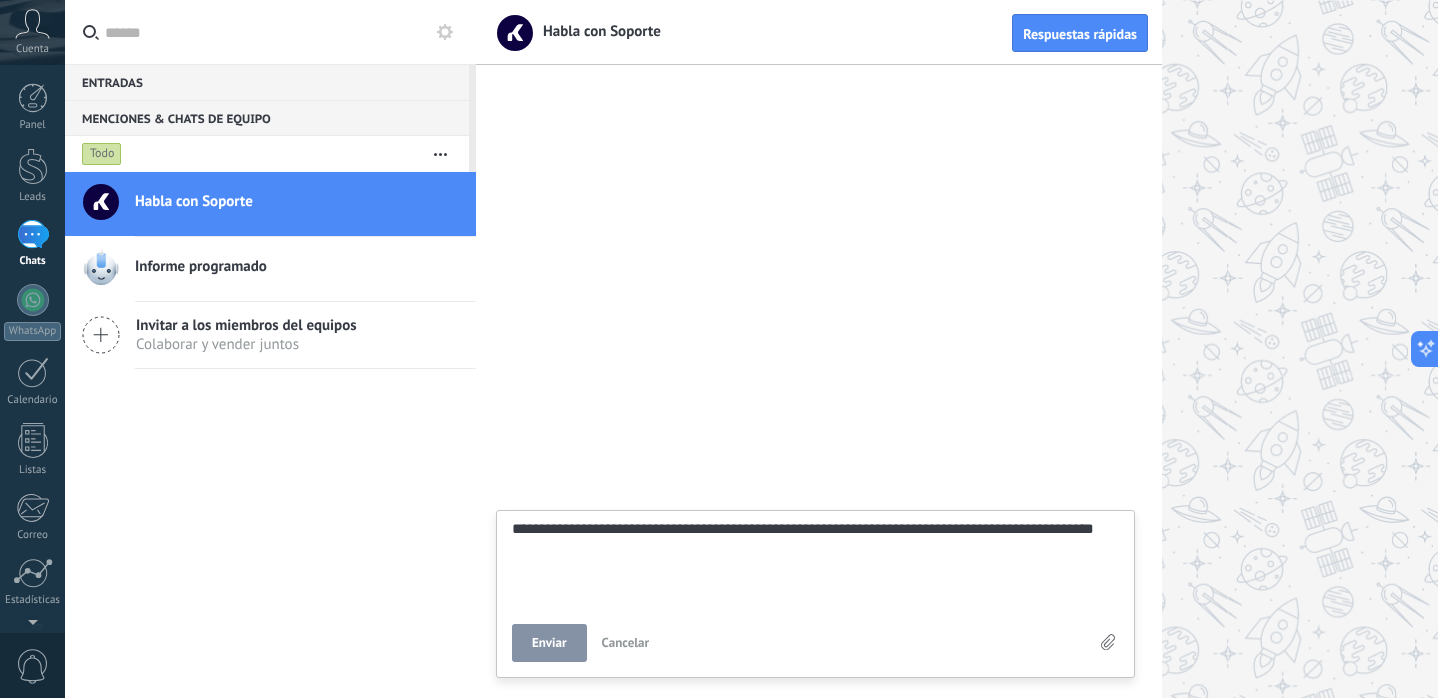 click on "Enviar" at bounding box center [549, 643] 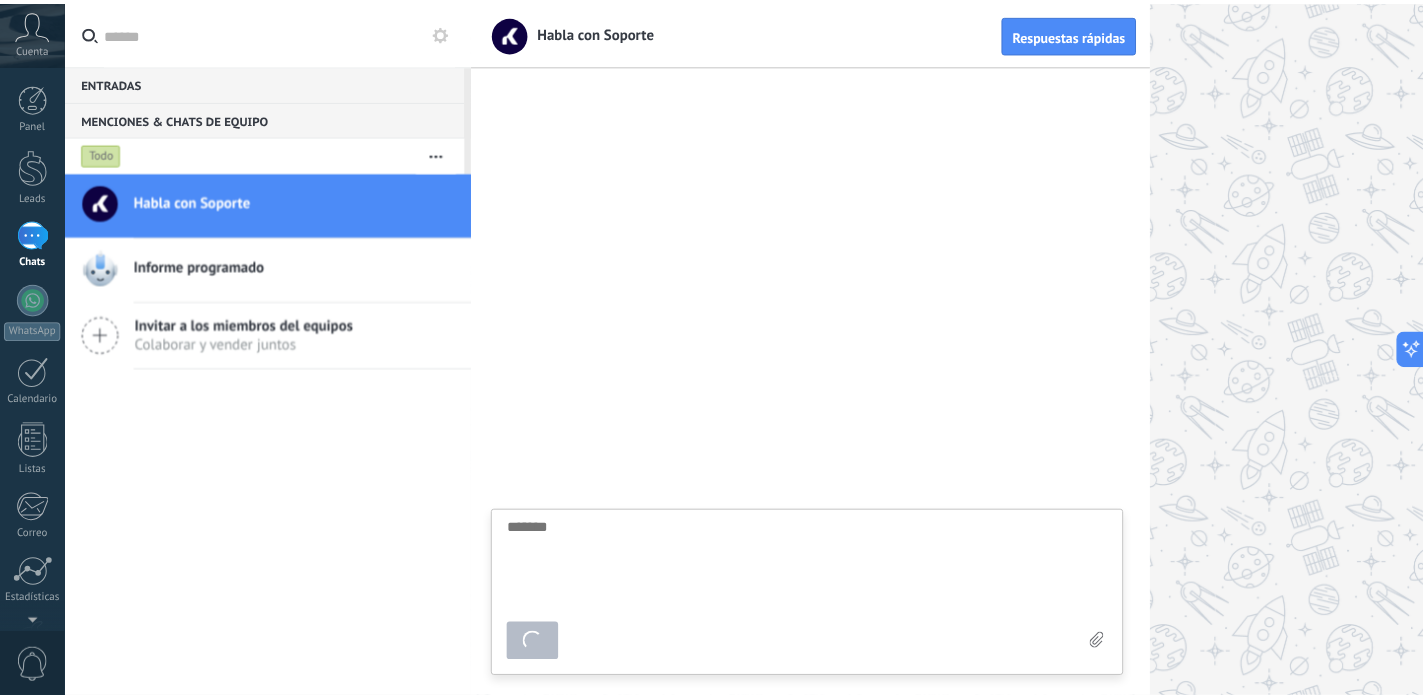 scroll, scrollTop: 19, scrollLeft: 0, axis: vertical 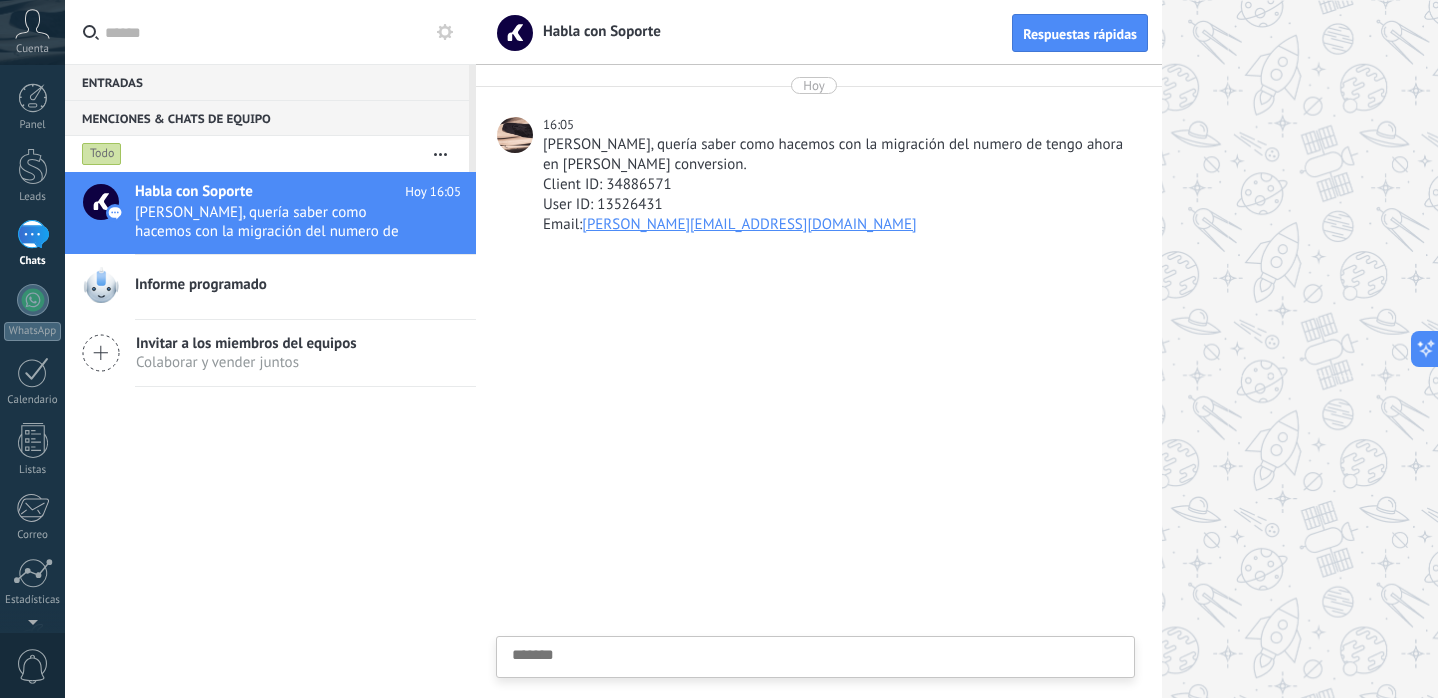click 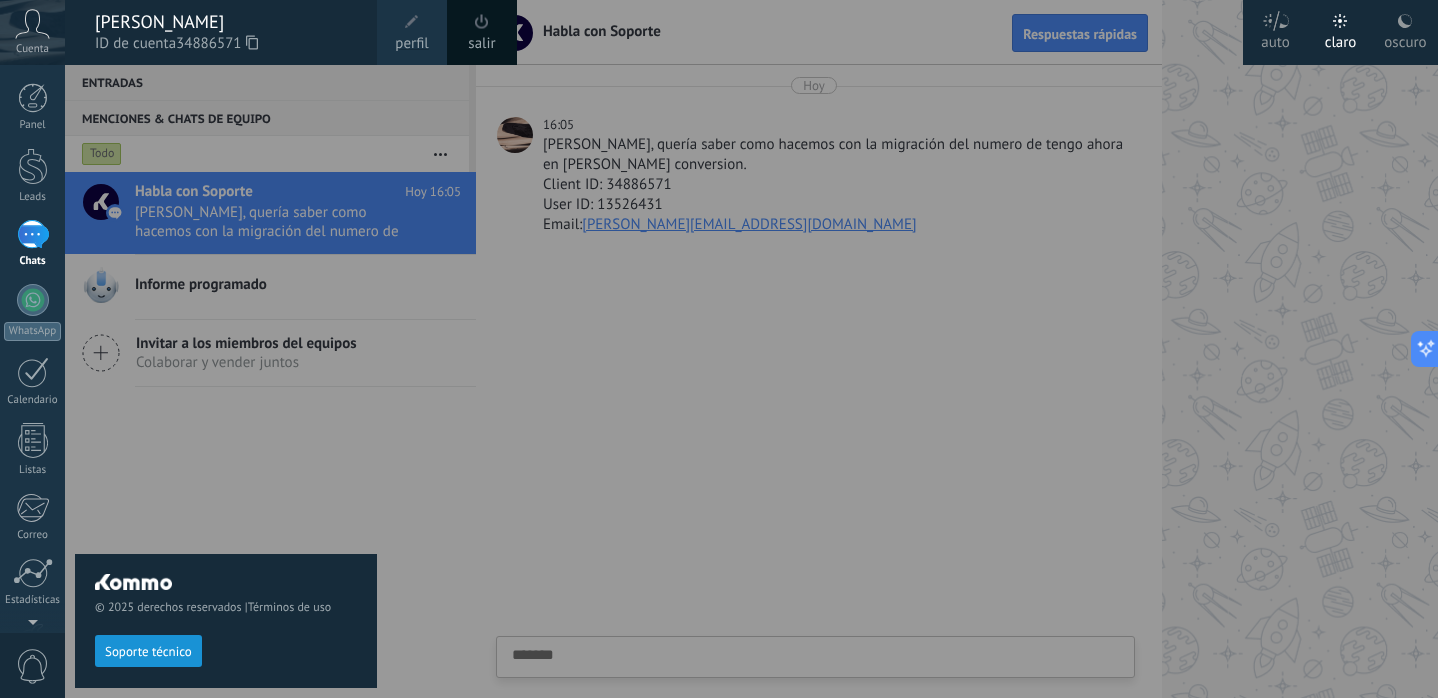 click 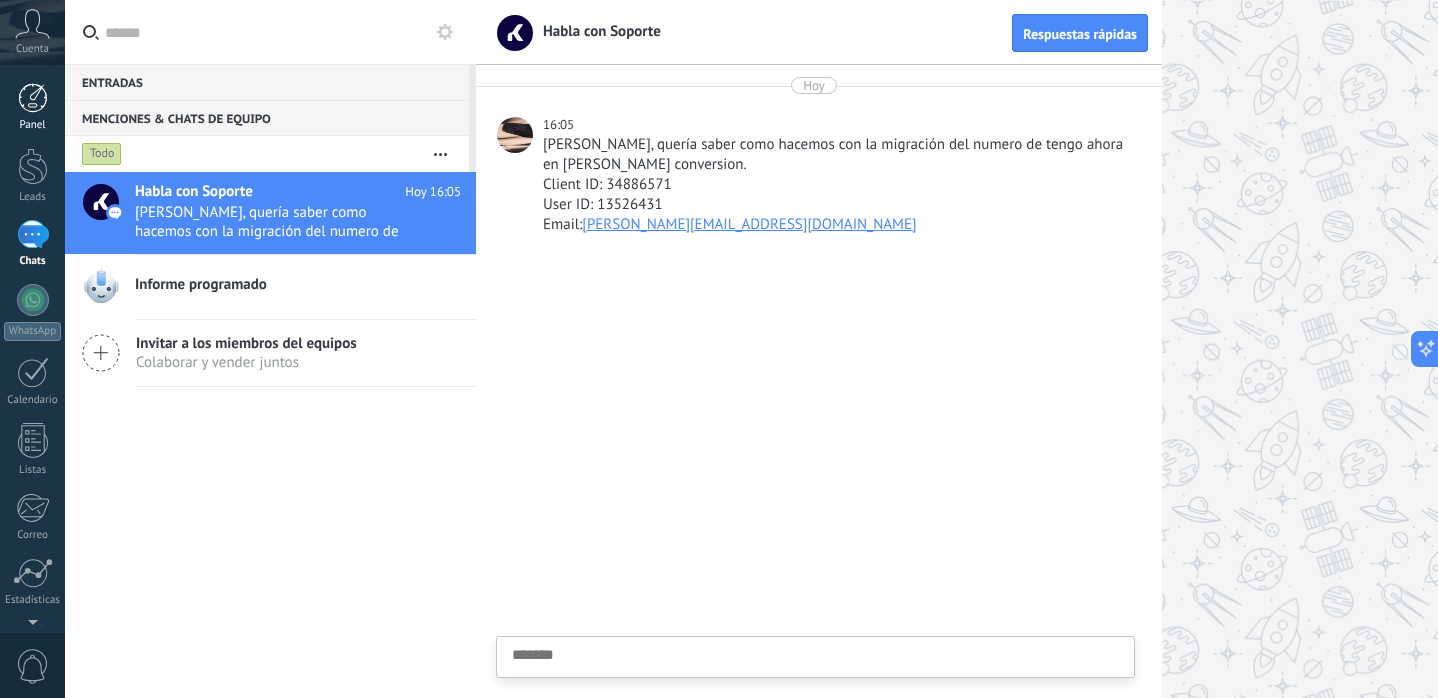 click at bounding box center (33, 98) 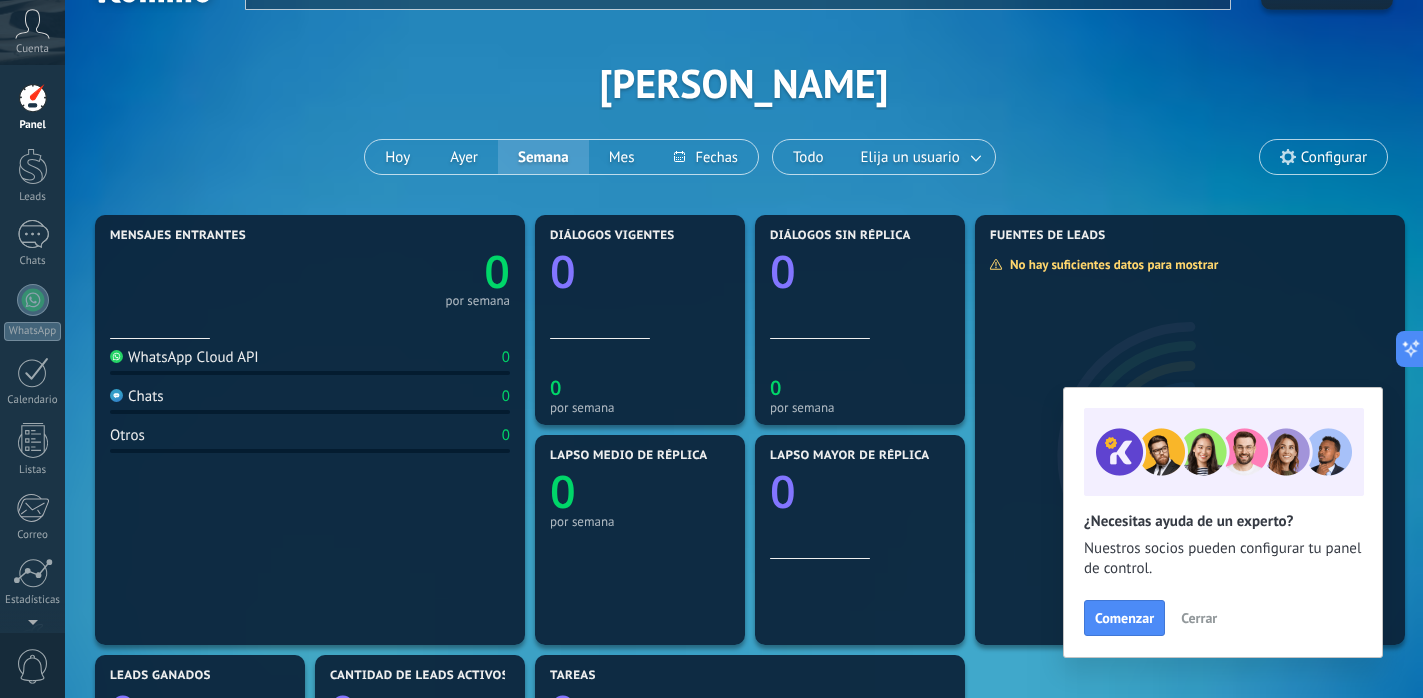 scroll, scrollTop: 45, scrollLeft: 0, axis: vertical 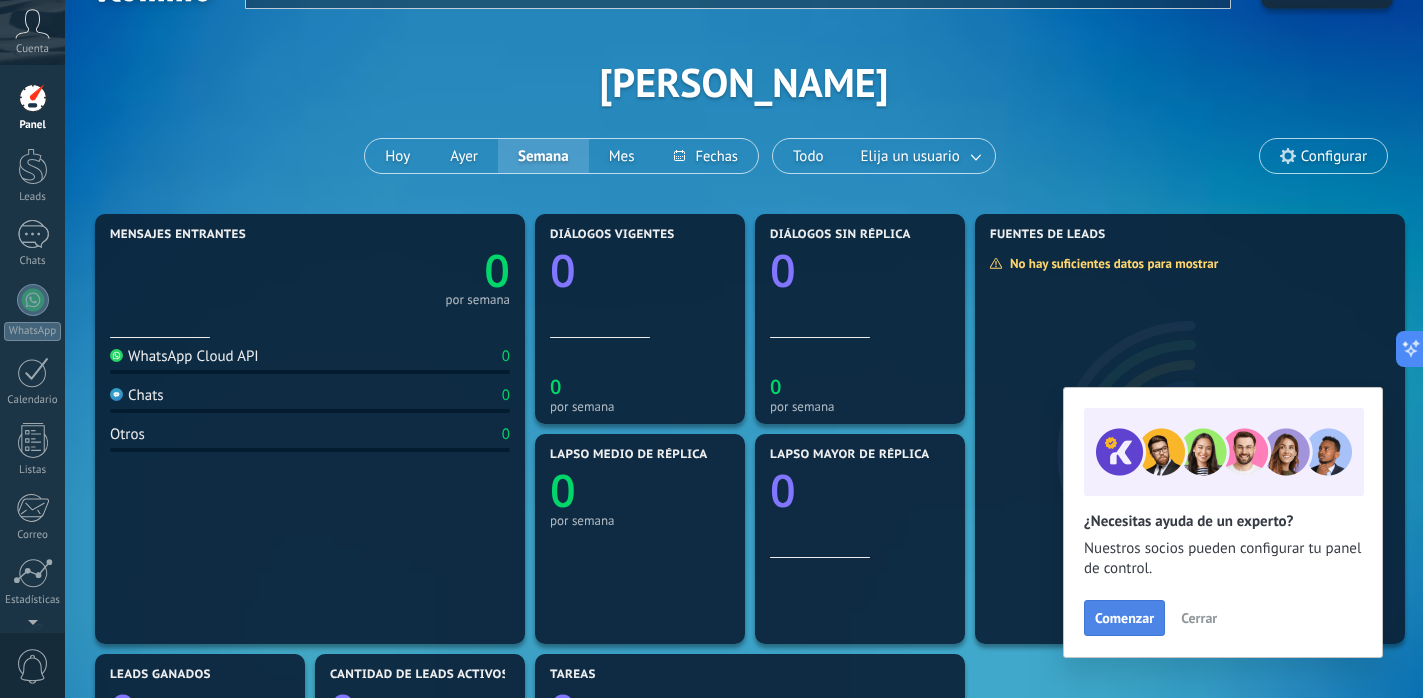 click on "Comenzar" at bounding box center (1124, 618) 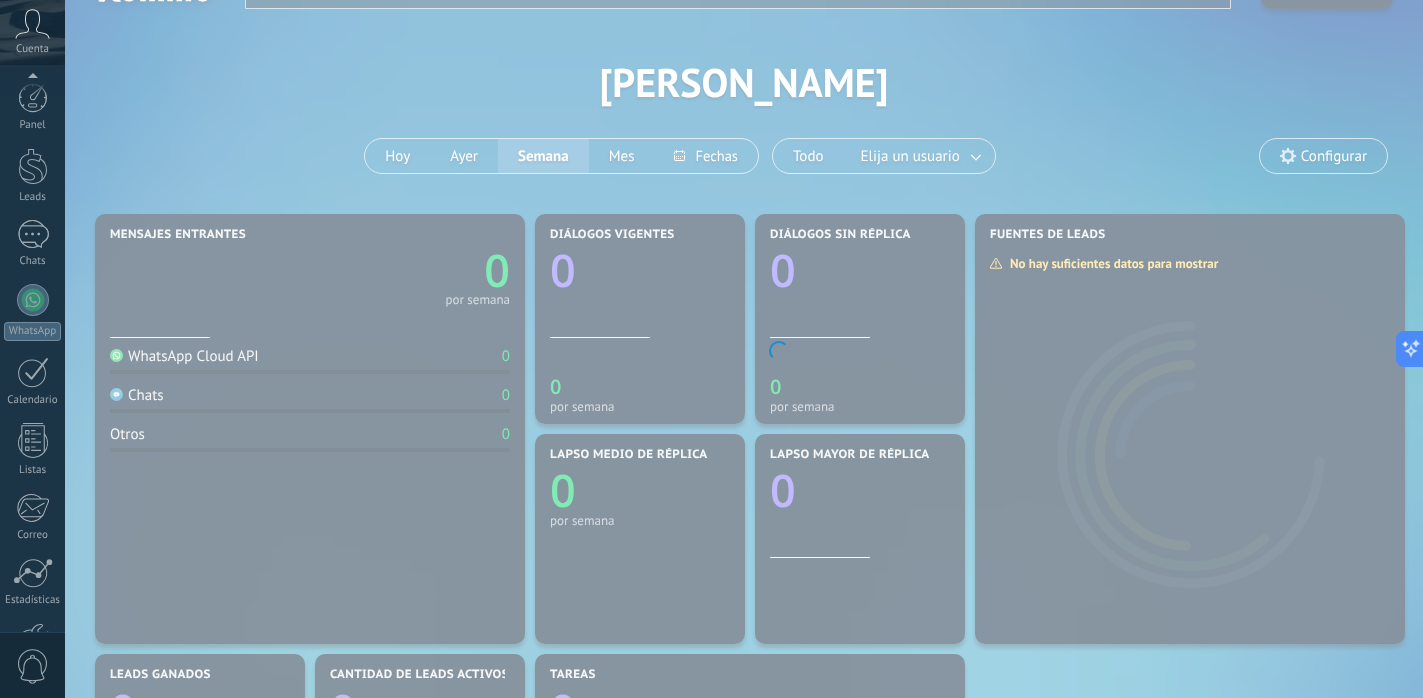 scroll, scrollTop: 134, scrollLeft: 0, axis: vertical 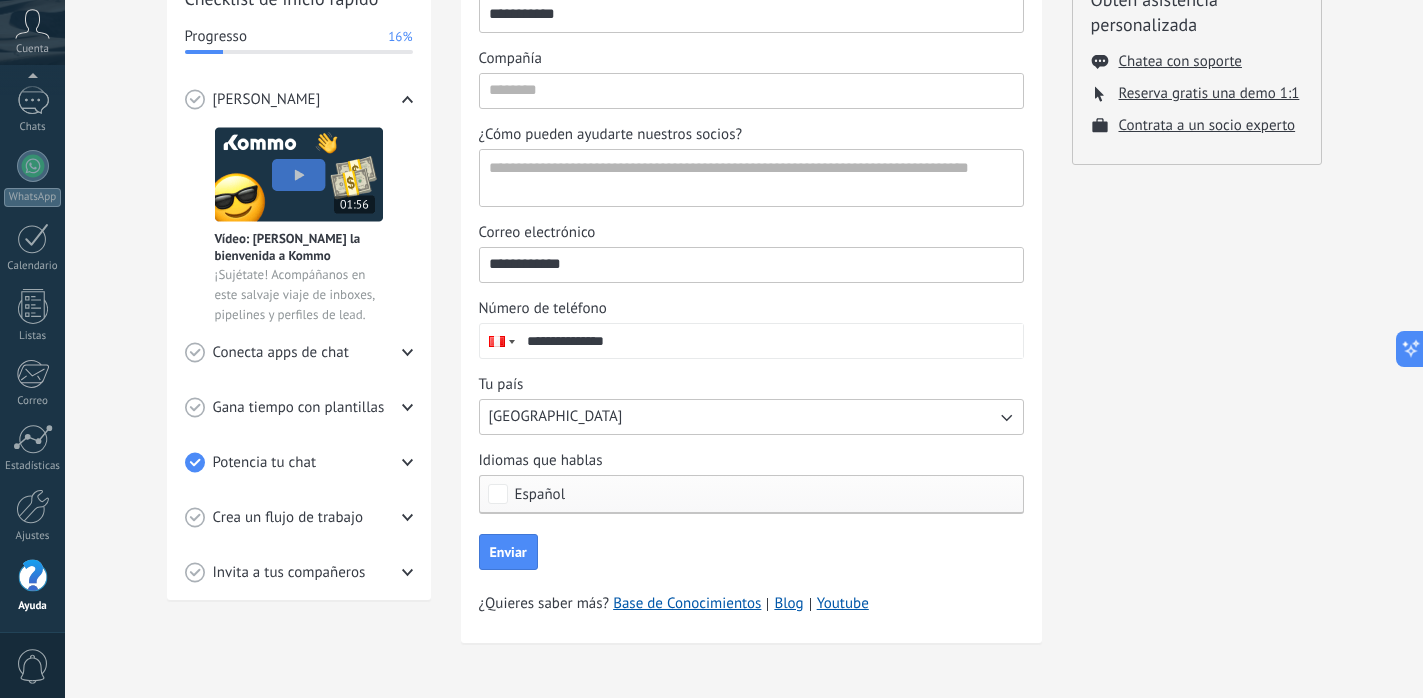 click on "Crea un flujo de trabajo" at bounding box center (288, 518) 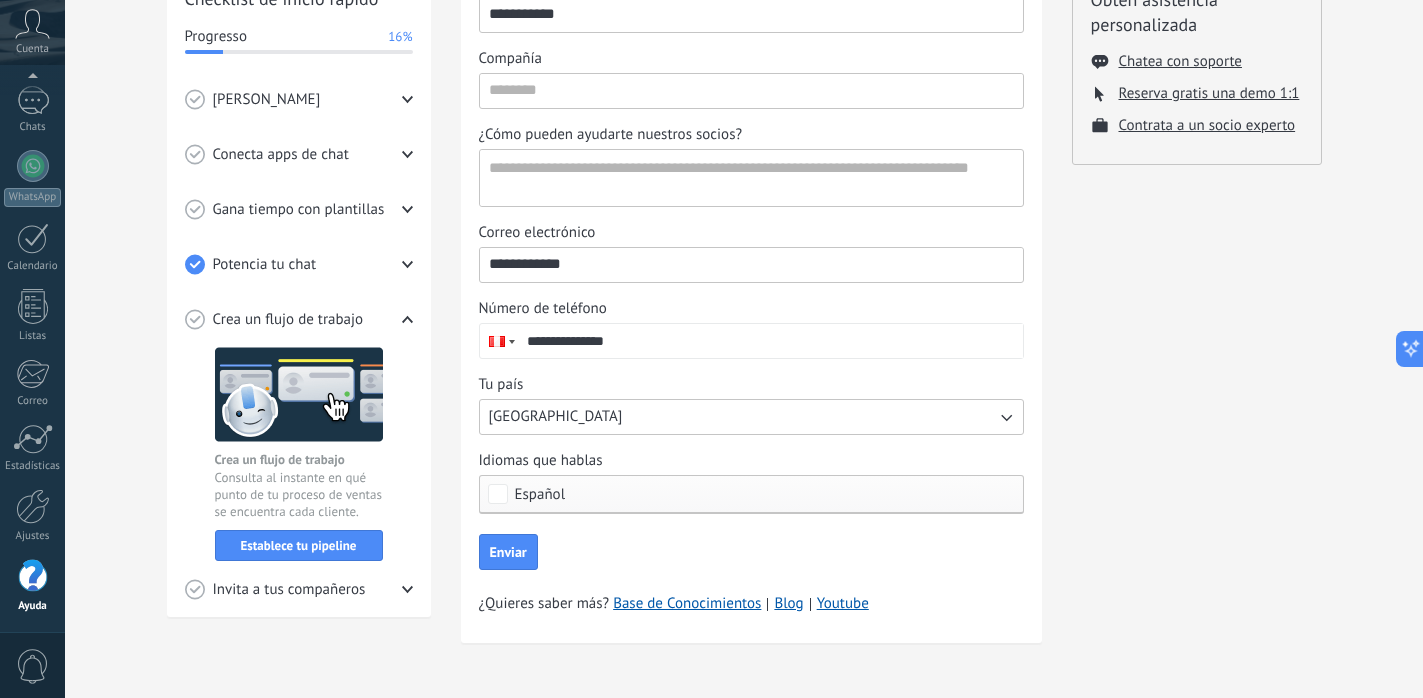 click on "Invita a tus compañeros" at bounding box center (289, 590) 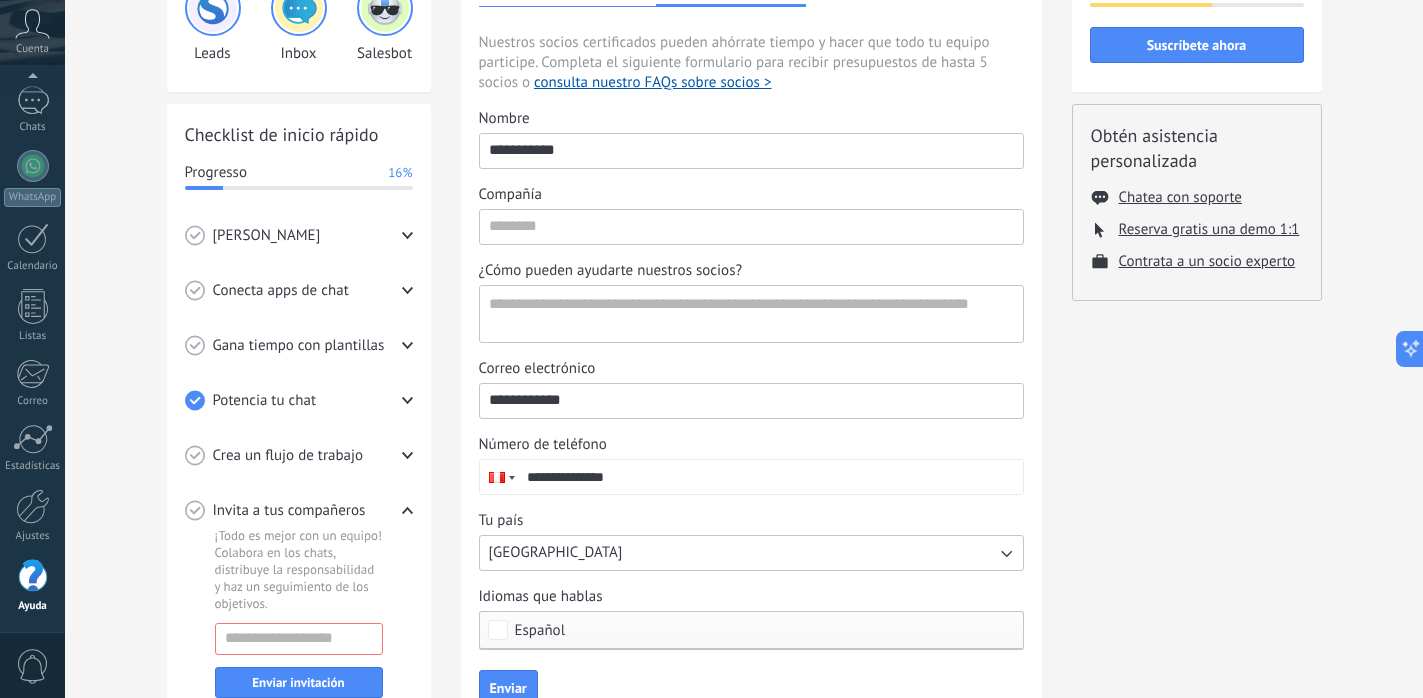 scroll, scrollTop: 163, scrollLeft: 0, axis: vertical 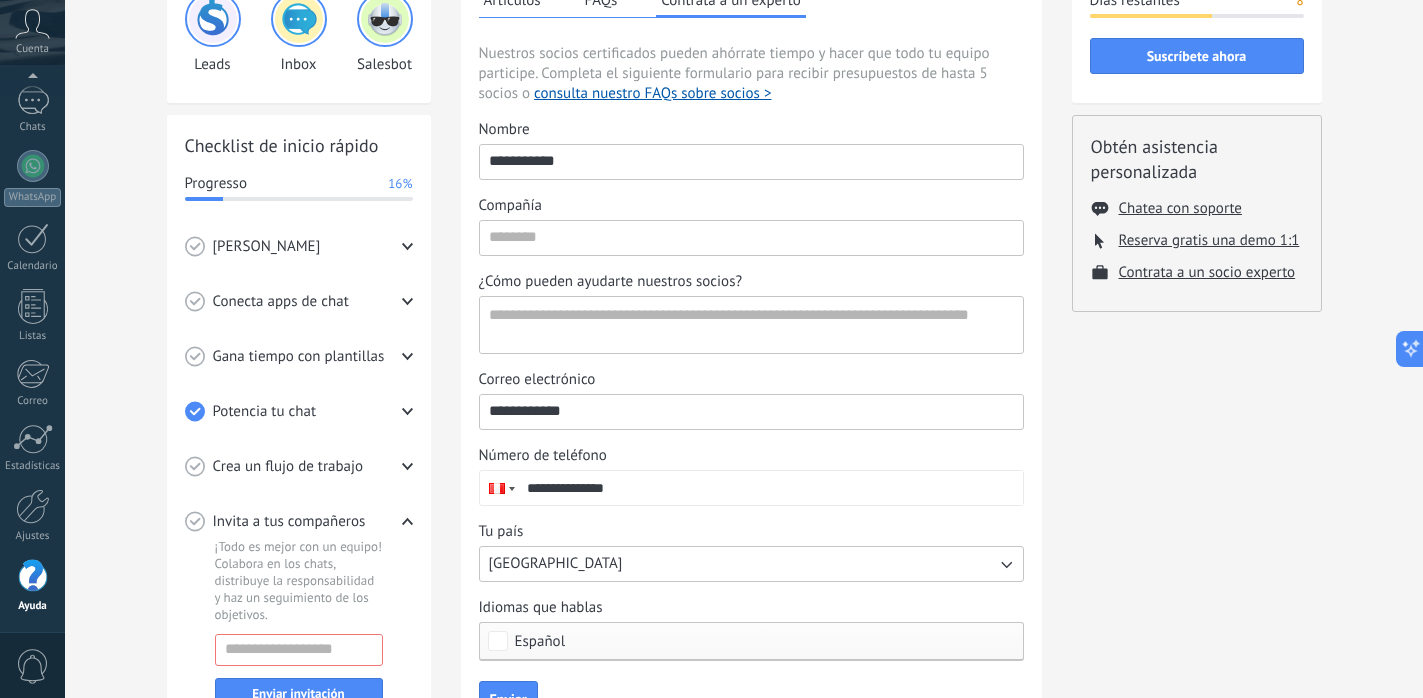 click on "Conecta apps de chat" at bounding box center [281, 302] 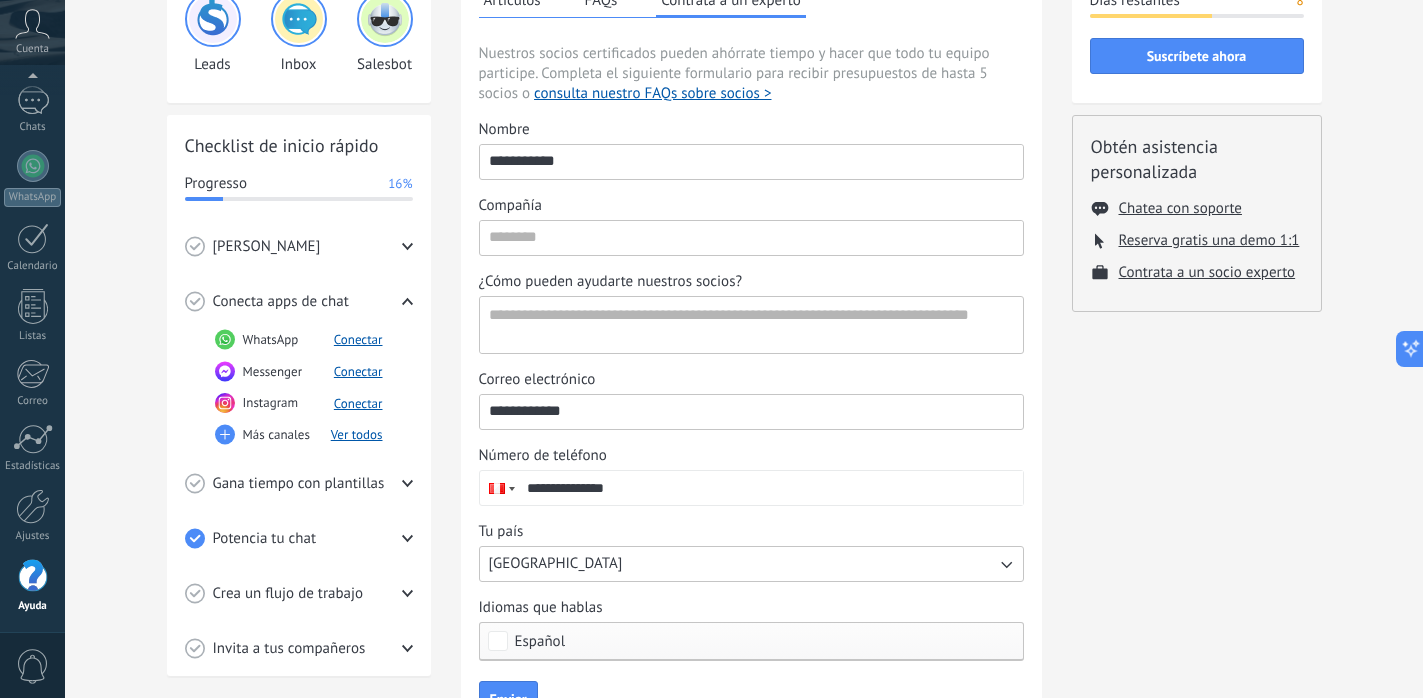 click on "Gana tiempo con plantillas" at bounding box center (299, 484) 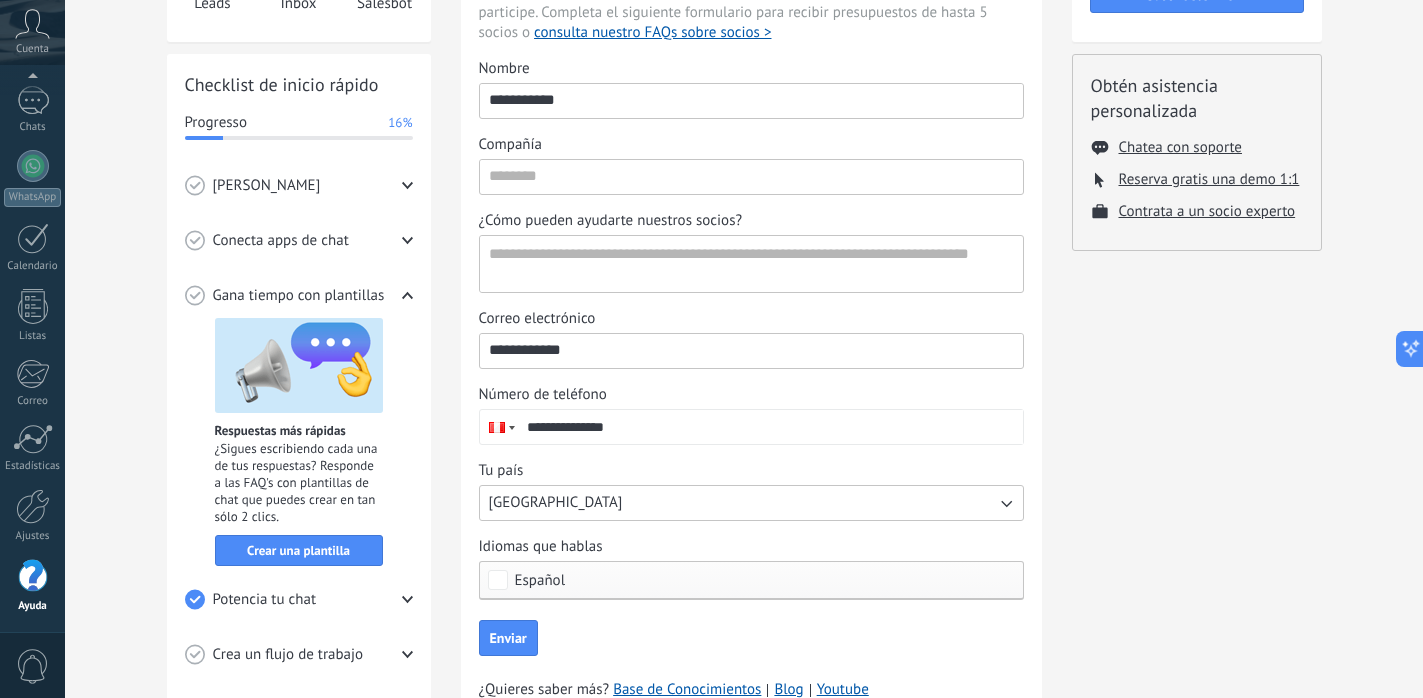 scroll, scrollTop: 225, scrollLeft: 0, axis: vertical 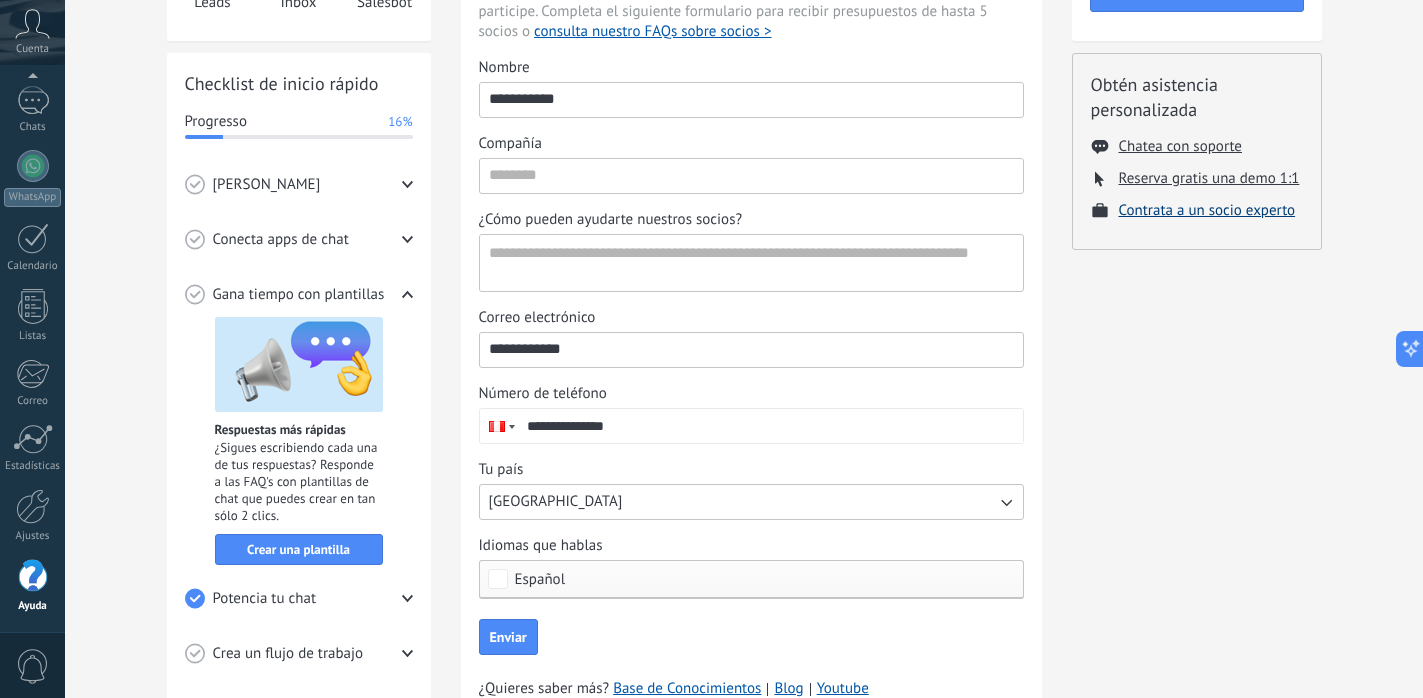click on "Contrata a un socio experto" at bounding box center (1207, 210) 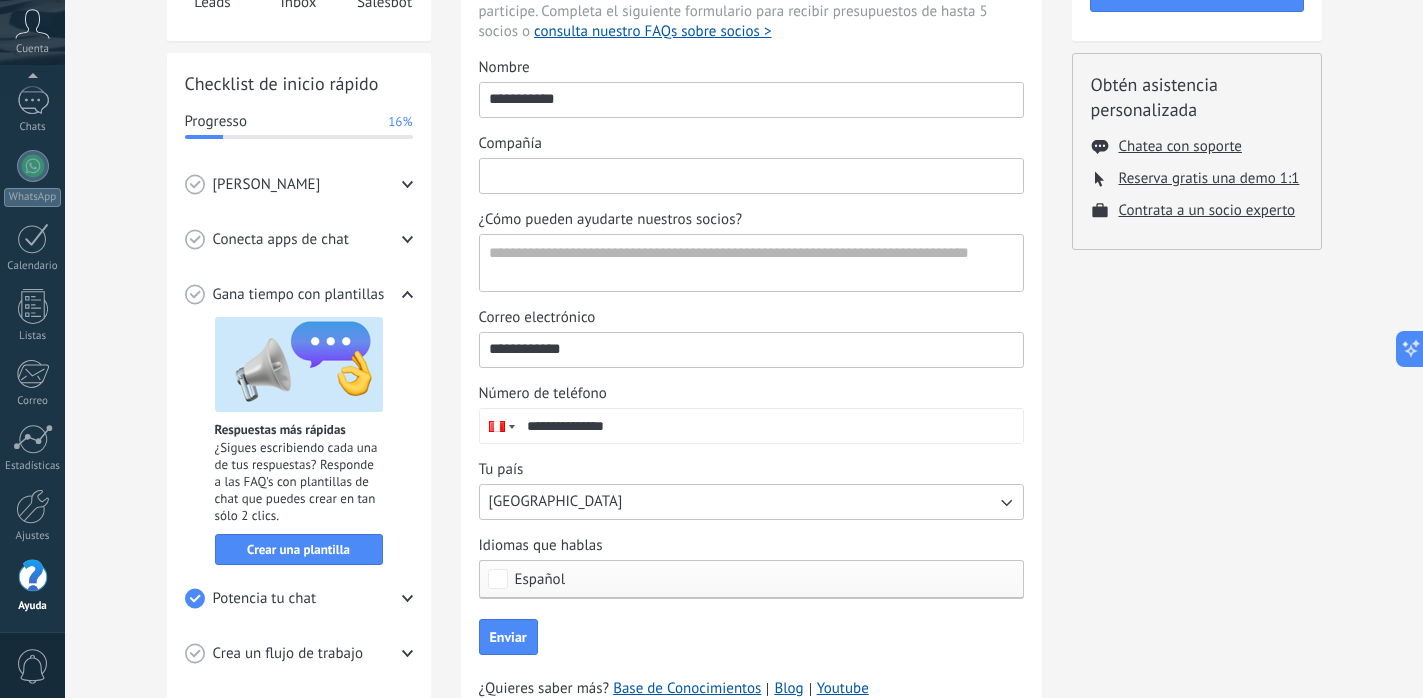 click on "Compañía" at bounding box center [751, 175] 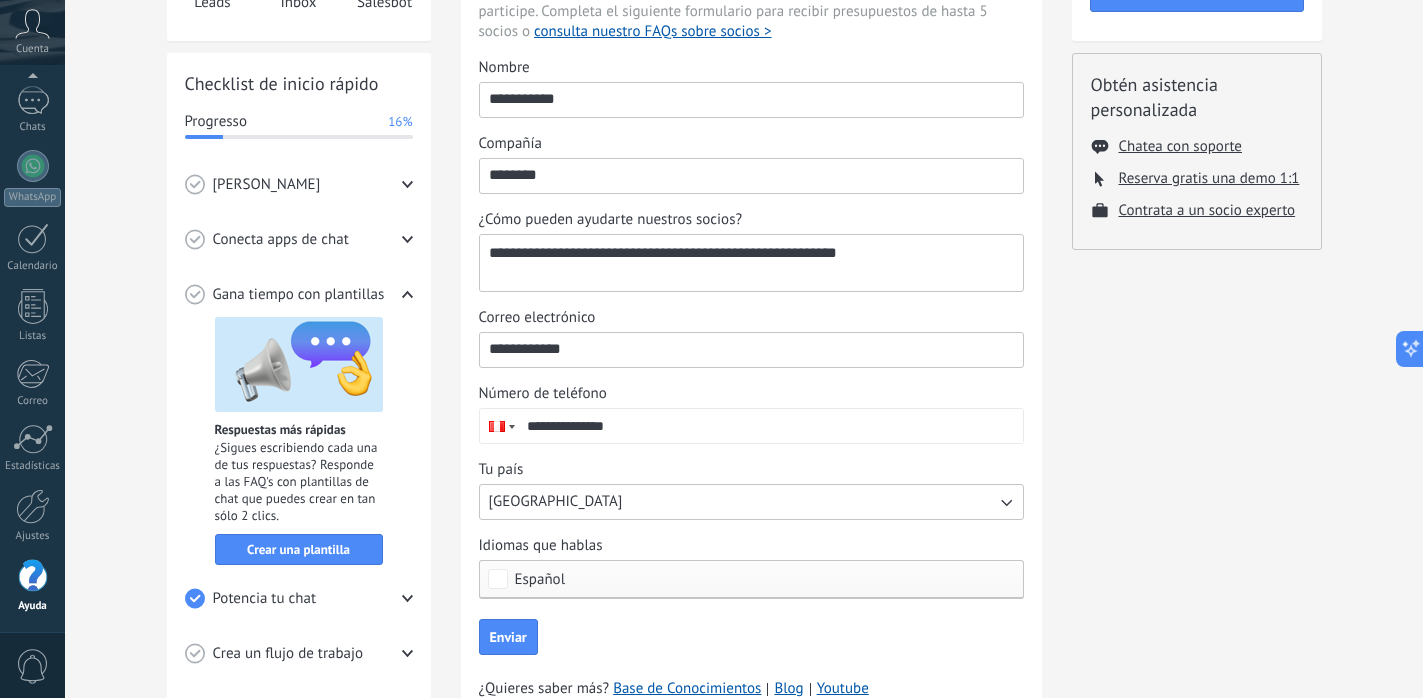scroll, scrollTop: 310, scrollLeft: 0, axis: vertical 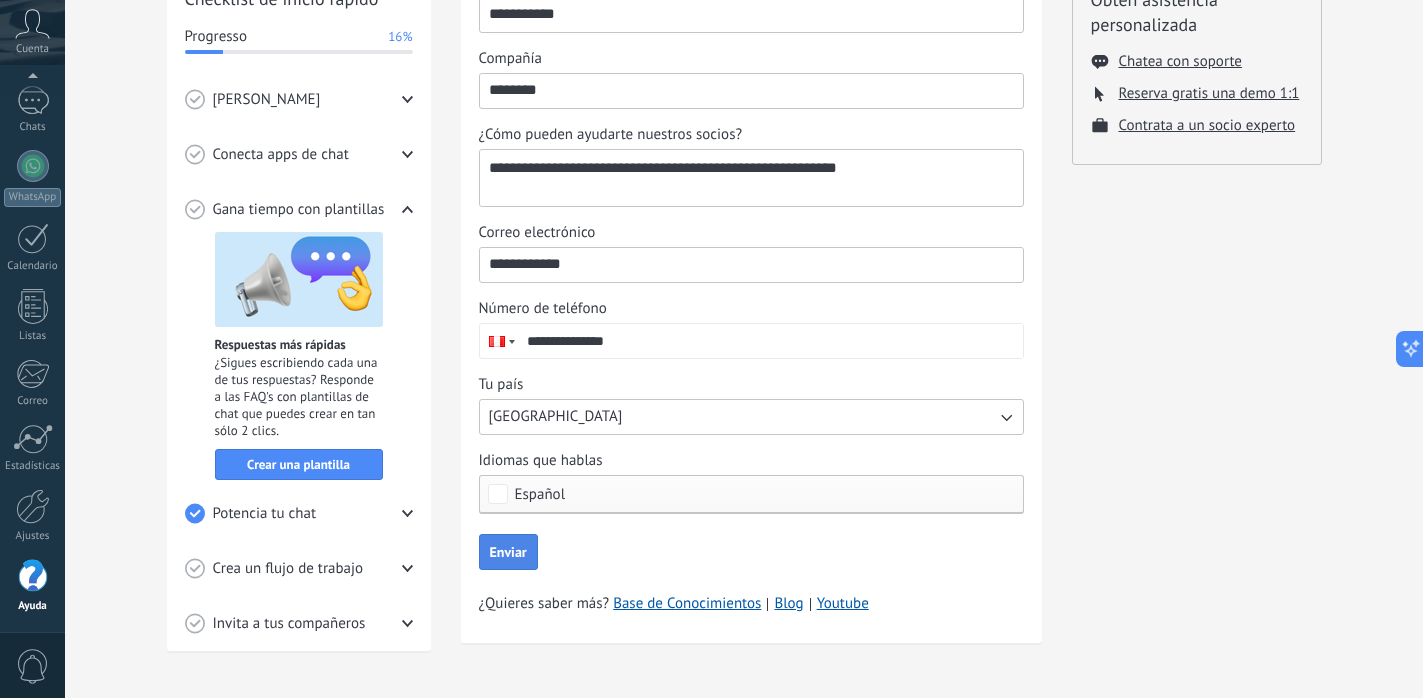click on "Enviar" at bounding box center (508, 552) 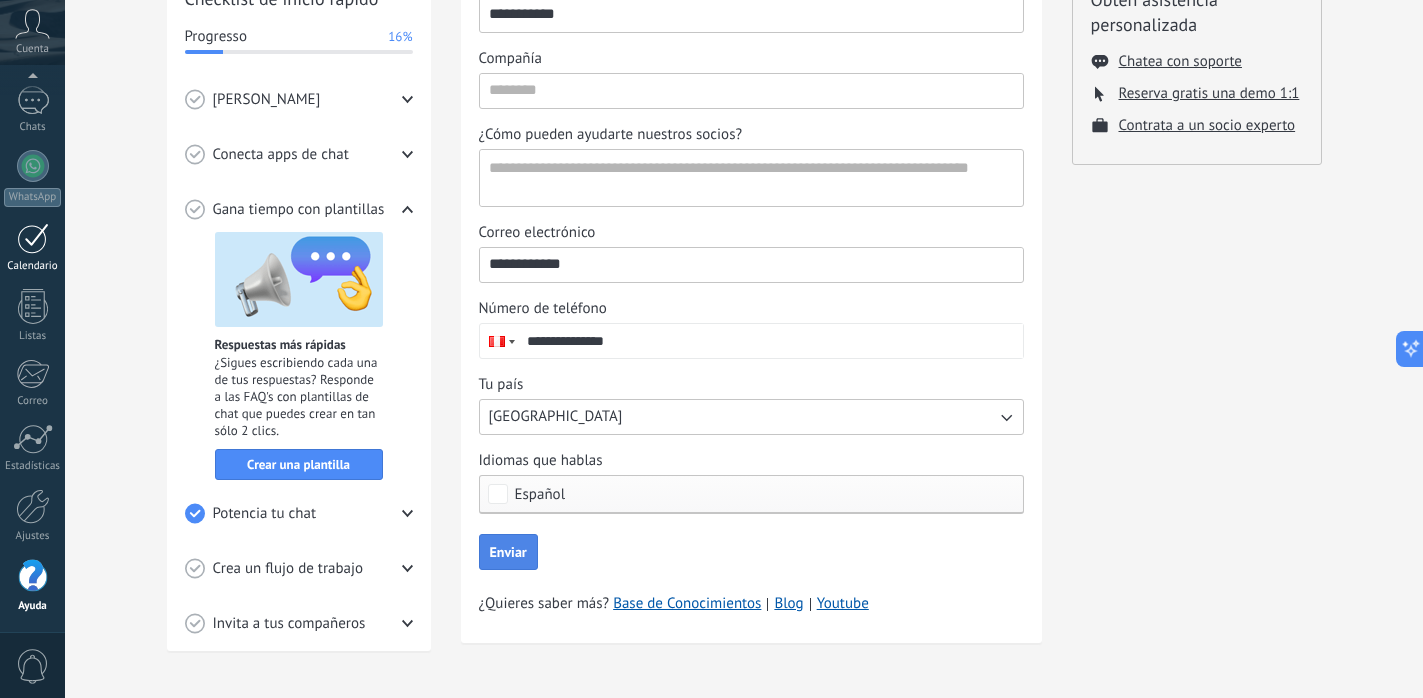 click on "Calendario" at bounding box center [32, 248] 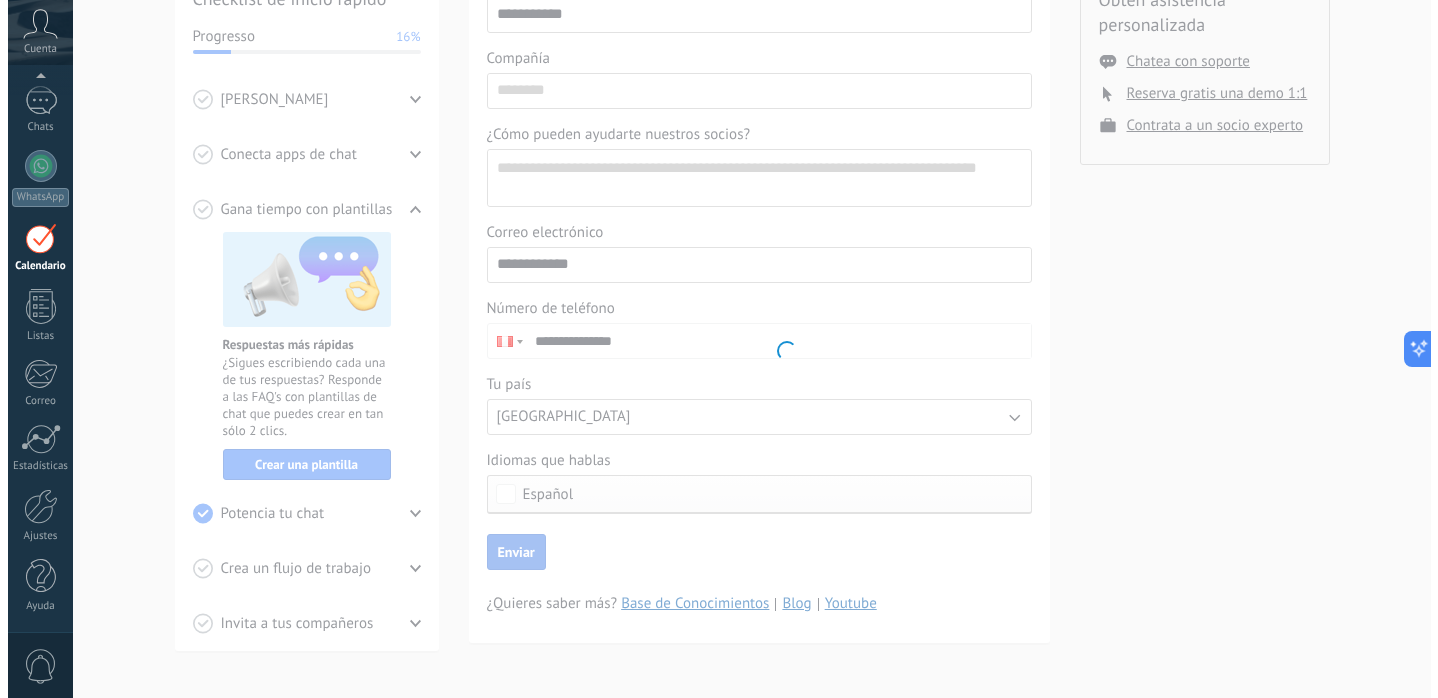 scroll, scrollTop: 0, scrollLeft: 0, axis: both 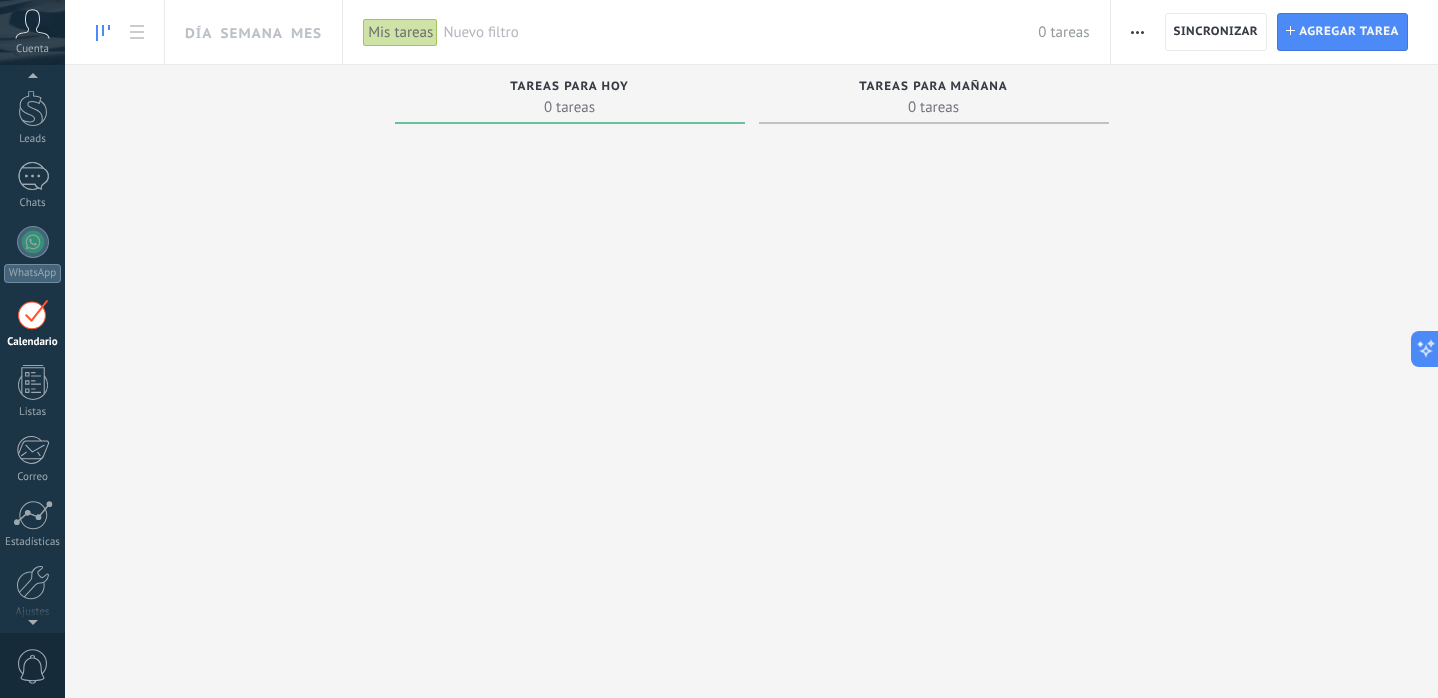click at bounding box center (934, 390) 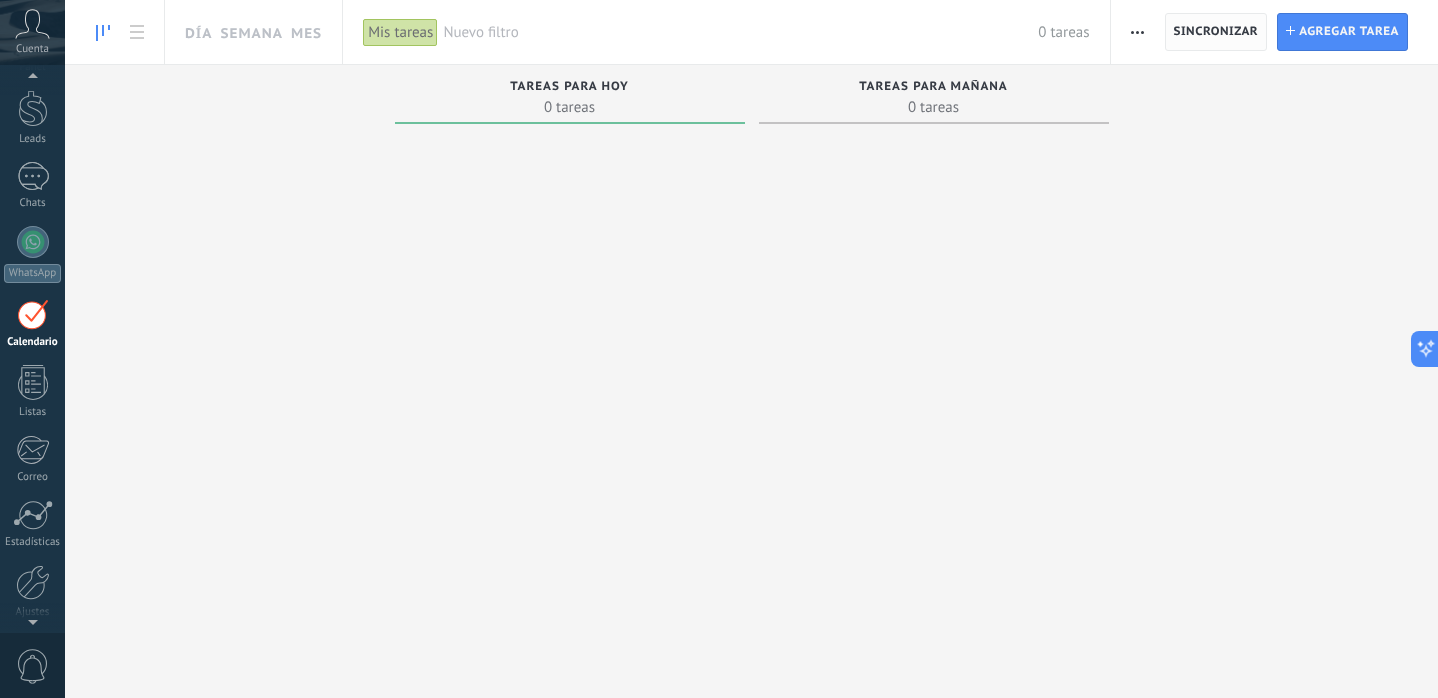 click on "Sincronizar" at bounding box center [1216, 32] 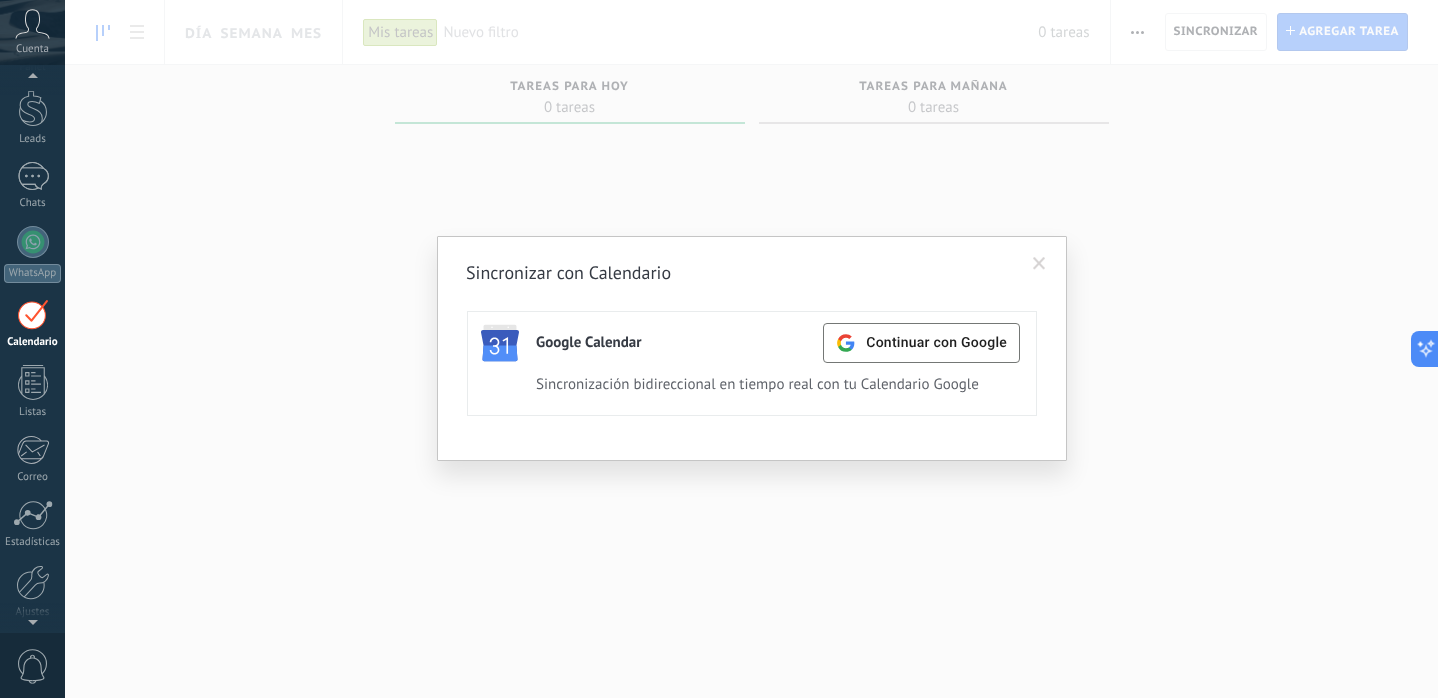 click at bounding box center [1039, 264] 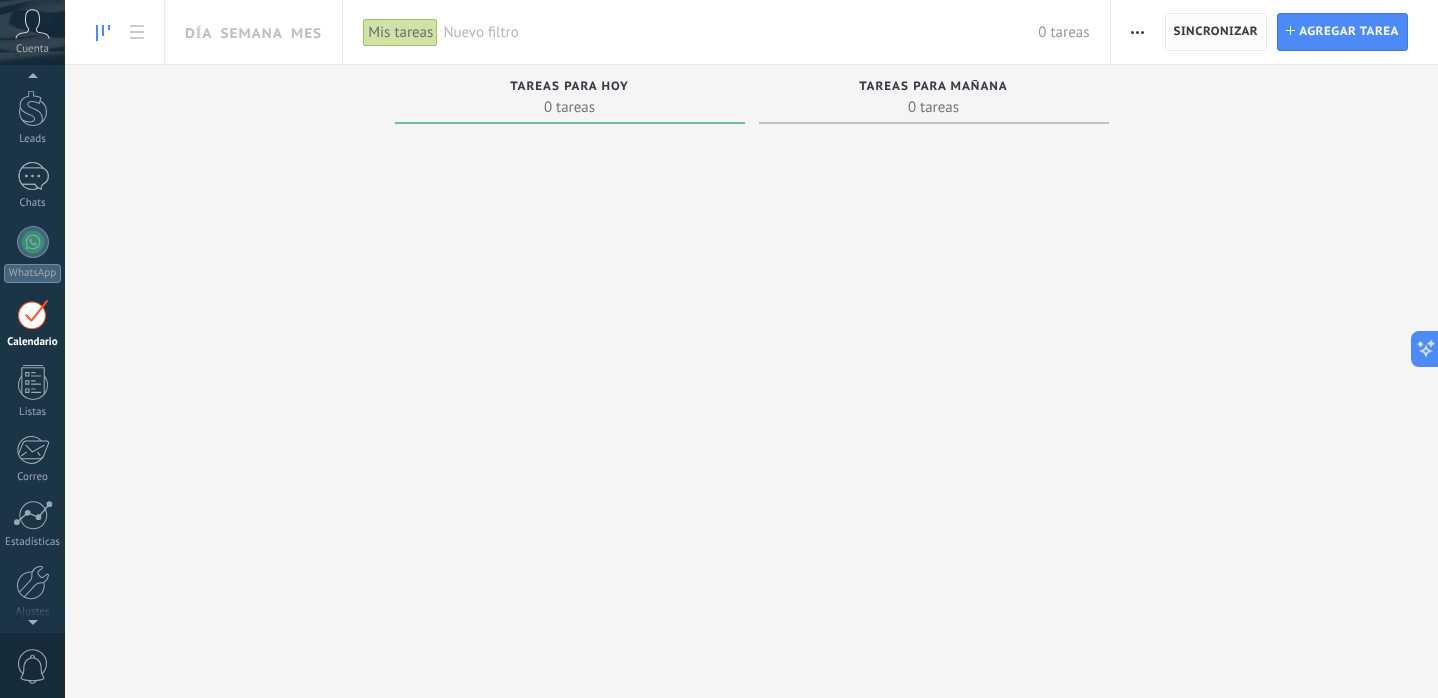 click on "Sincronizar" at bounding box center [1216, 32] 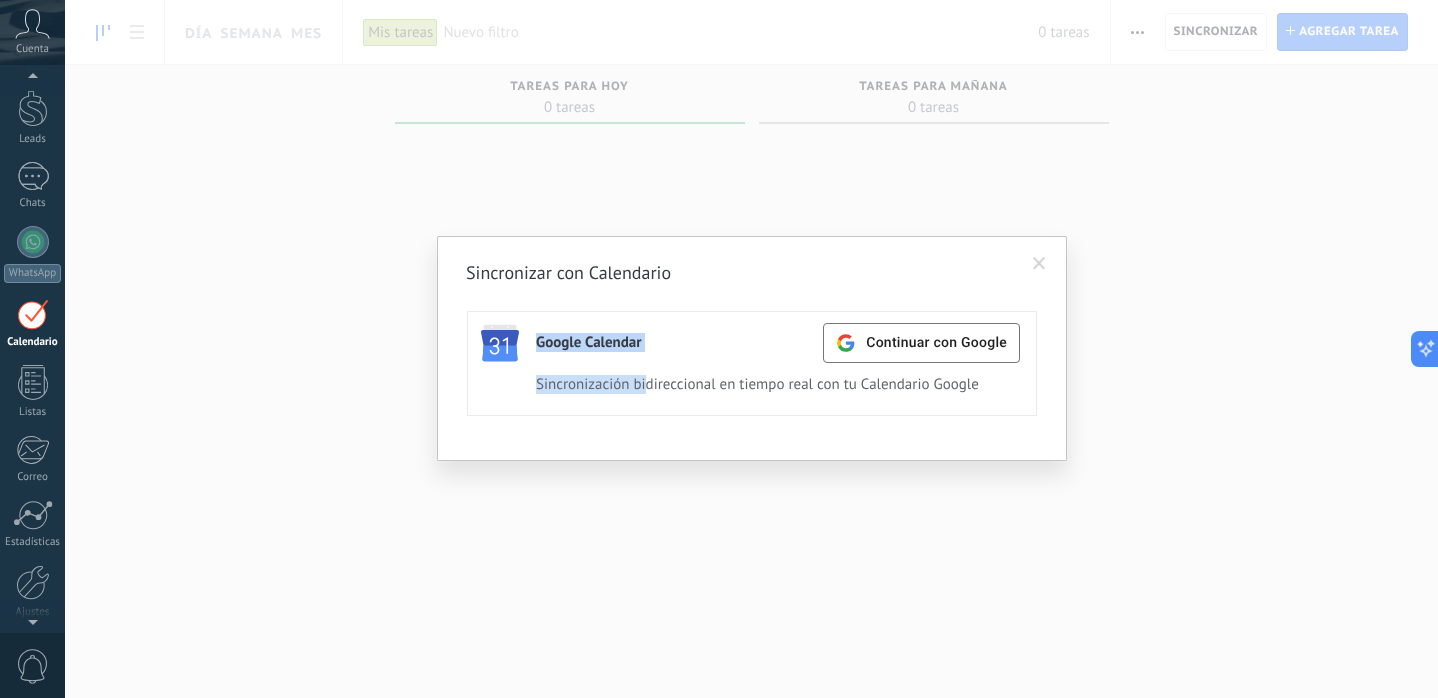 drag, startPoint x: 647, startPoint y: 380, endPoint x: 679, endPoint y: 304, distance: 82.46211 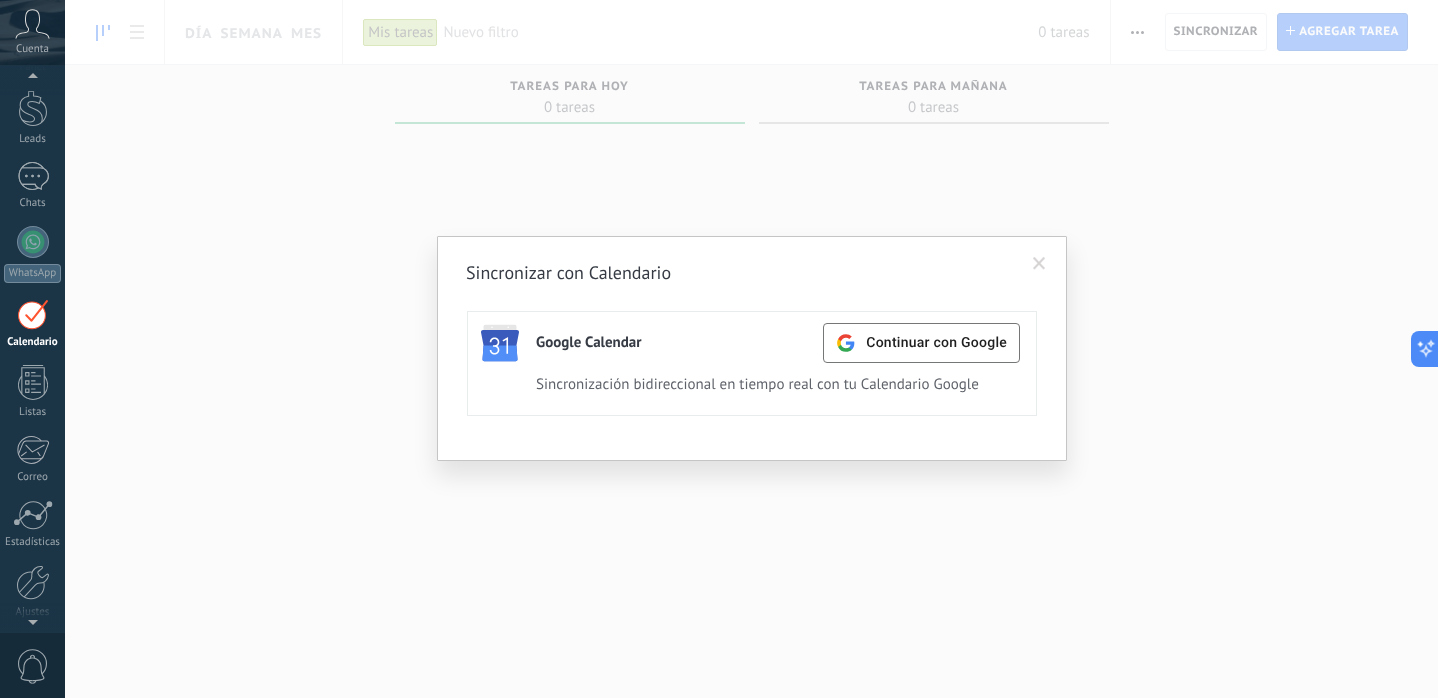 click at bounding box center (1039, 264) 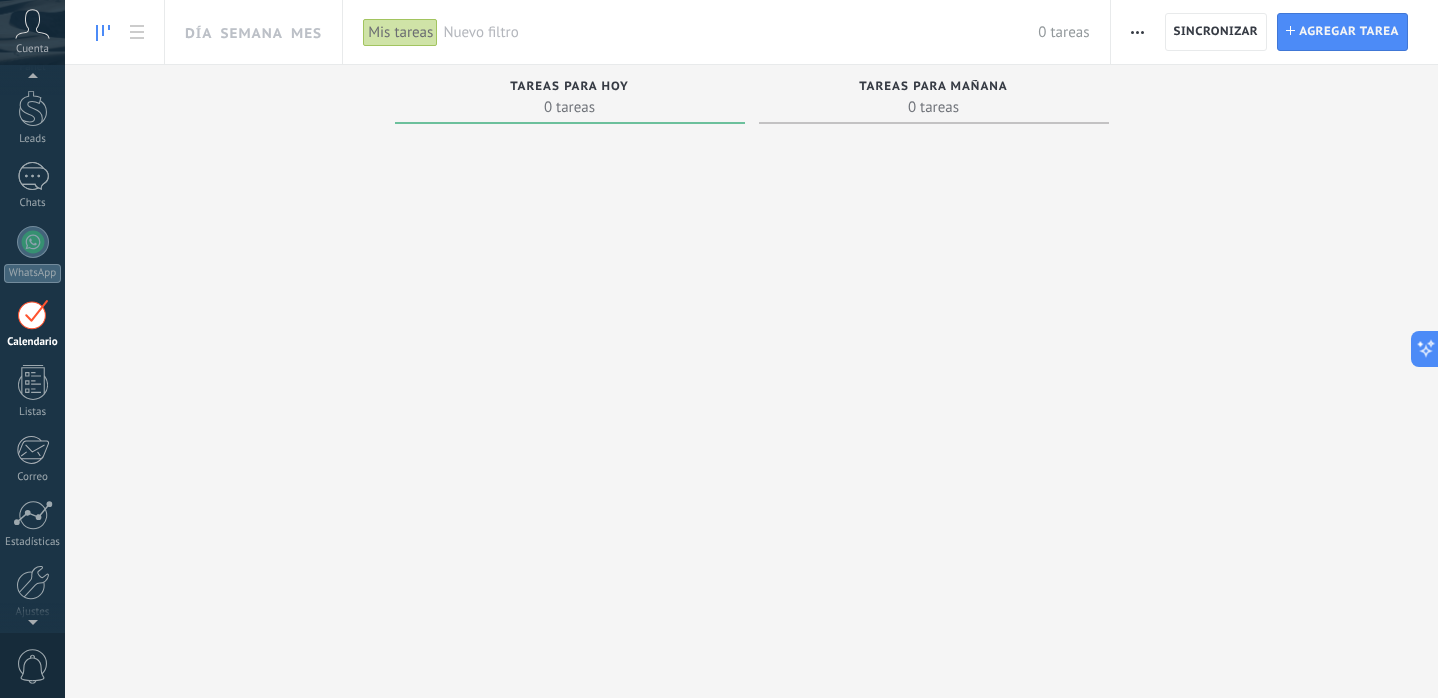 click at bounding box center [1137, 32] 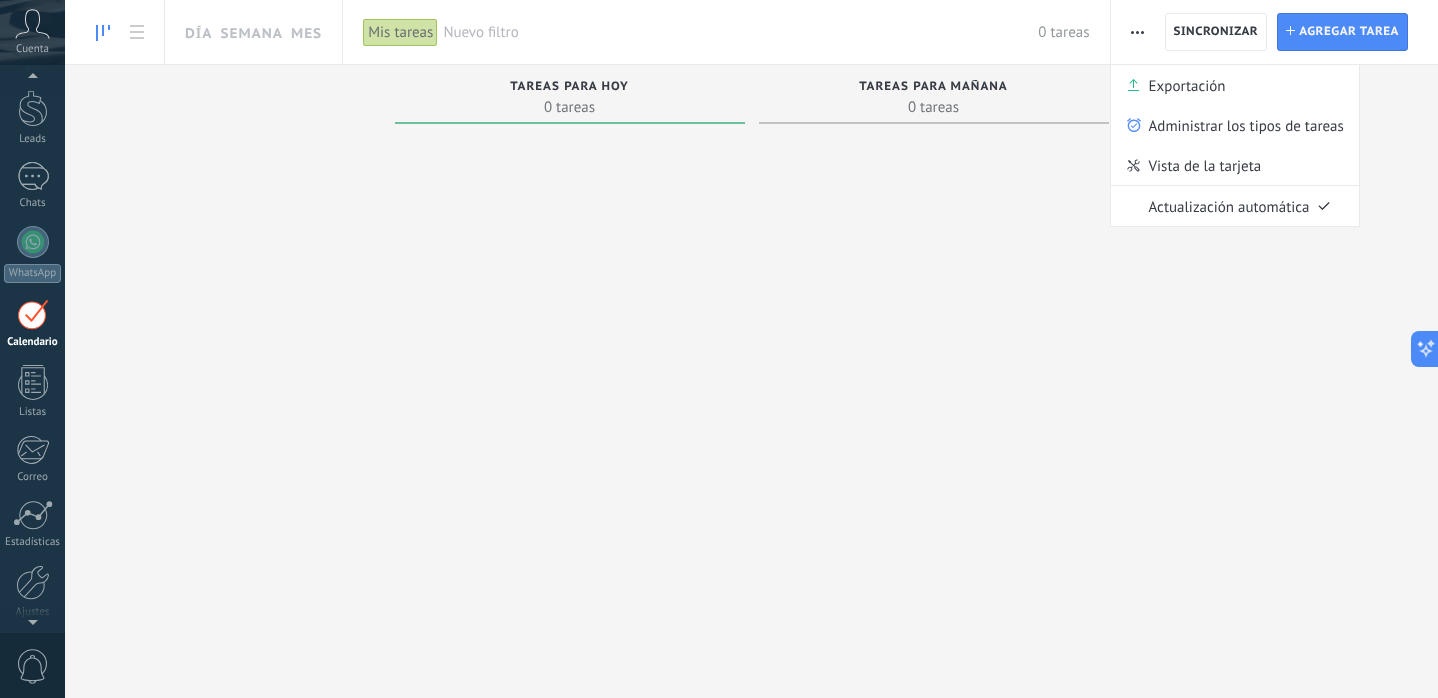 click at bounding box center [570, 390] 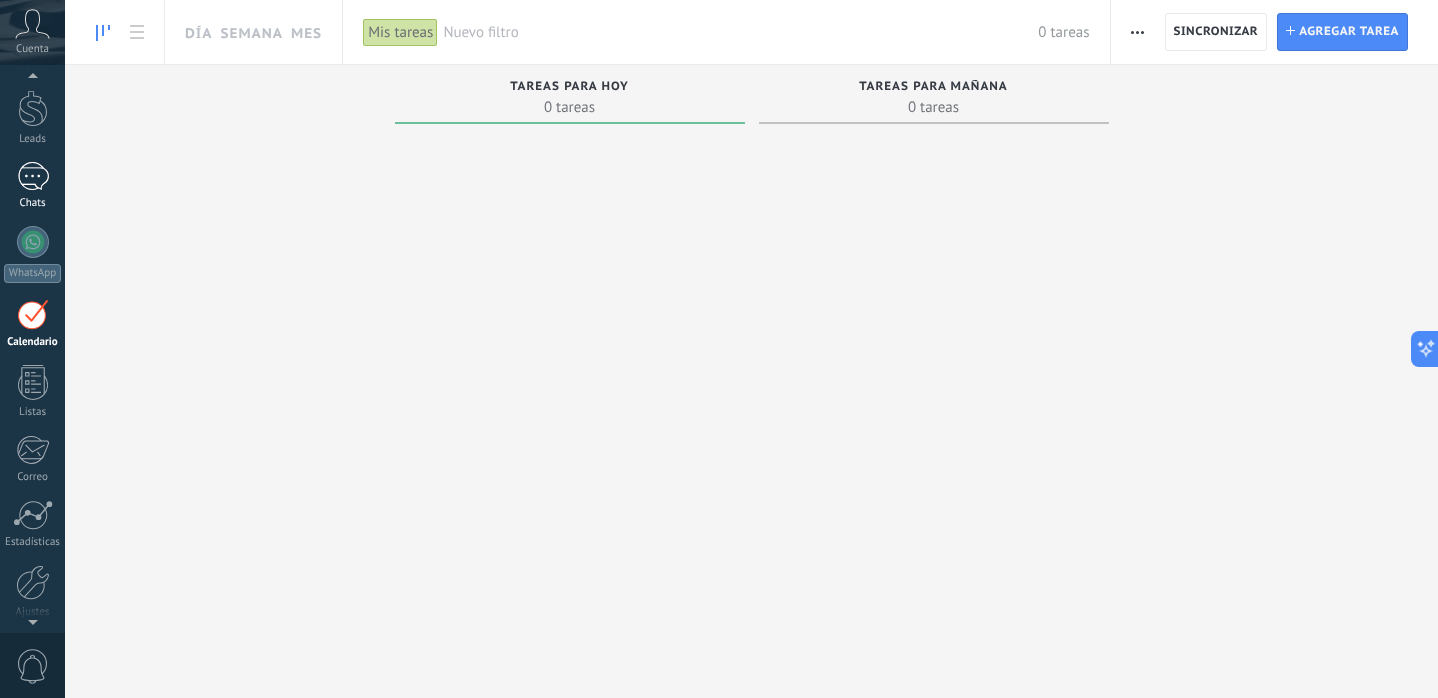 click at bounding box center [33, 176] 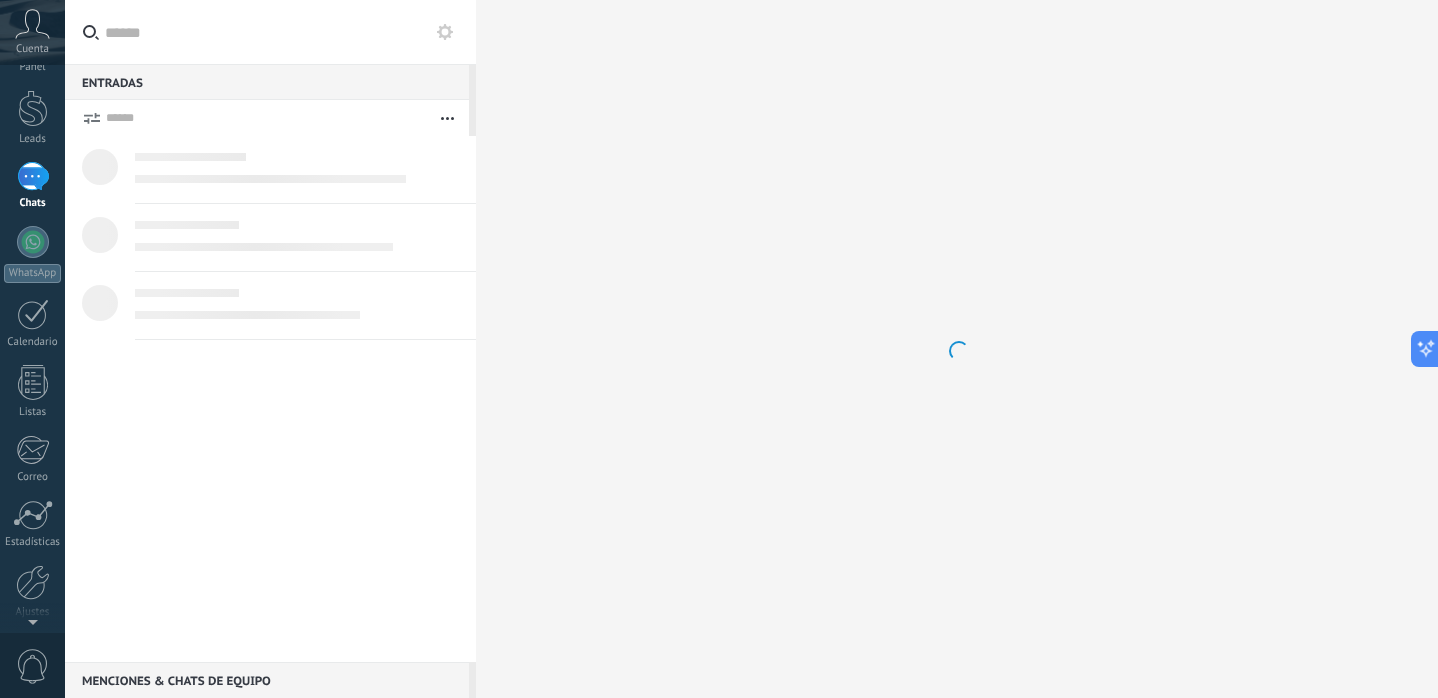 scroll, scrollTop: 0, scrollLeft: 0, axis: both 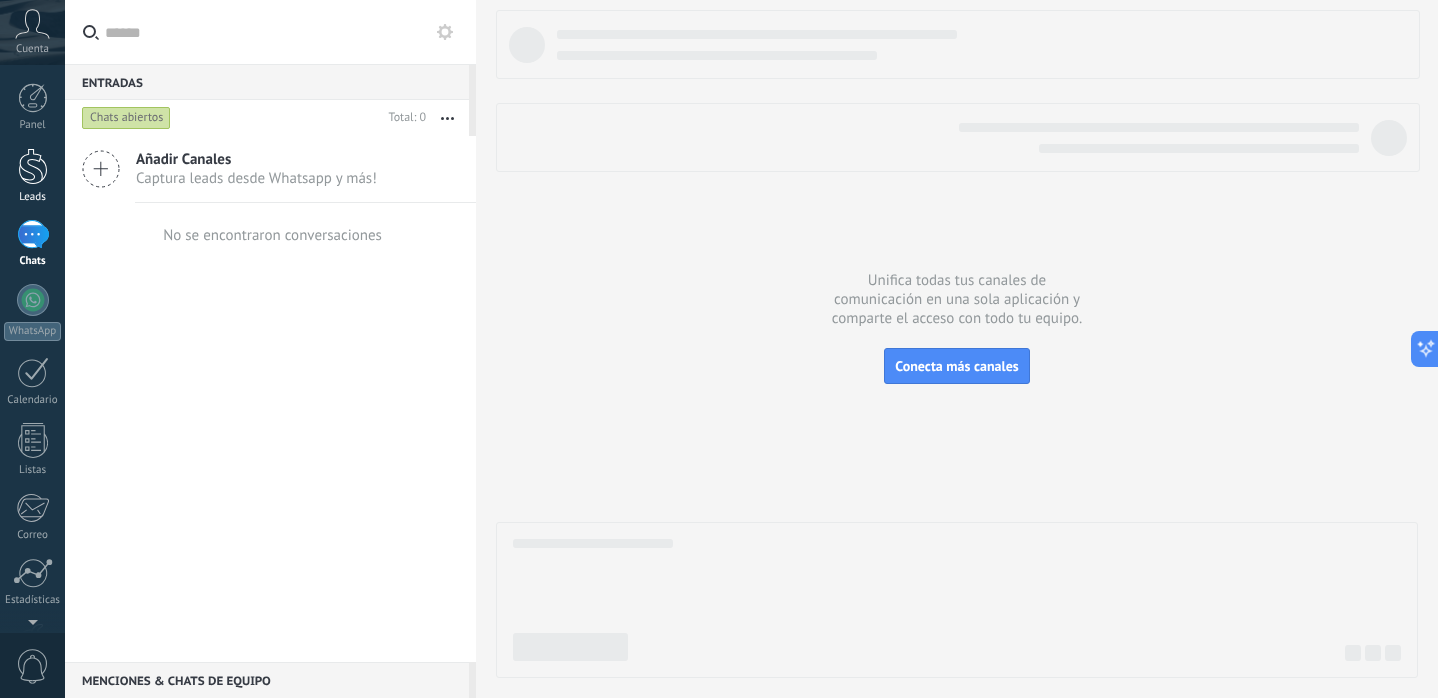 click at bounding box center (33, 166) 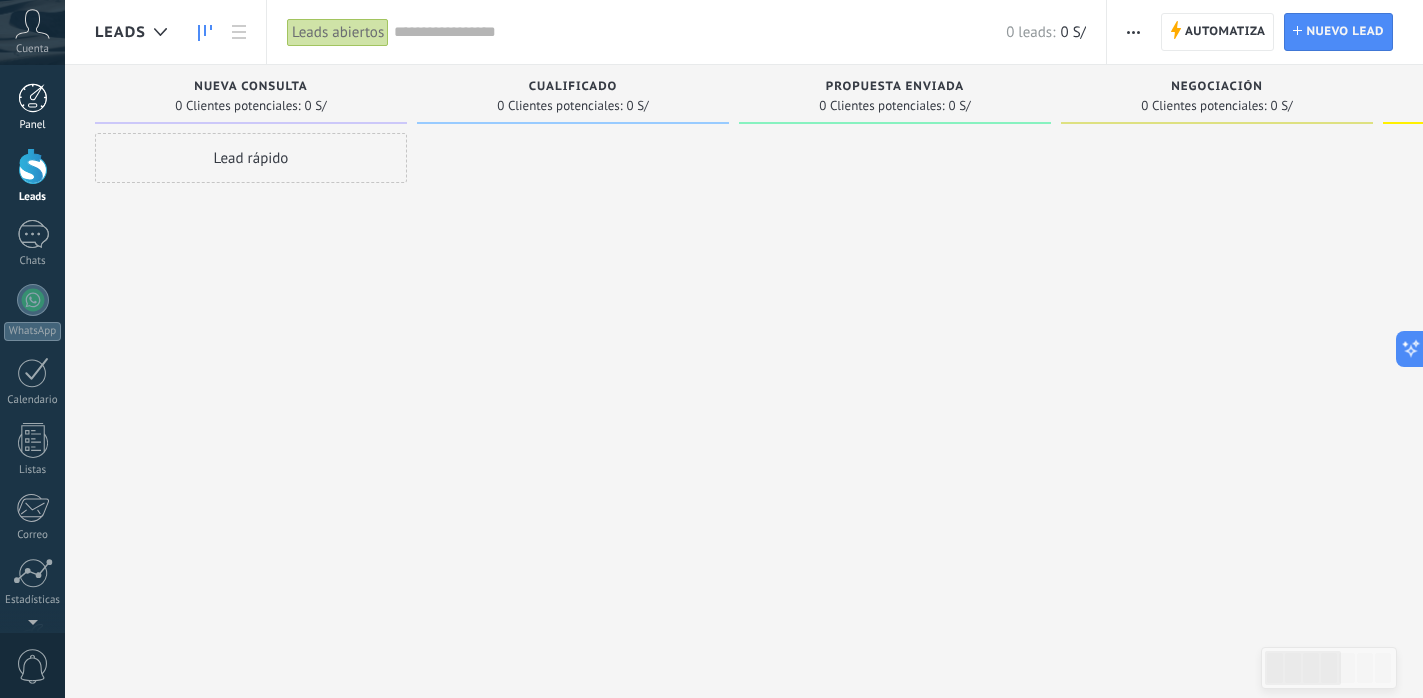 click at bounding box center (33, 98) 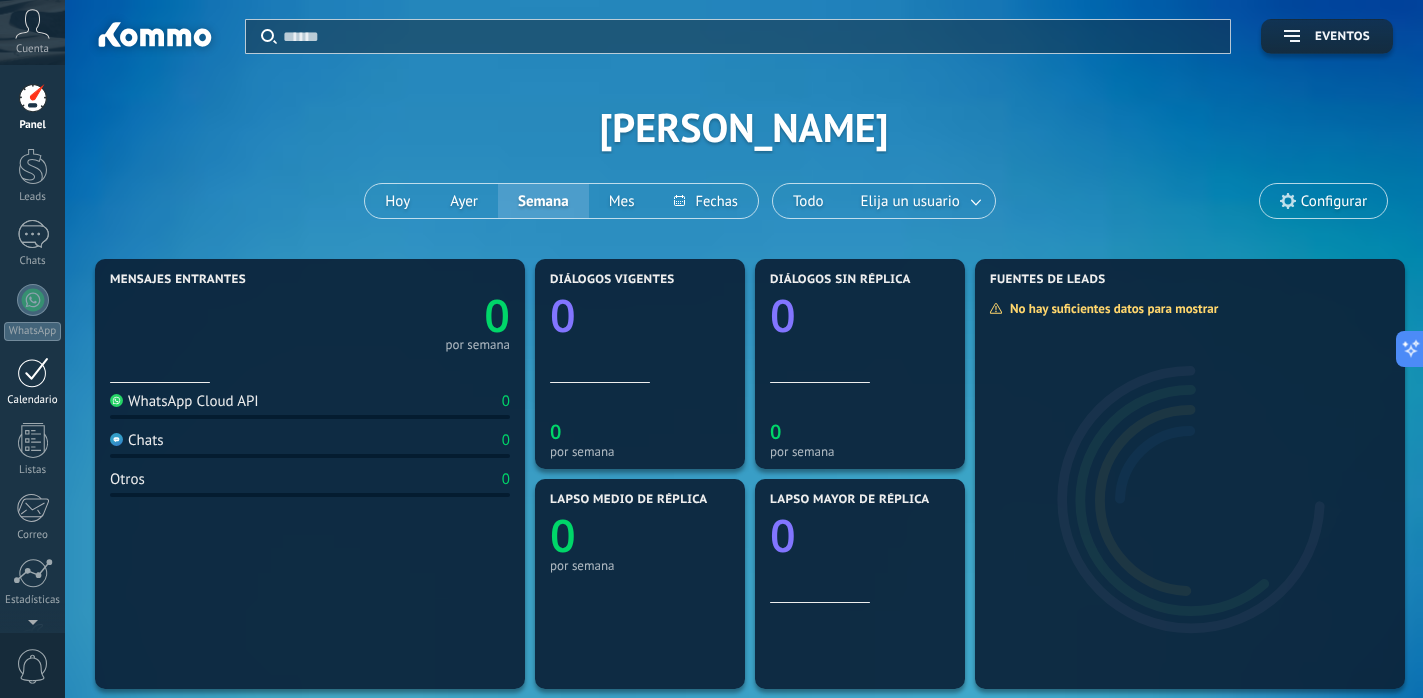 click at bounding box center [33, 372] 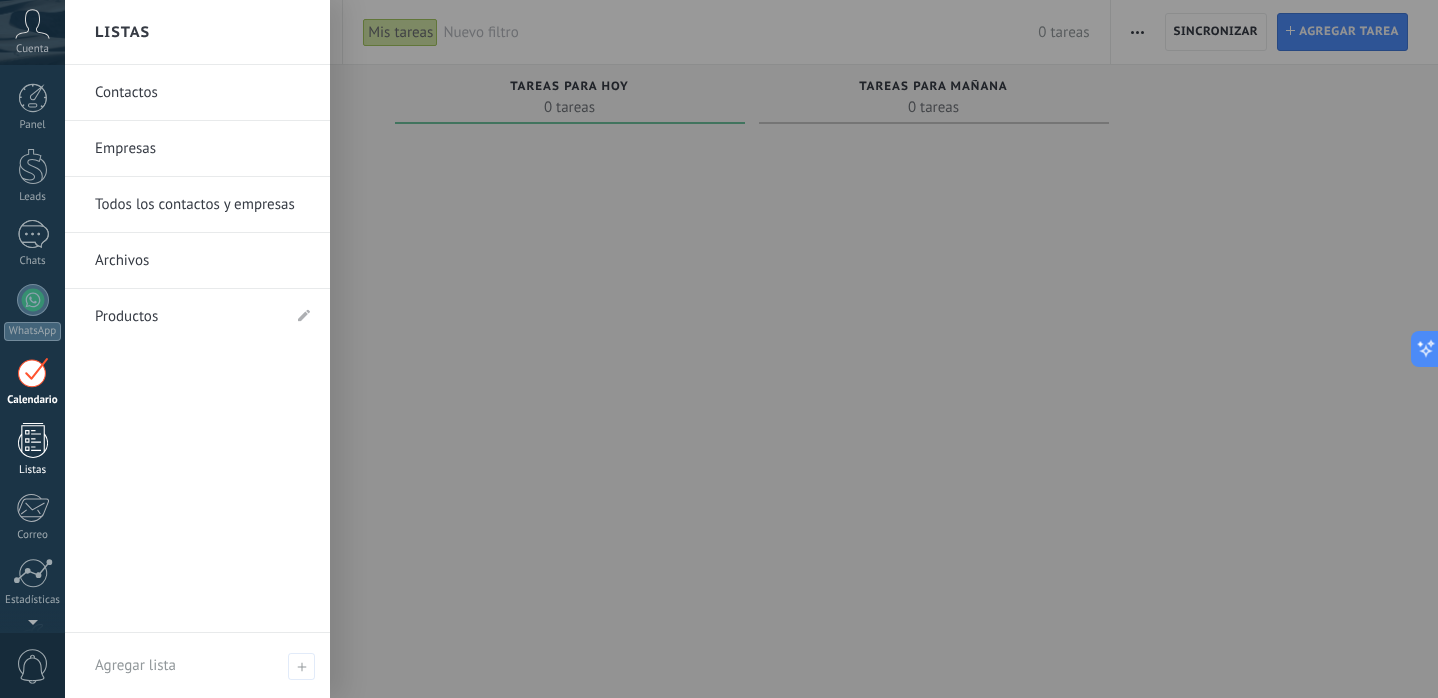 click at bounding box center (33, 440) 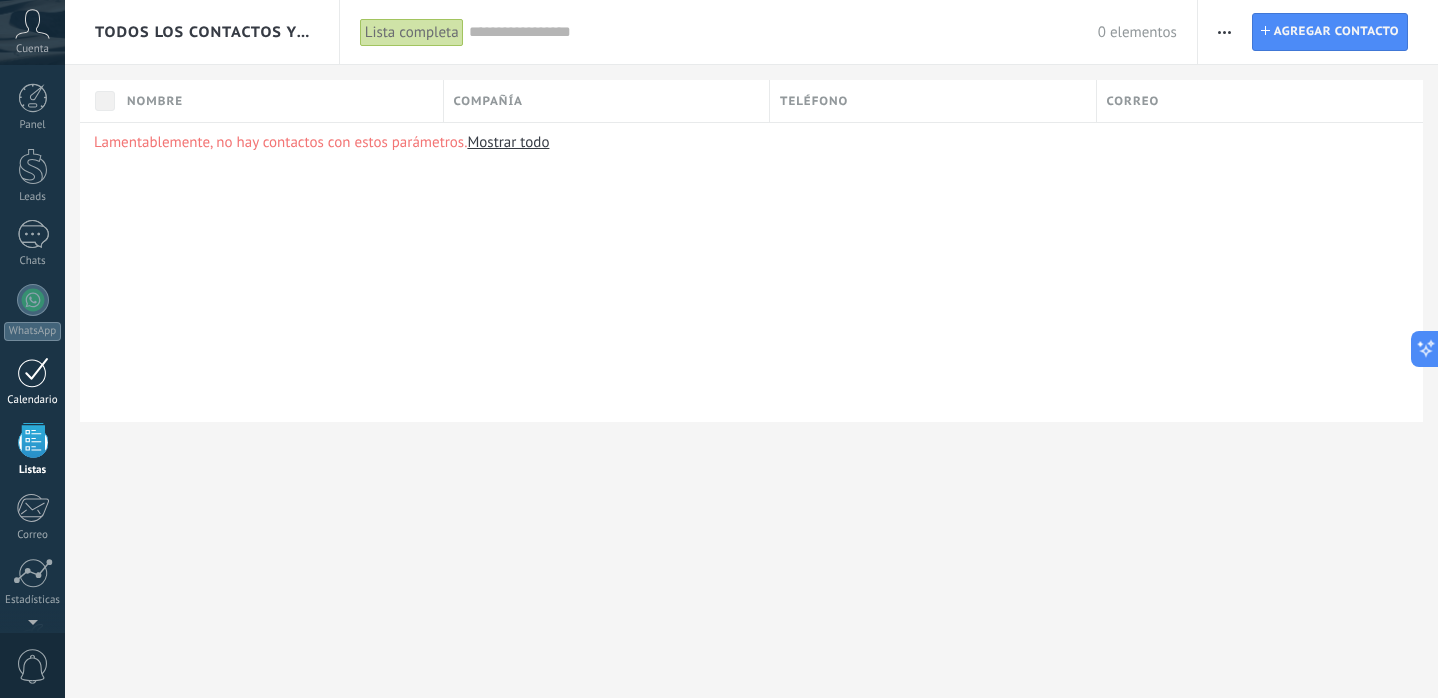 click at bounding box center (33, 372) 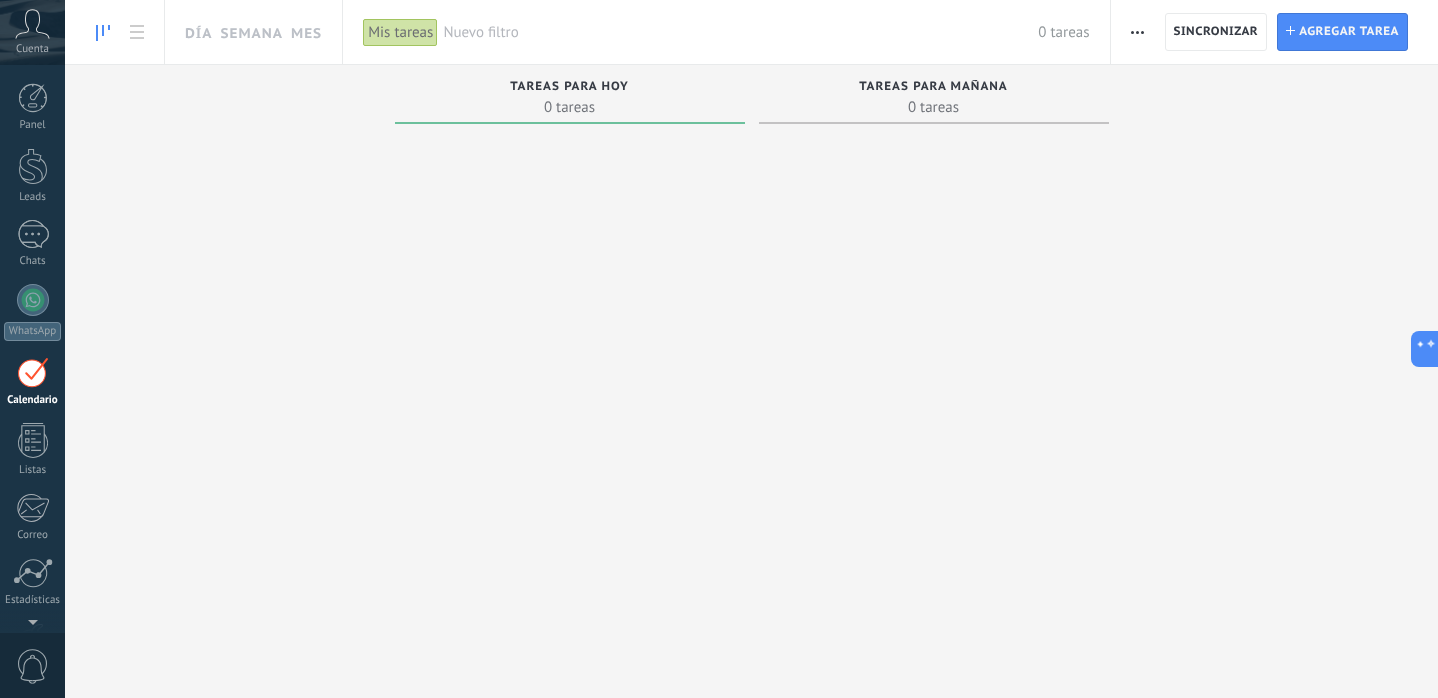 scroll, scrollTop: 58, scrollLeft: 0, axis: vertical 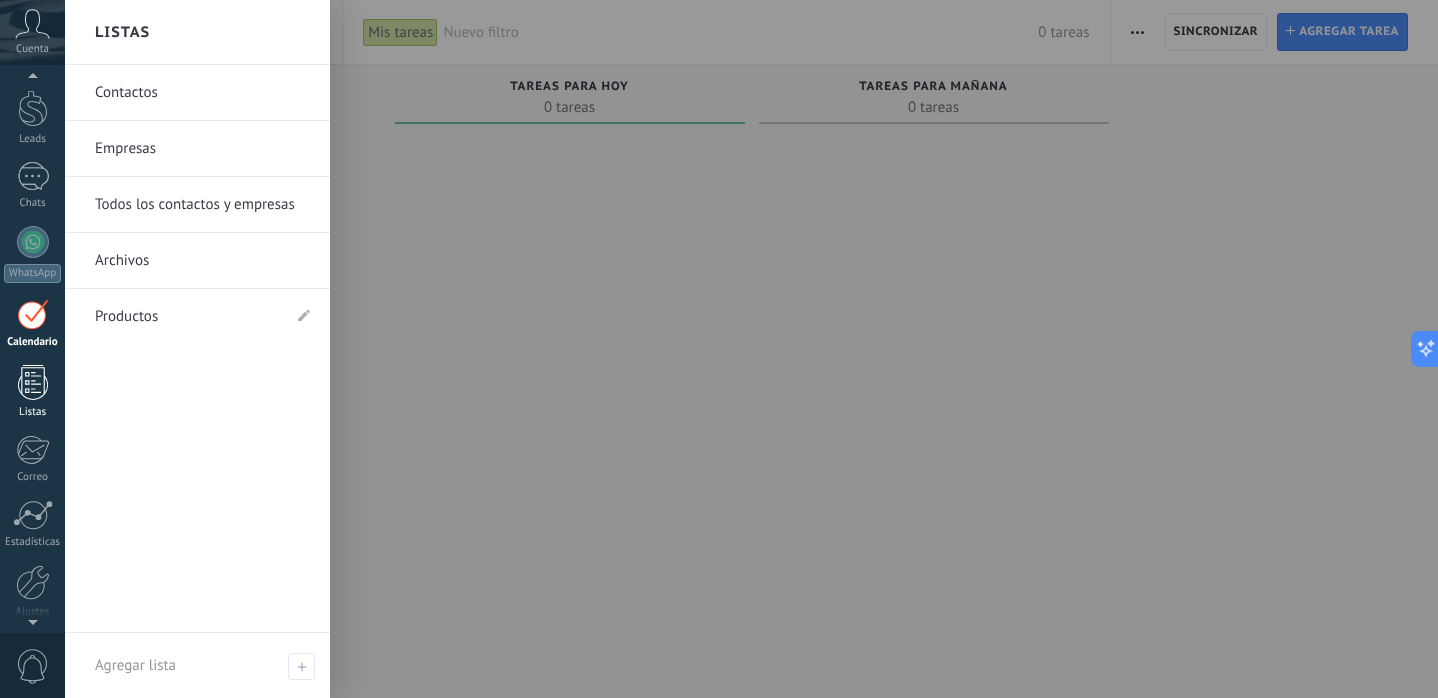 click at bounding box center (33, 382) 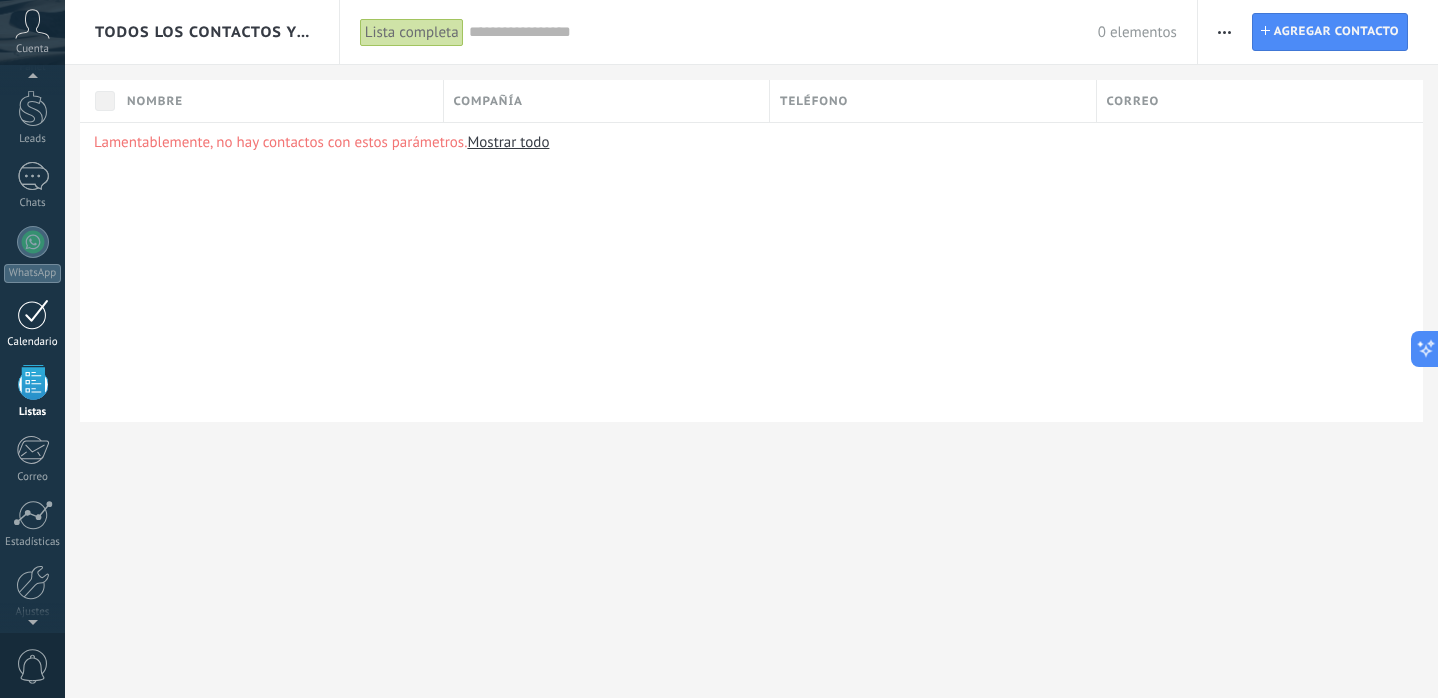 click at bounding box center [33, 314] 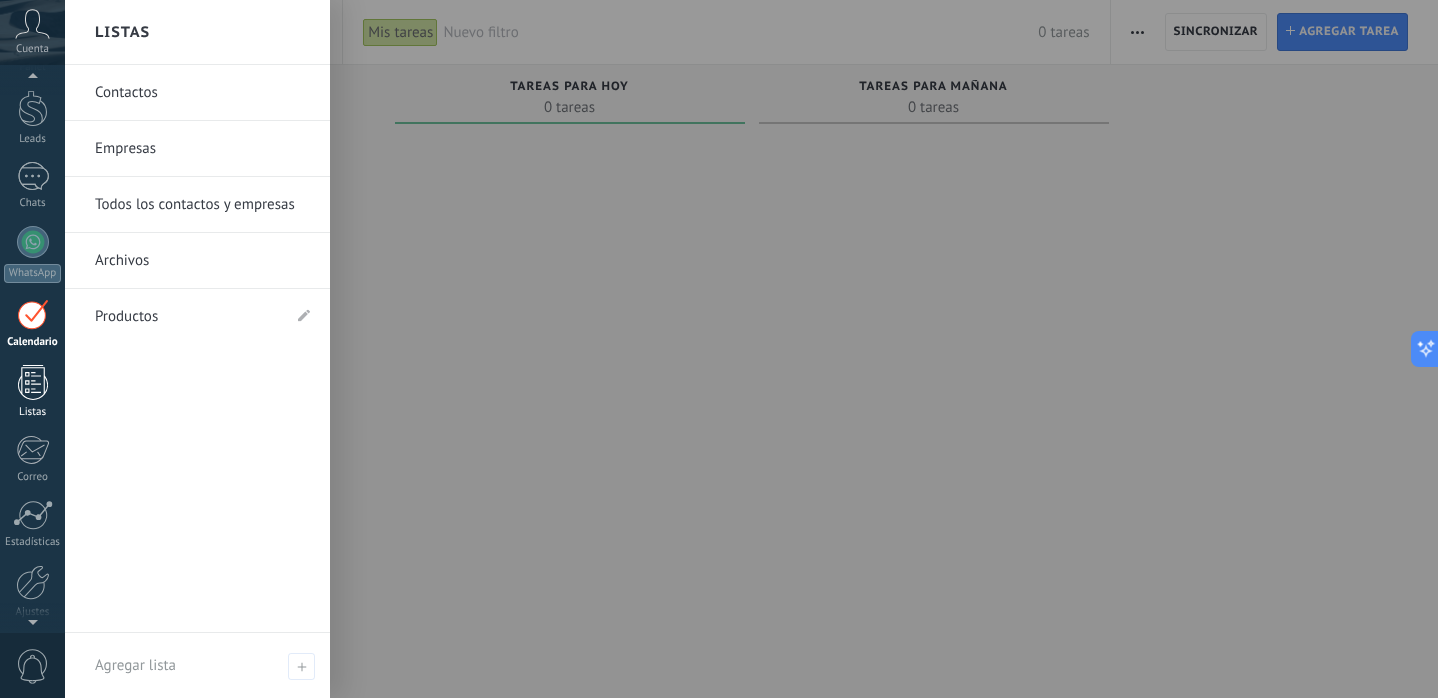 click at bounding box center [33, 382] 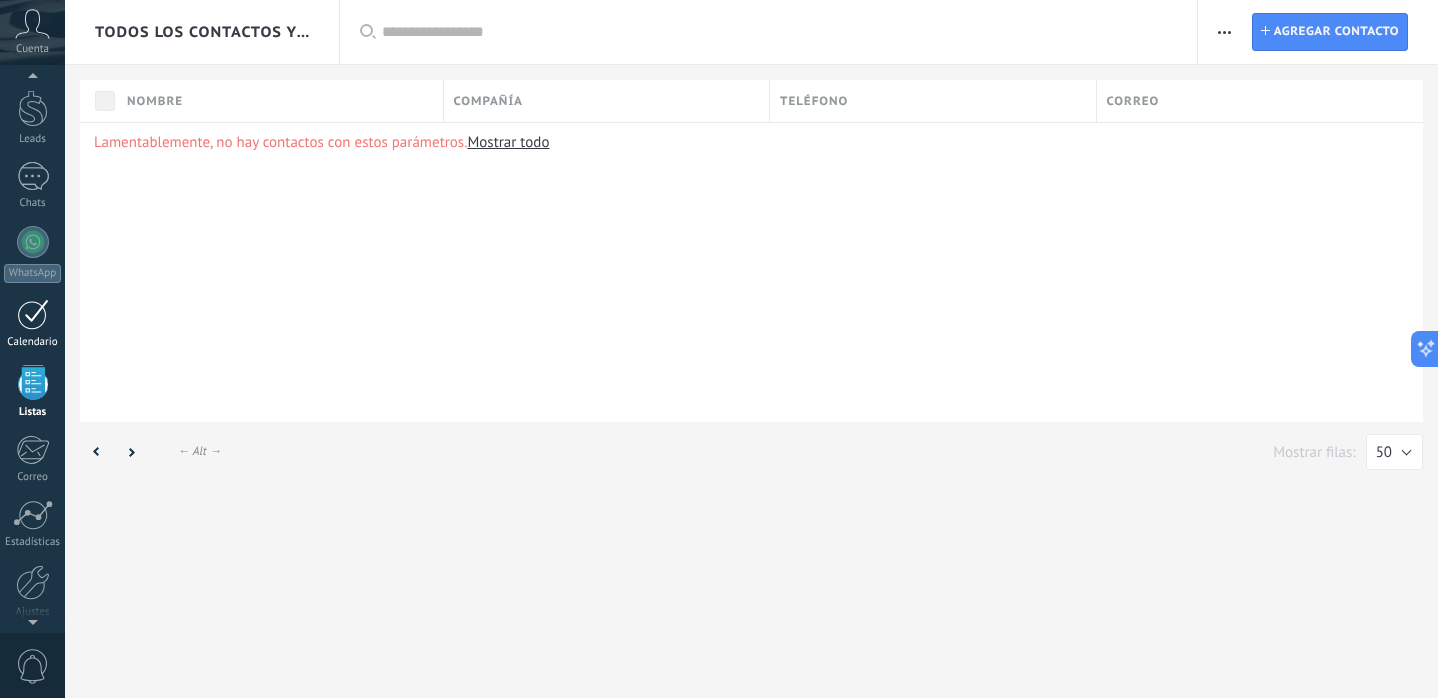click at bounding box center [33, 314] 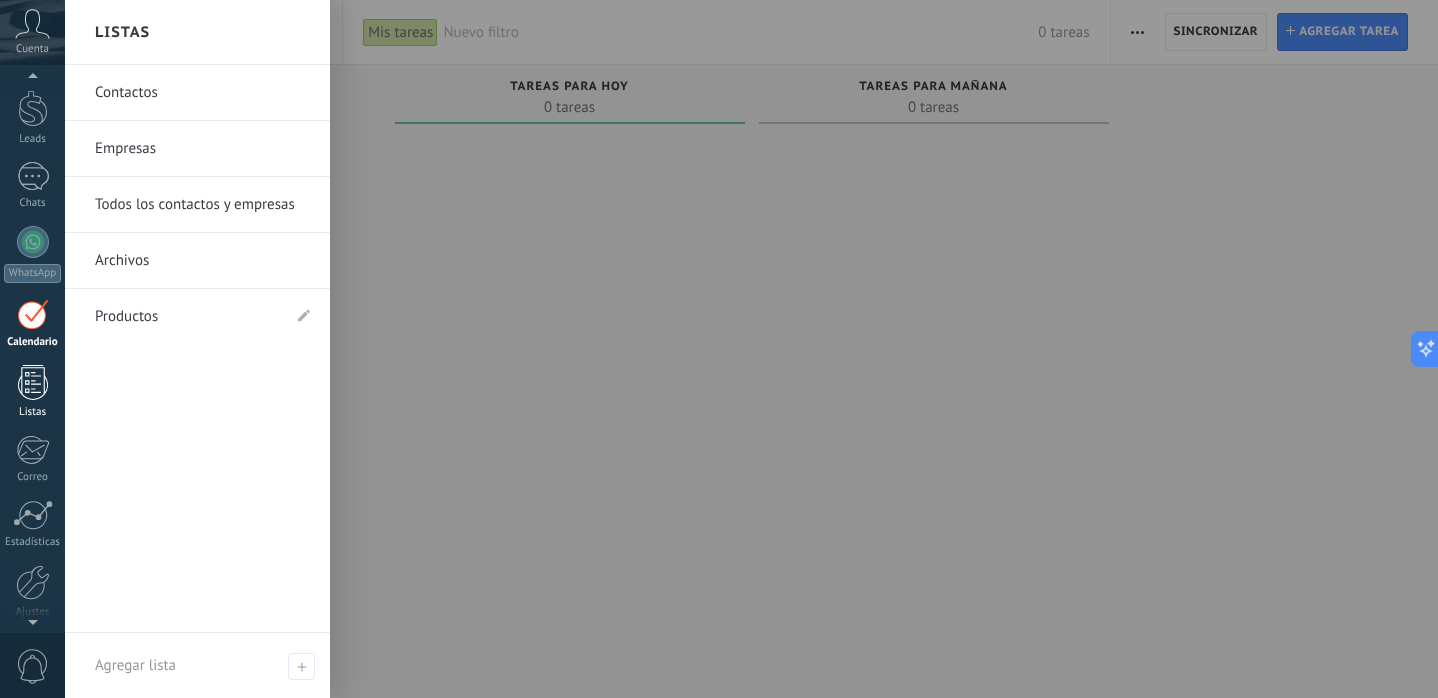 click at bounding box center (33, 382) 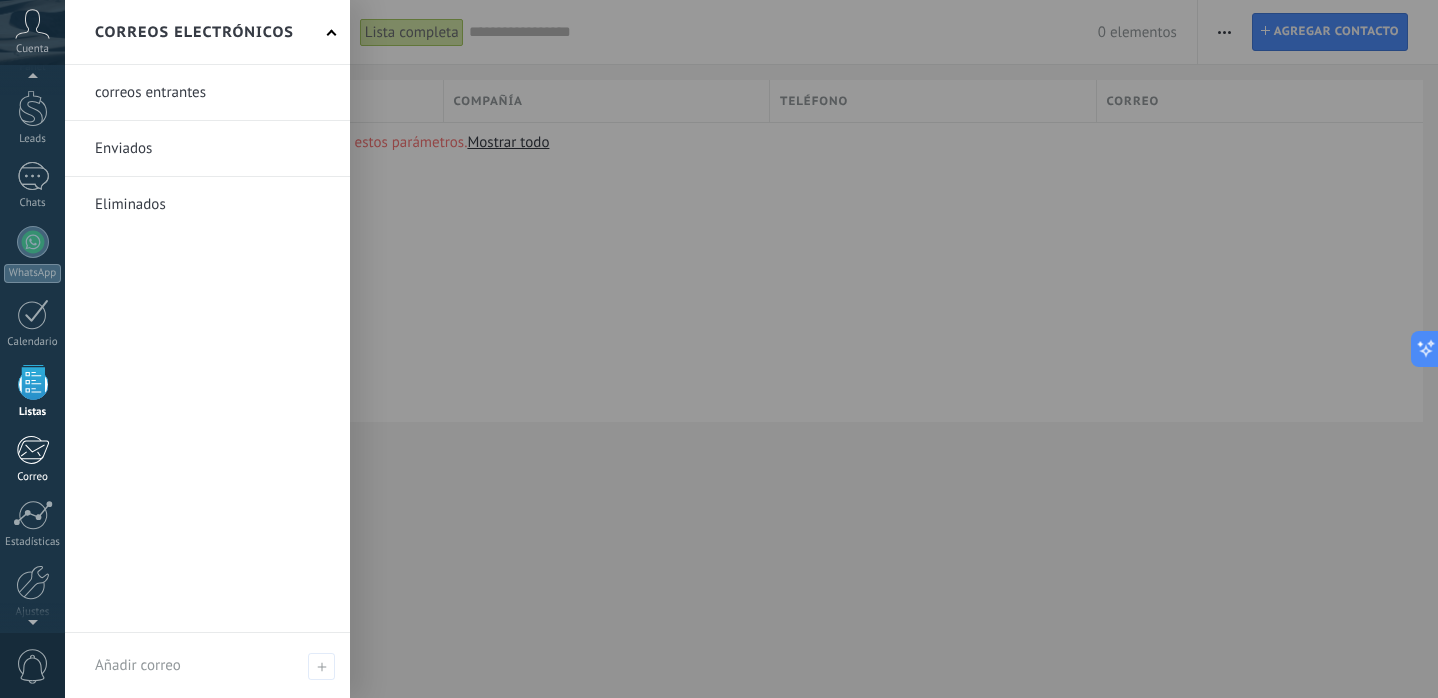 click at bounding box center [32, 450] 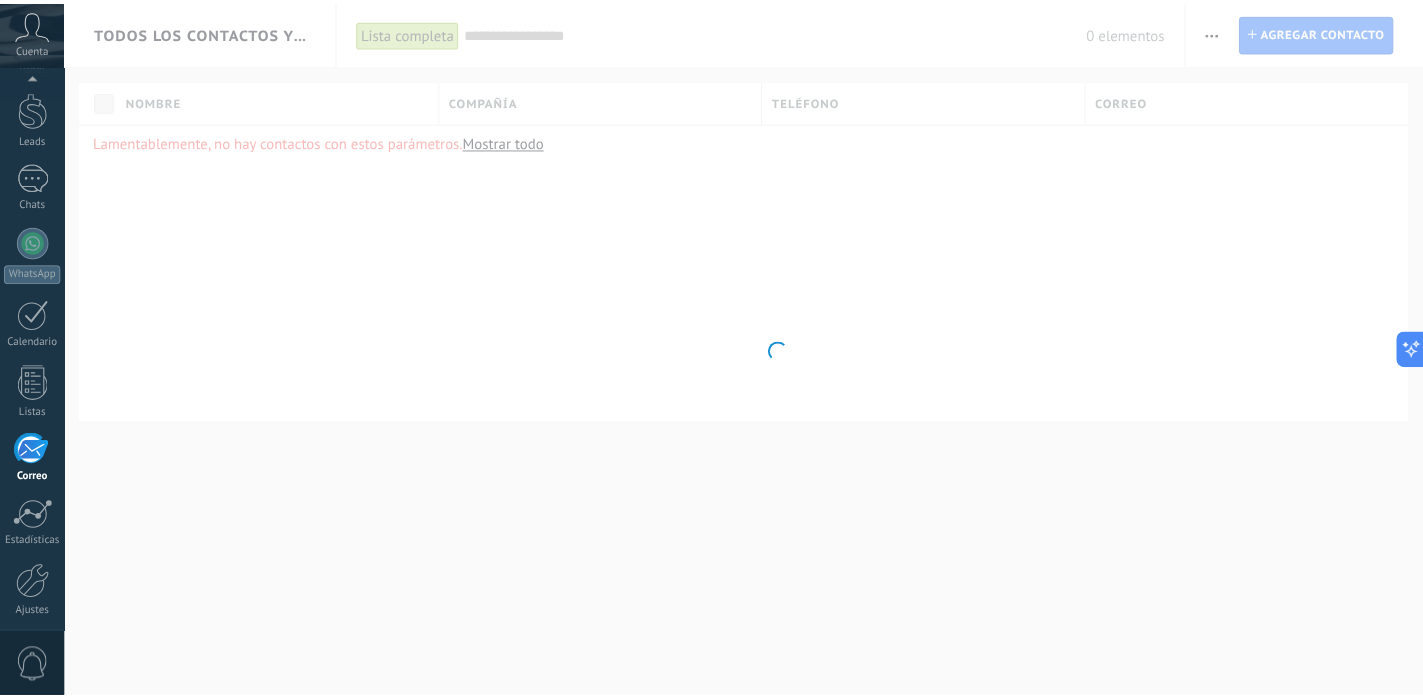 scroll, scrollTop: 134, scrollLeft: 0, axis: vertical 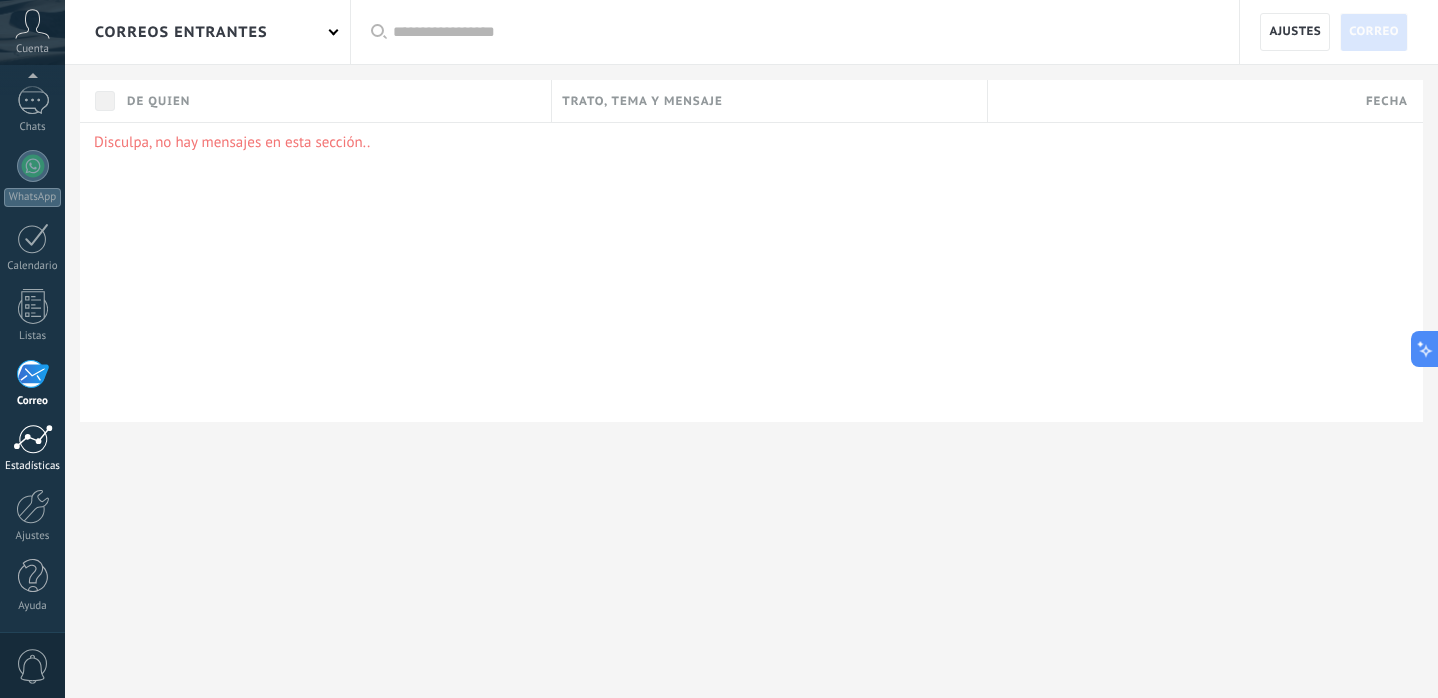 click on "Estadísticas" at bounding box center [33, 466] 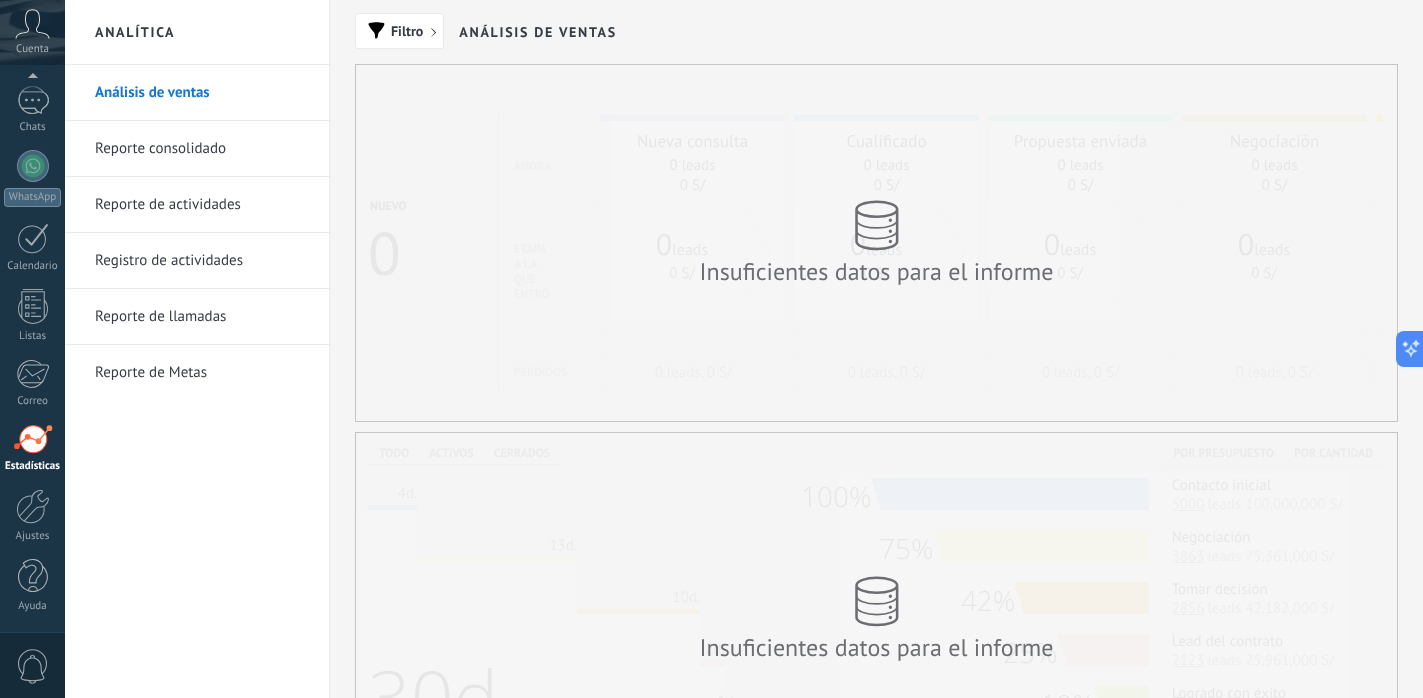click on "Reporte consolidado" at bounding box center [202, 149] 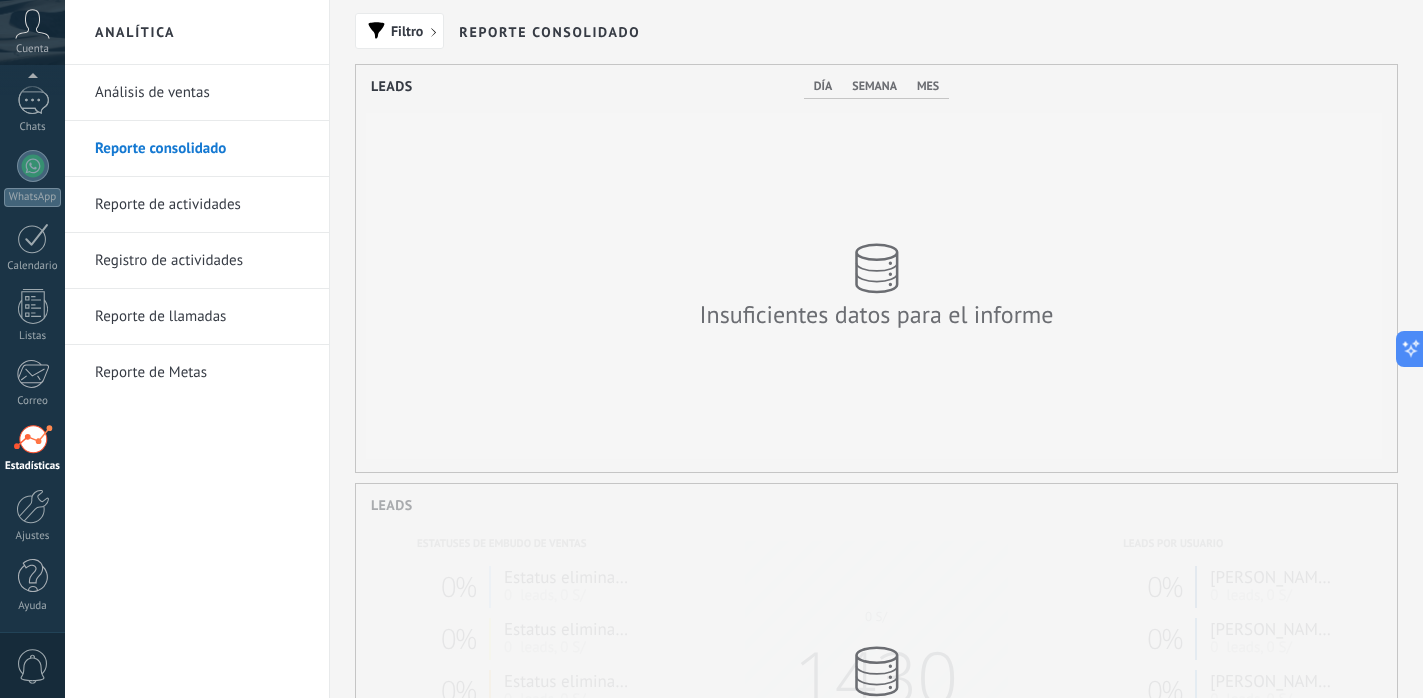 scroll, scrollTop: 999593, scrollLeft: 998959, axis: both 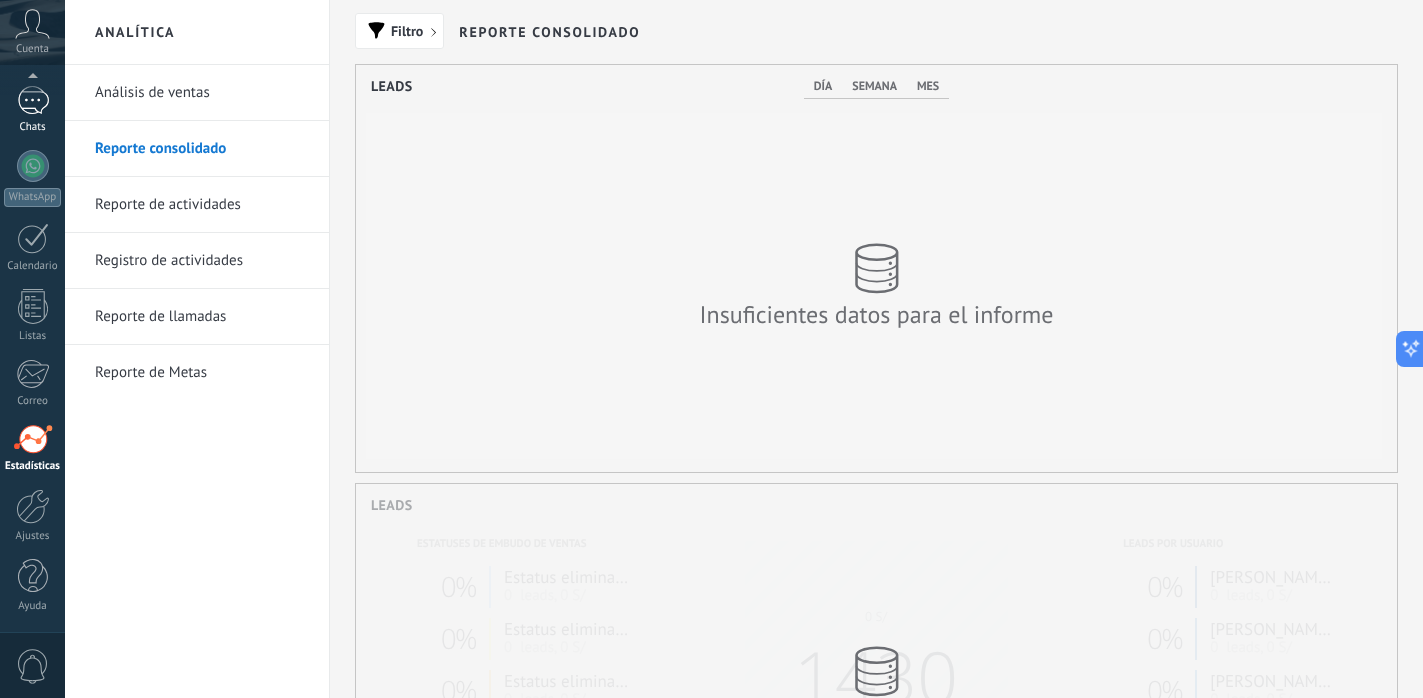 click at bounding box center (33, 100) 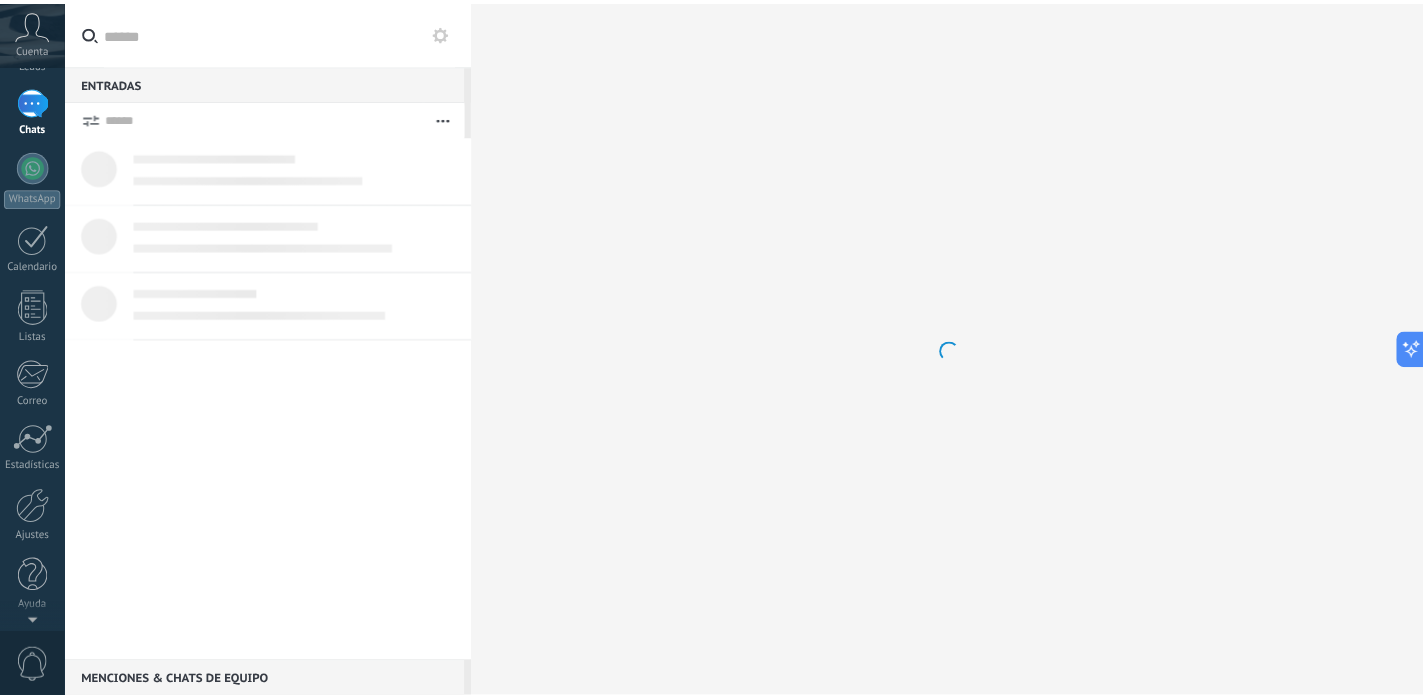 scroll, scrollTop: 0, scrollLeft: 0, axis: both 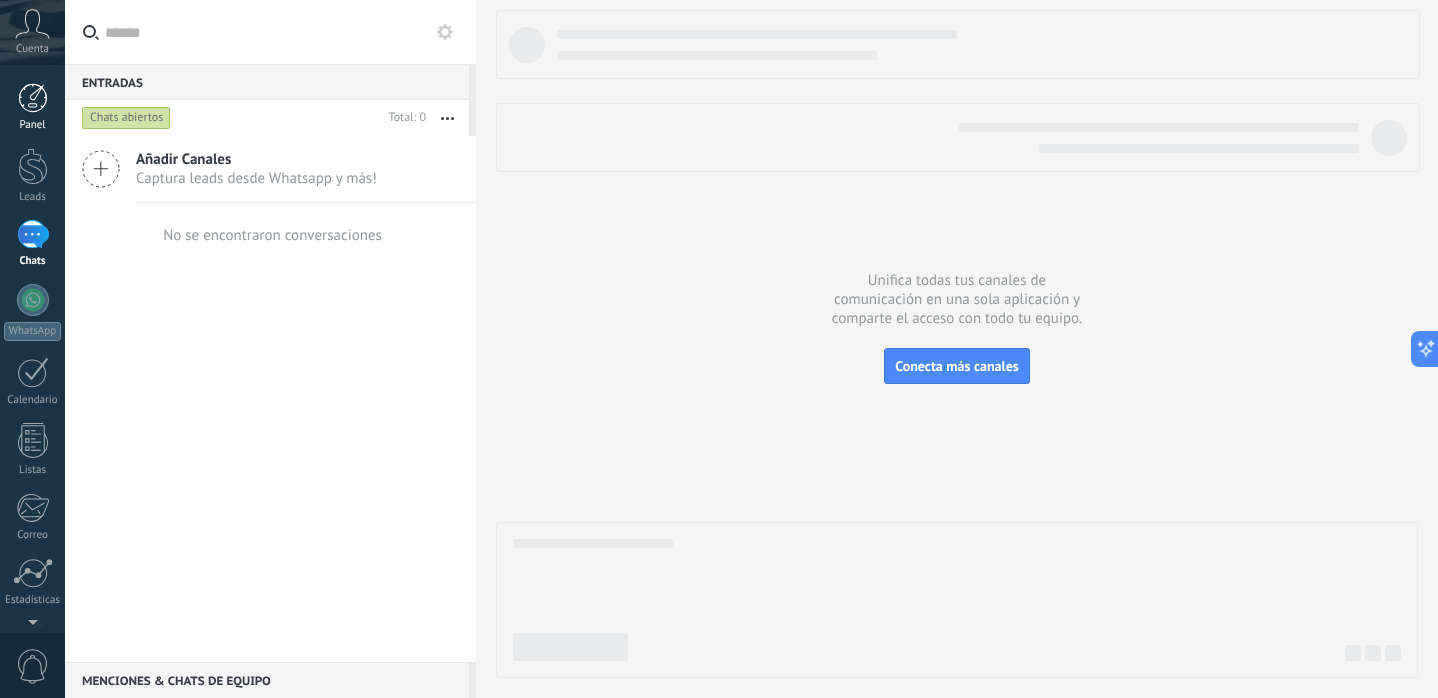 click on "Panel" at bounding box center [32, 107] 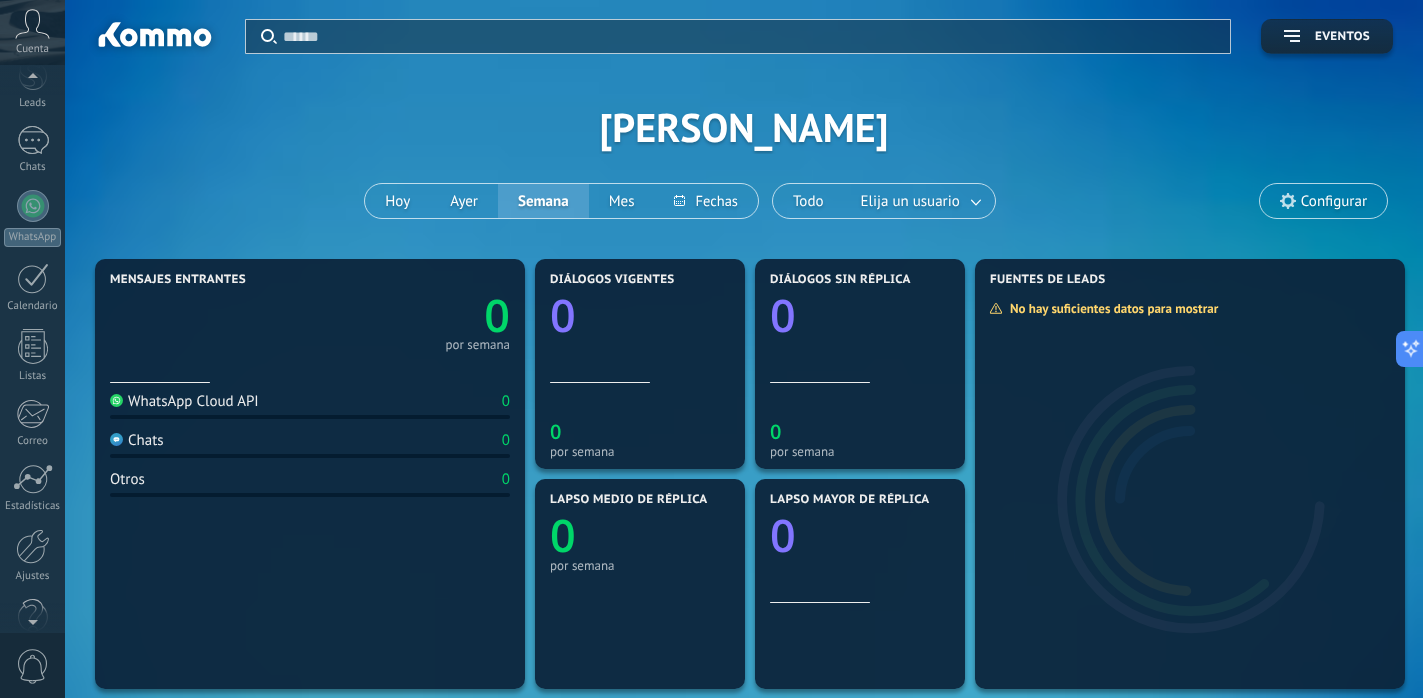 scroll, scrollTop: 134, scrollLeft: 0, axis: vertical 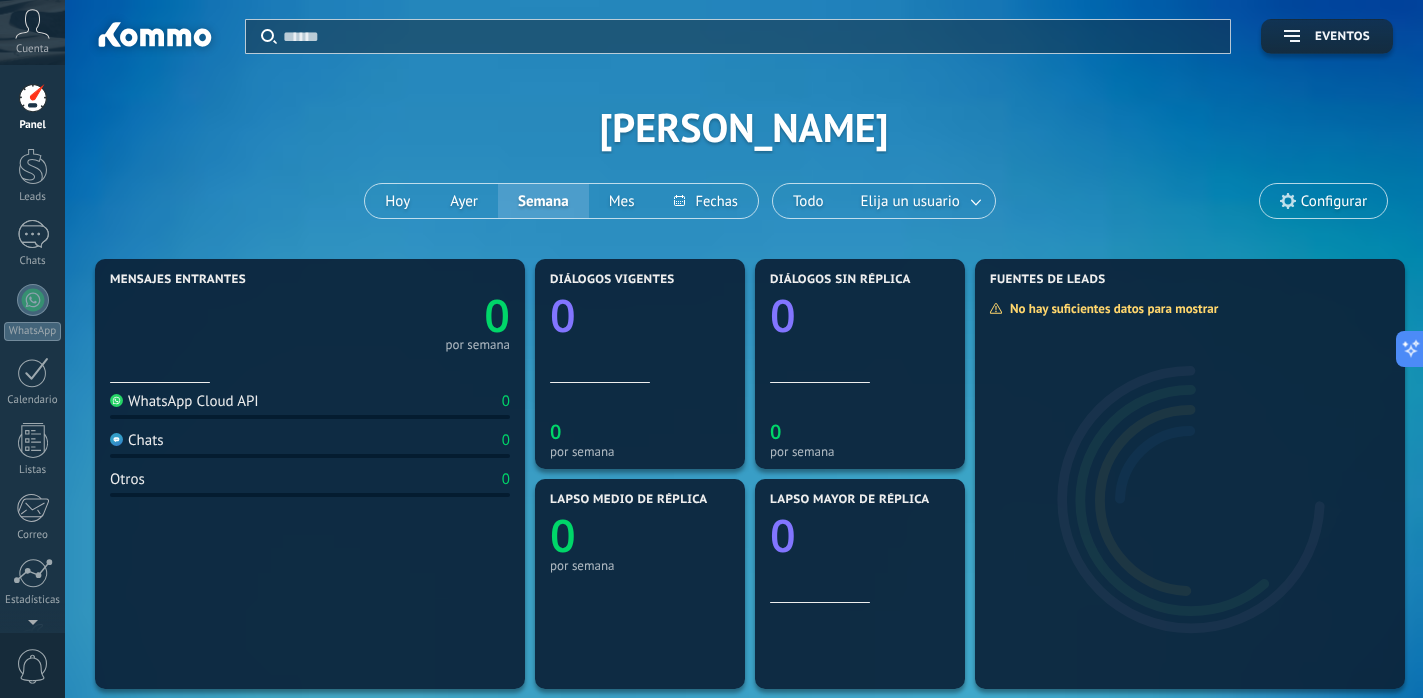click at bounding box center [33, 98] 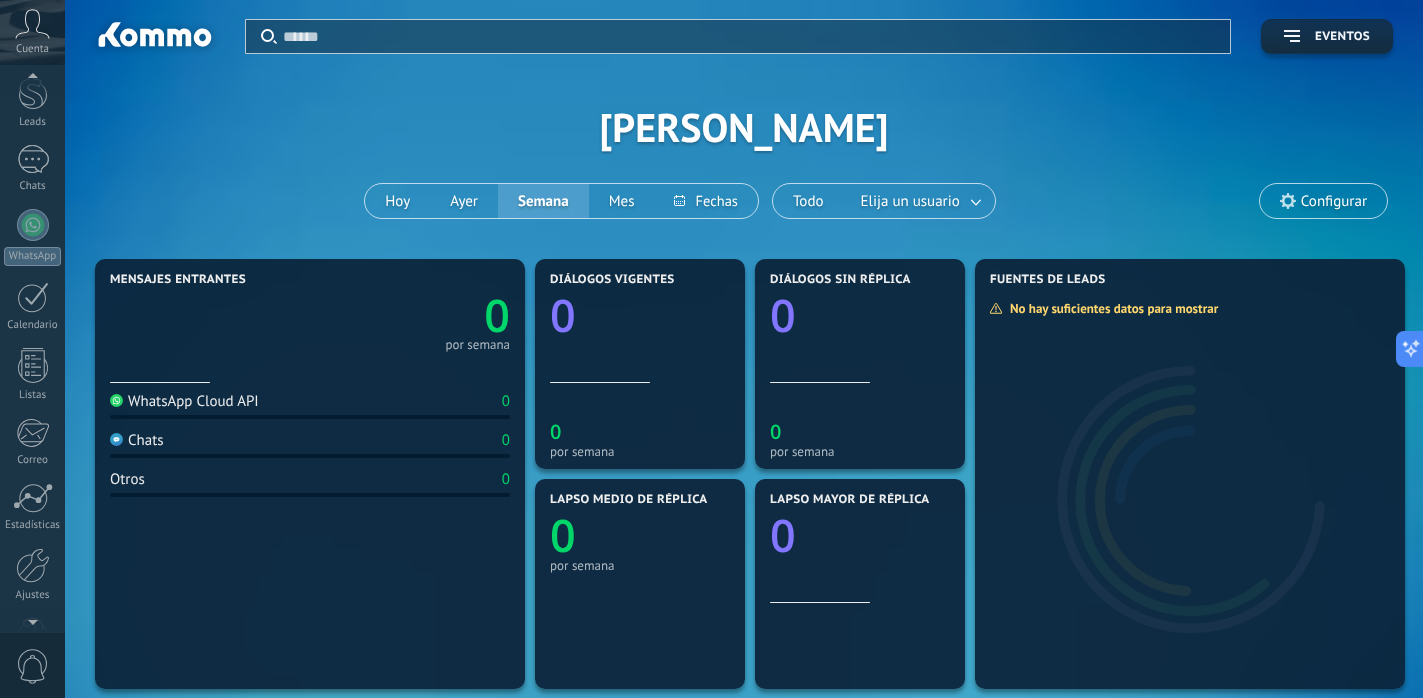scroll, scrollTop: 134, scrollLeft: 0, axis: vertical 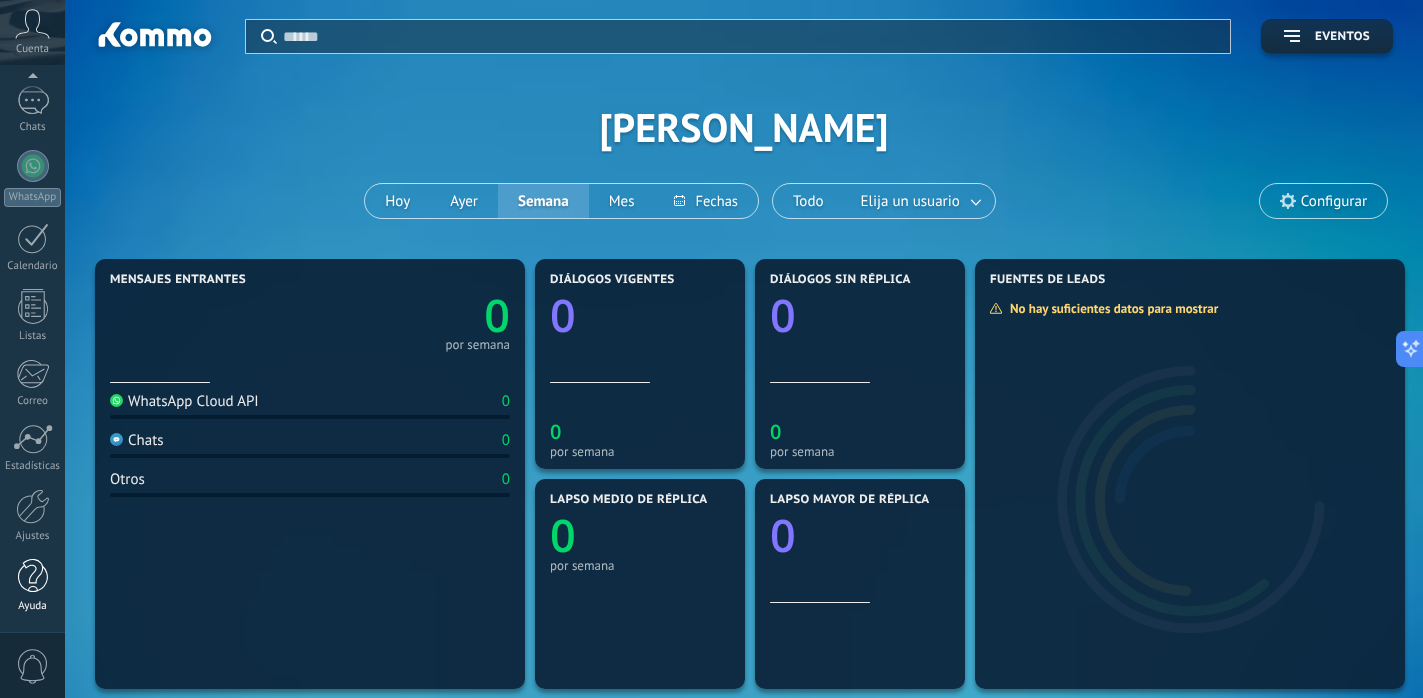 click at bounding box center (33, 576) 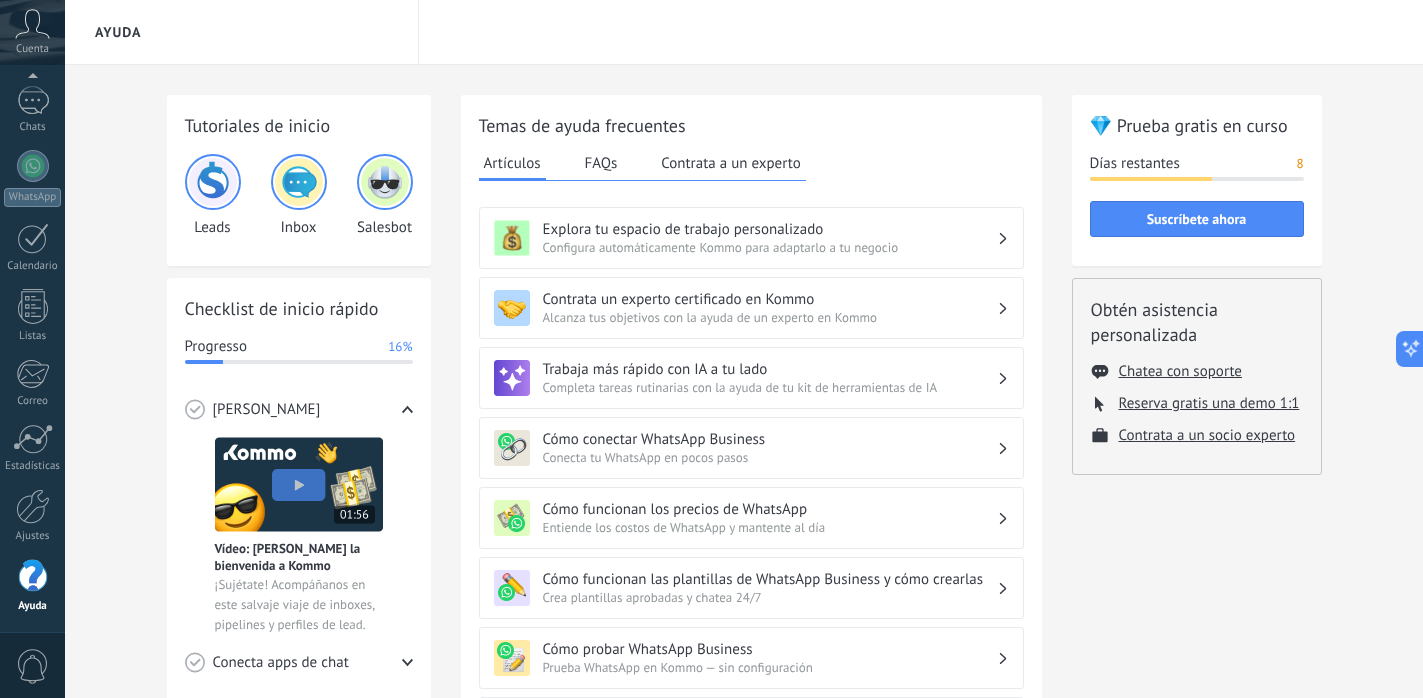 click on "Contrata a un experto" at bounding box center [730, 163] 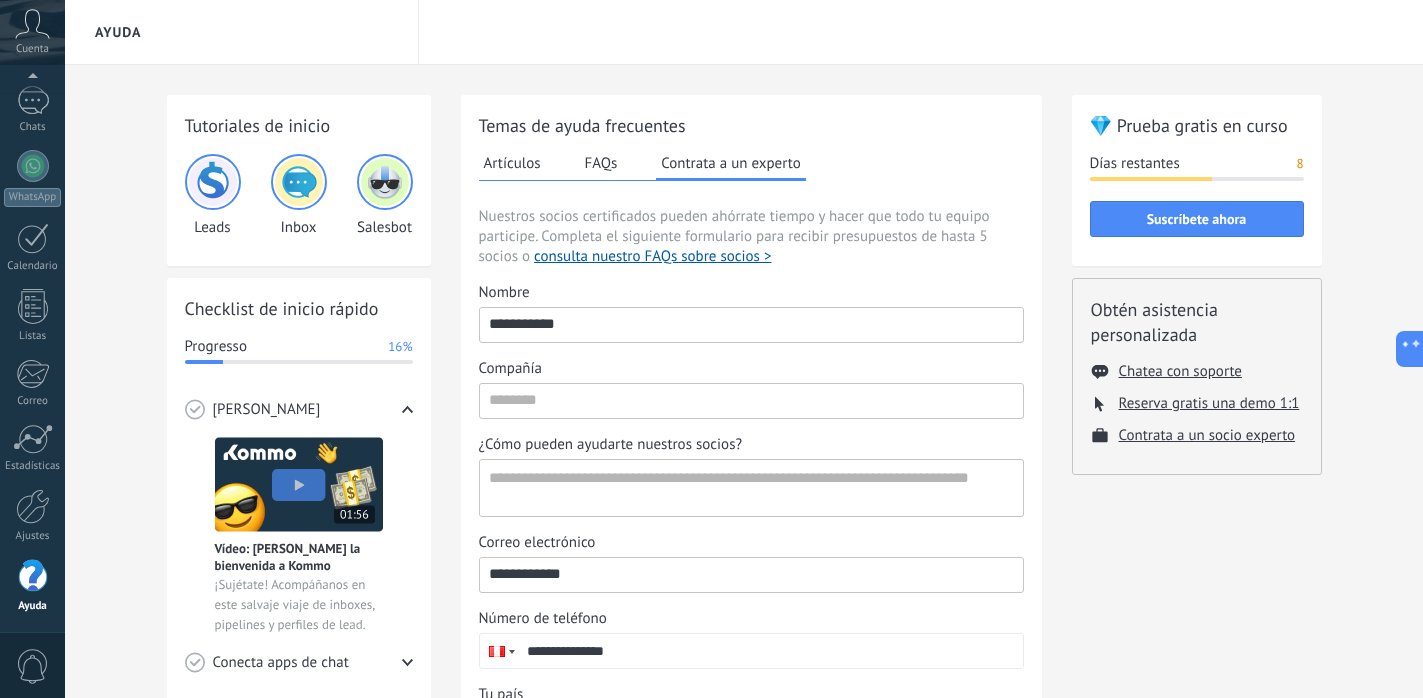click on "FAQs" at bounding box center [601, 163] 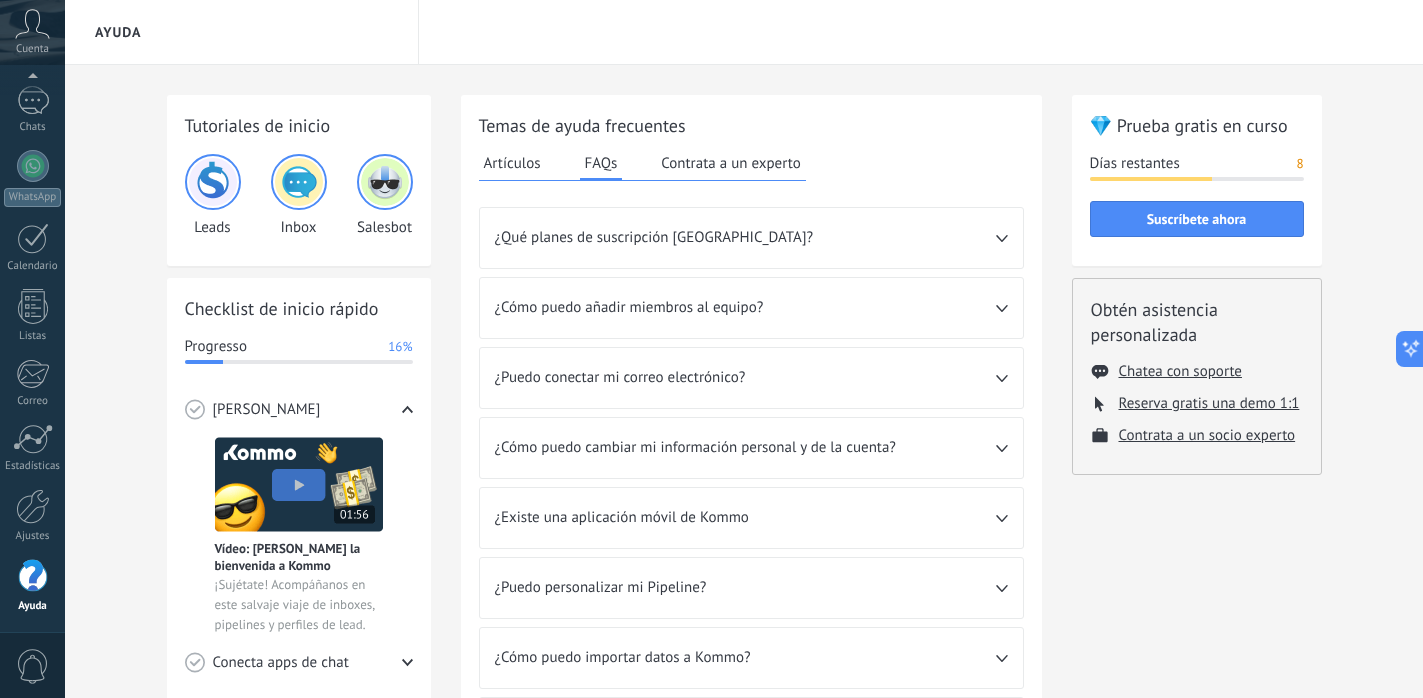 click on "Artículos" at bounding box center [512, 163] 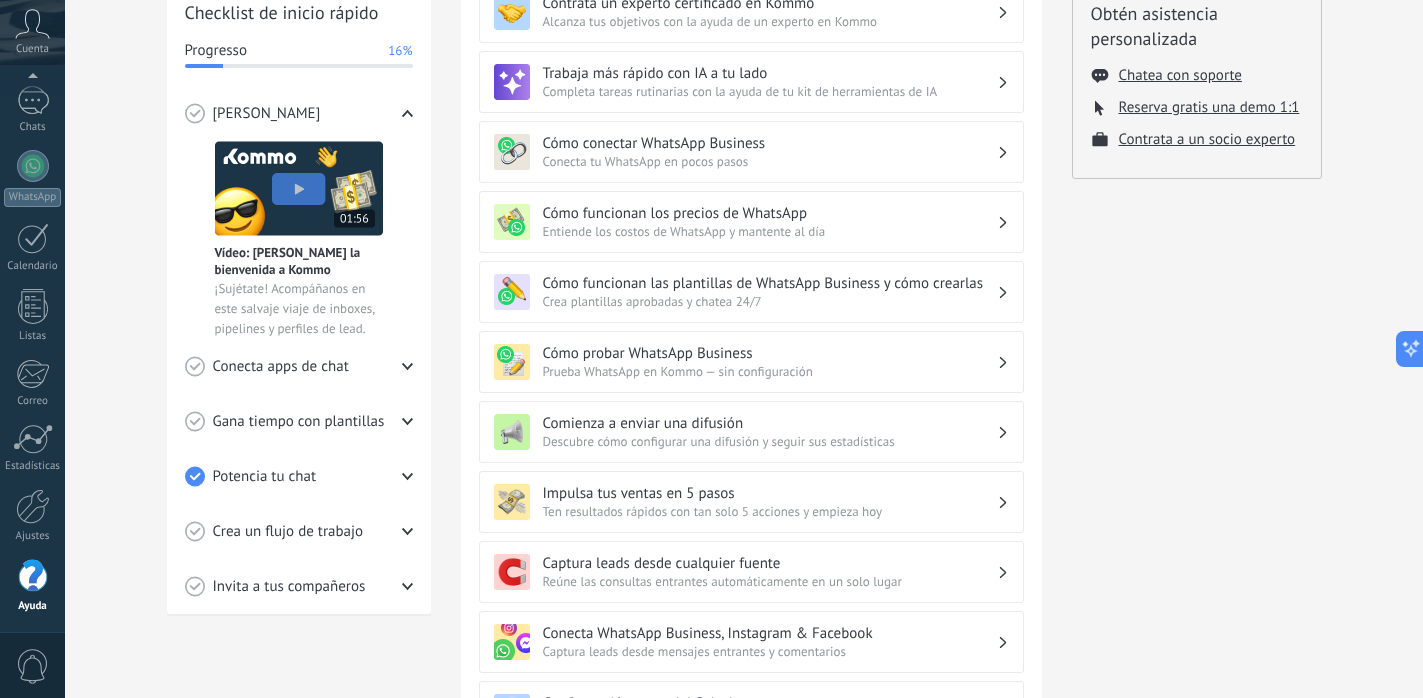 scroll, scrollTop: 286, scrollLeft: 0, axis: vertical 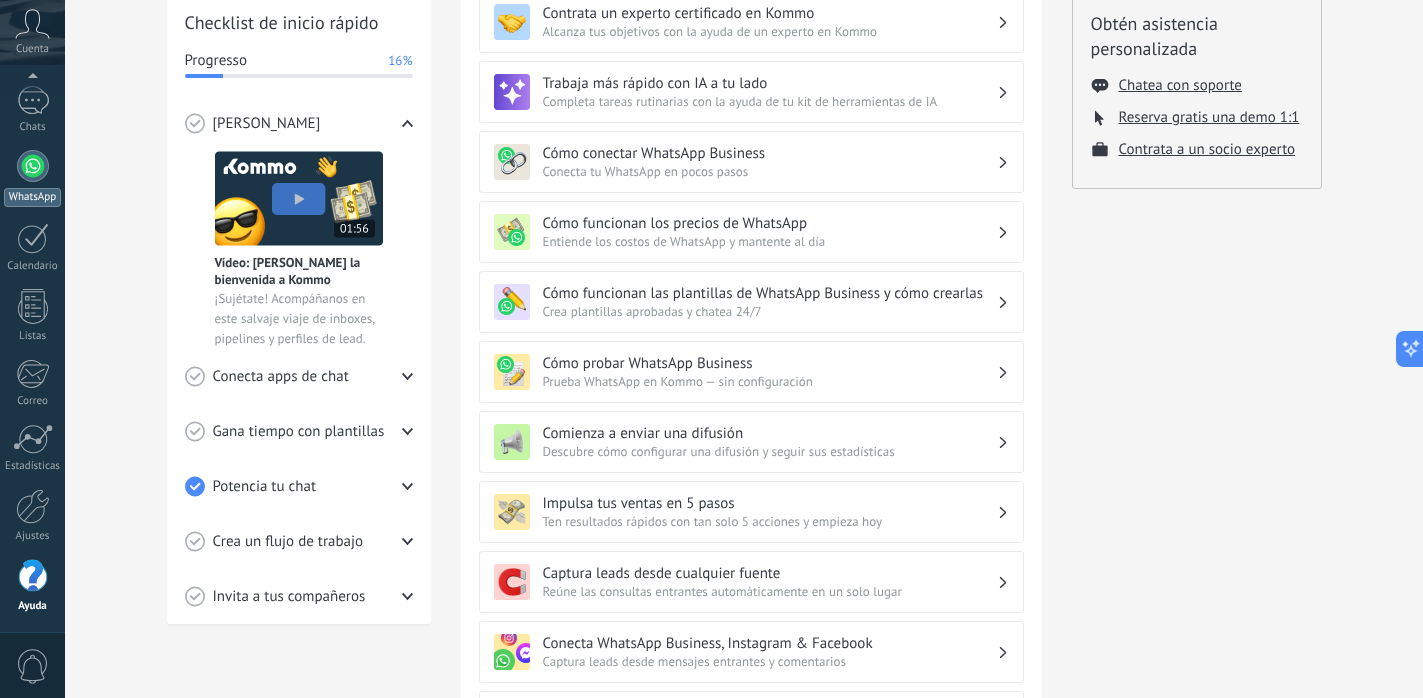 click on "WhatsApp" at bounding box center [32, 197] 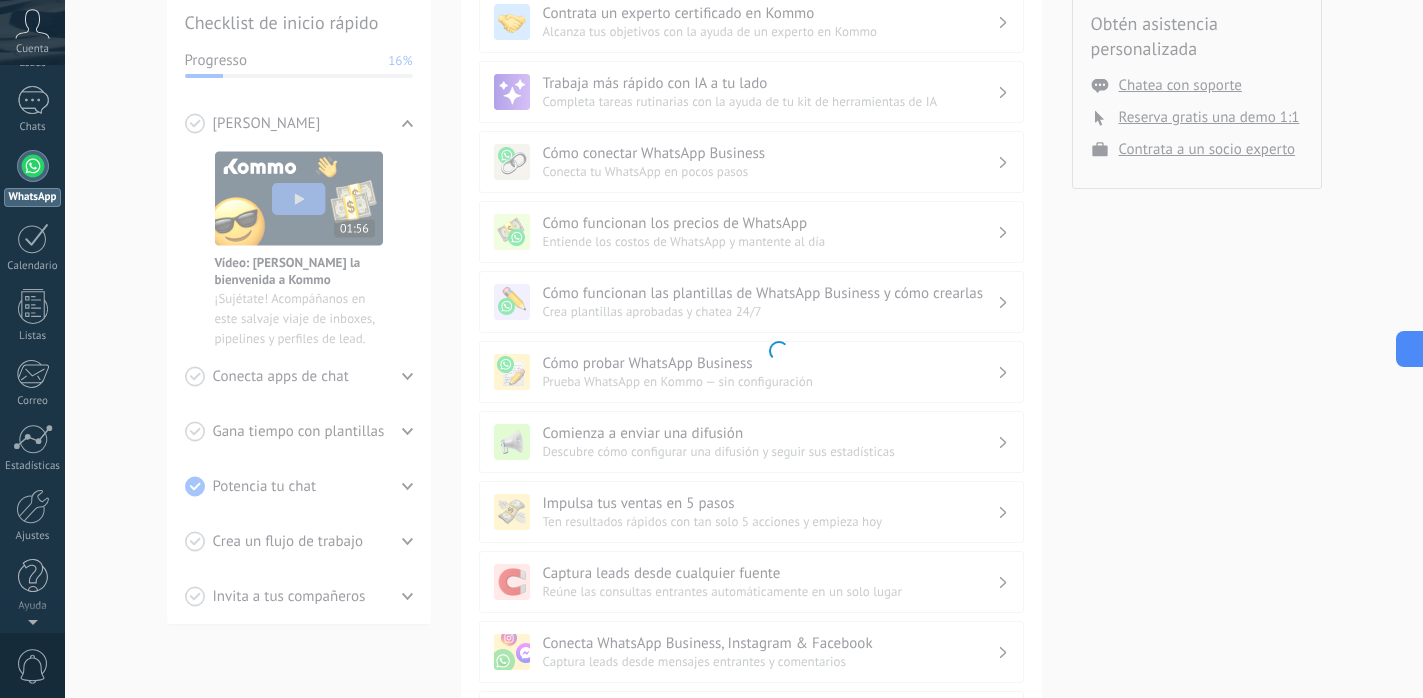 scroll, scrollTop: 0, scrollLeft: 0, axis: both 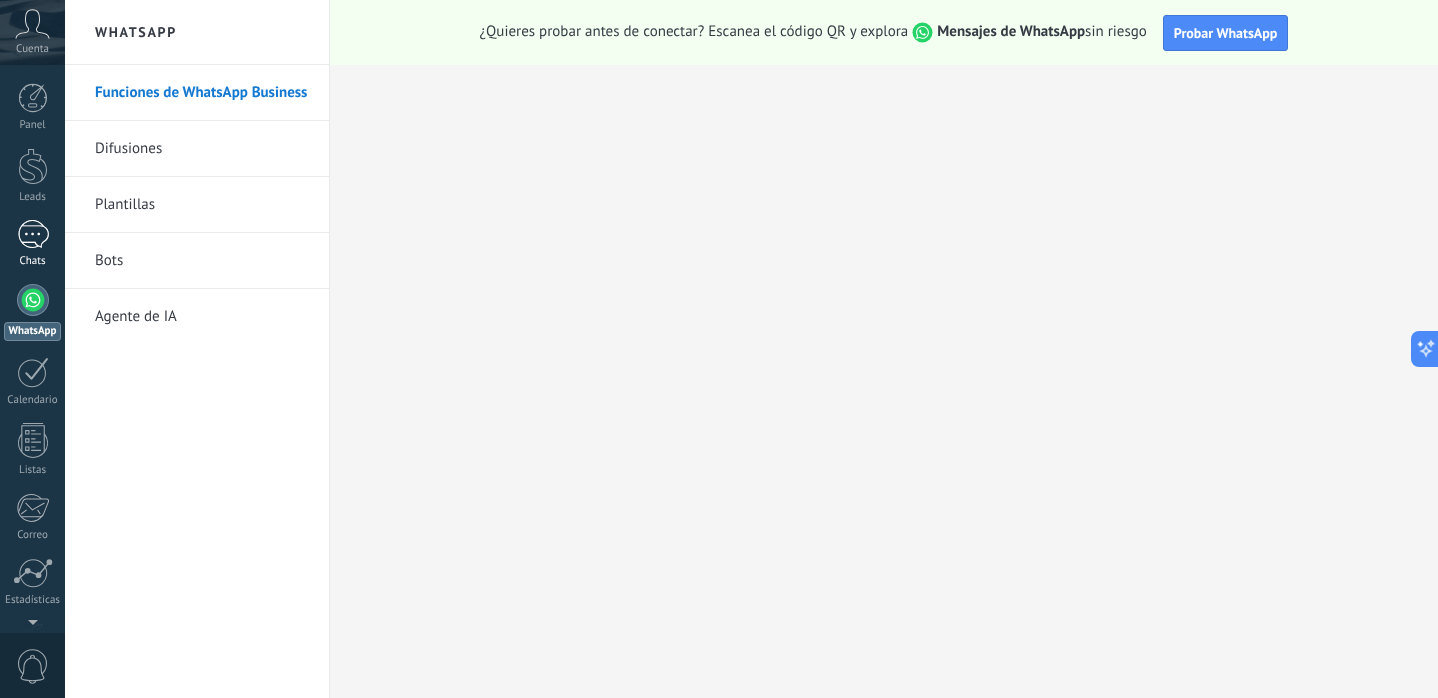 click at bounding box center [33, 234] 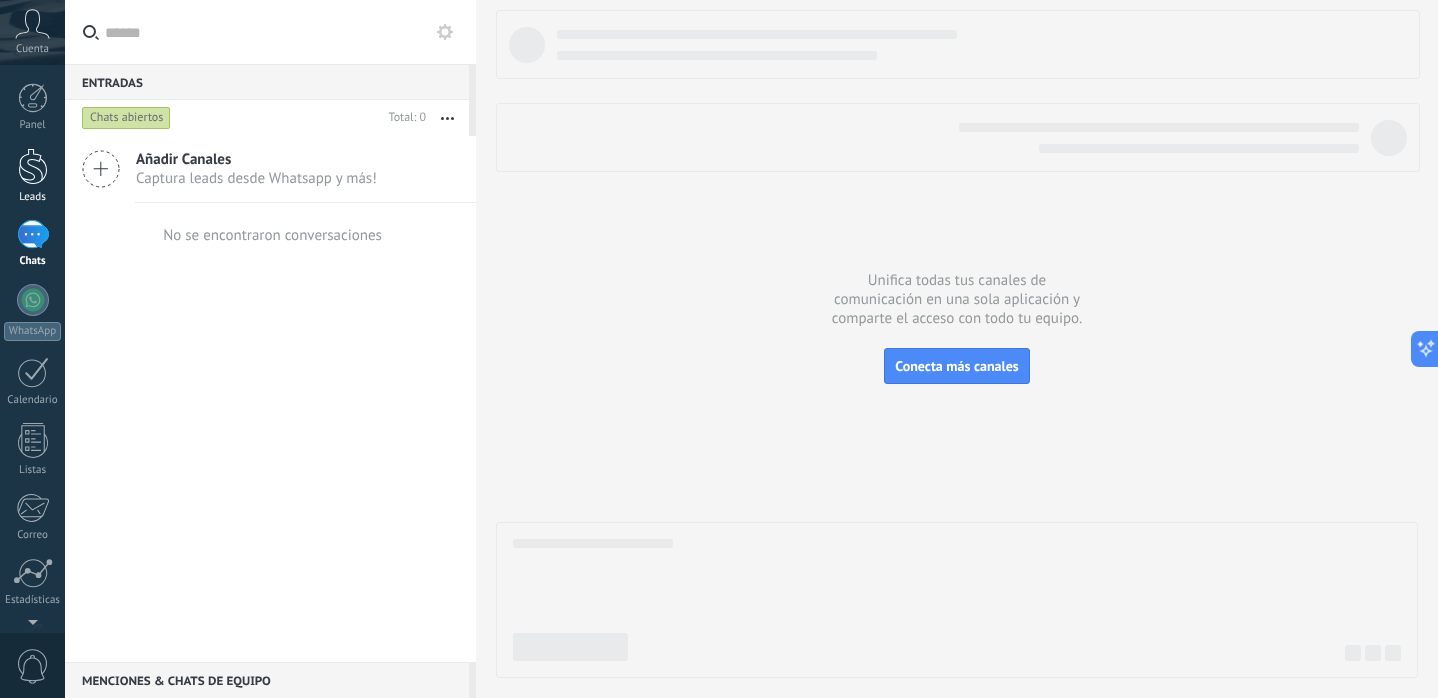 click at bounding box center (33, 166) 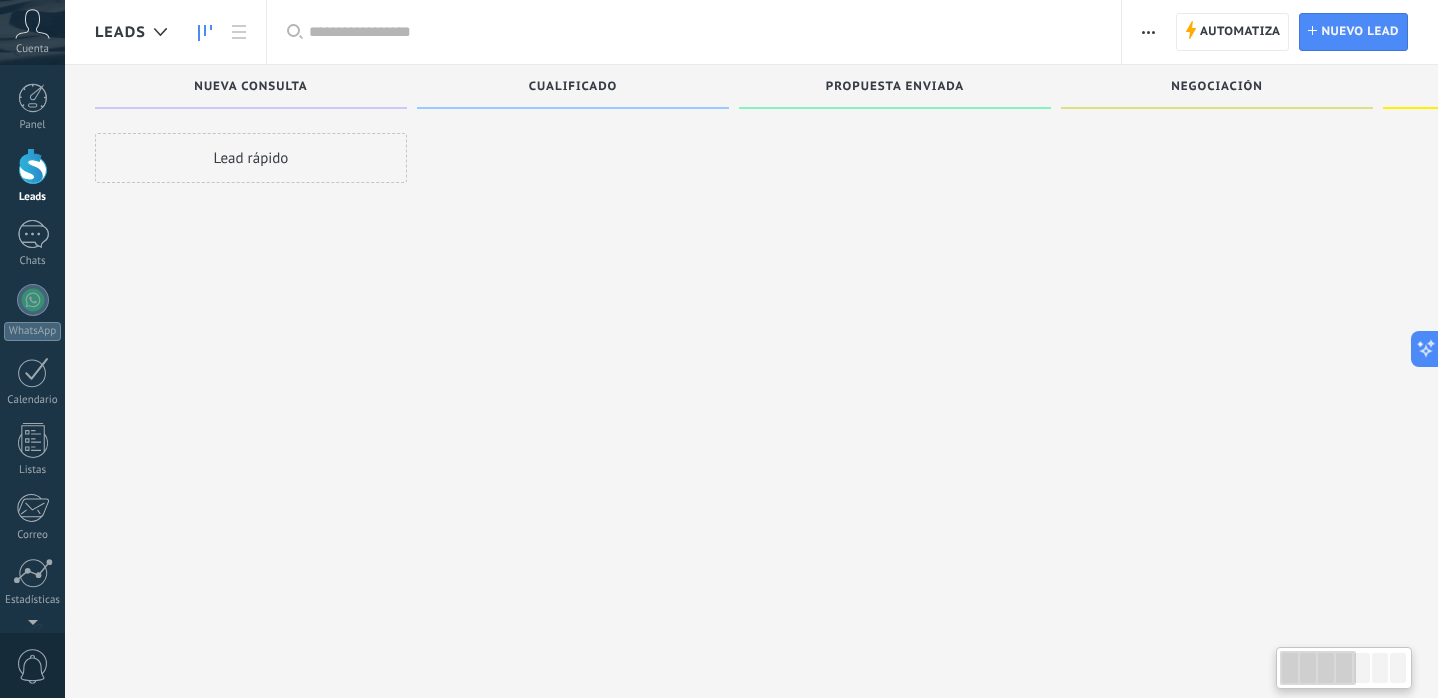 click on "Cuenta" at bounding box center (32, 32) 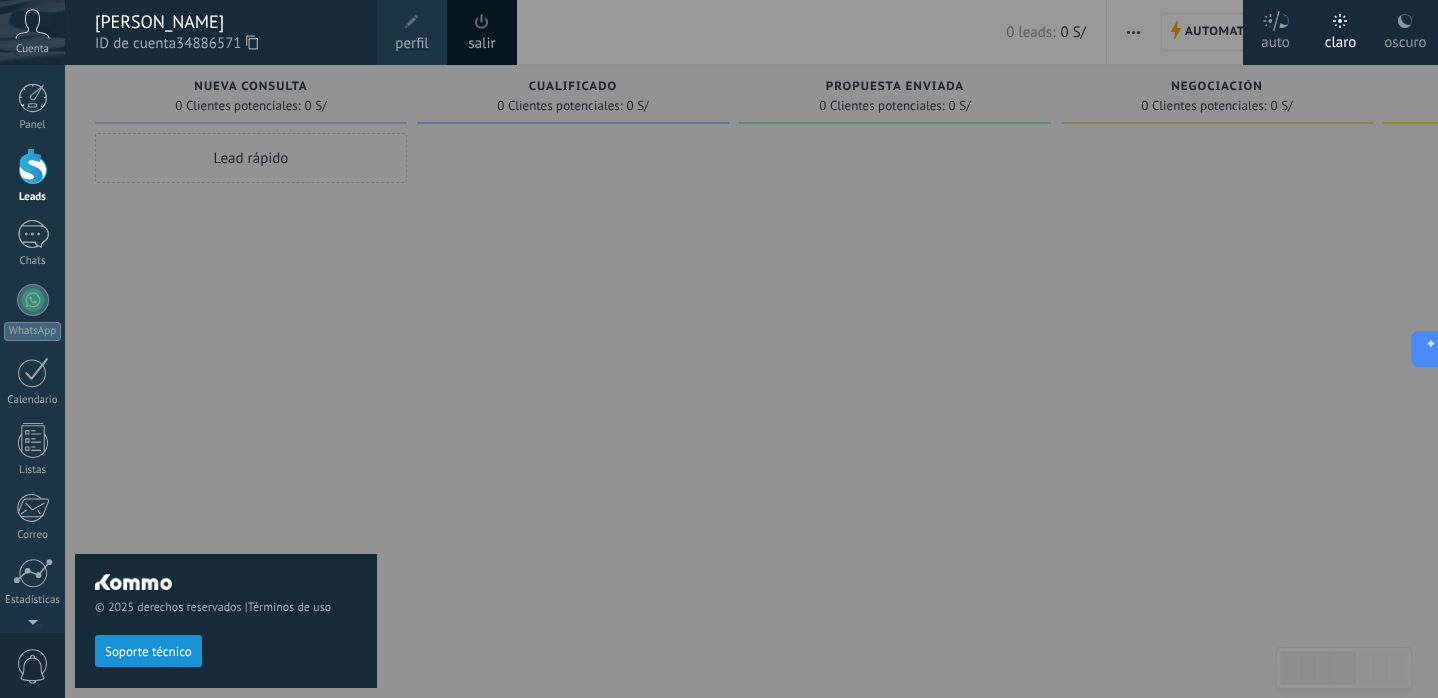 click on "Soporte técnico" at bounding box center [148, 652] 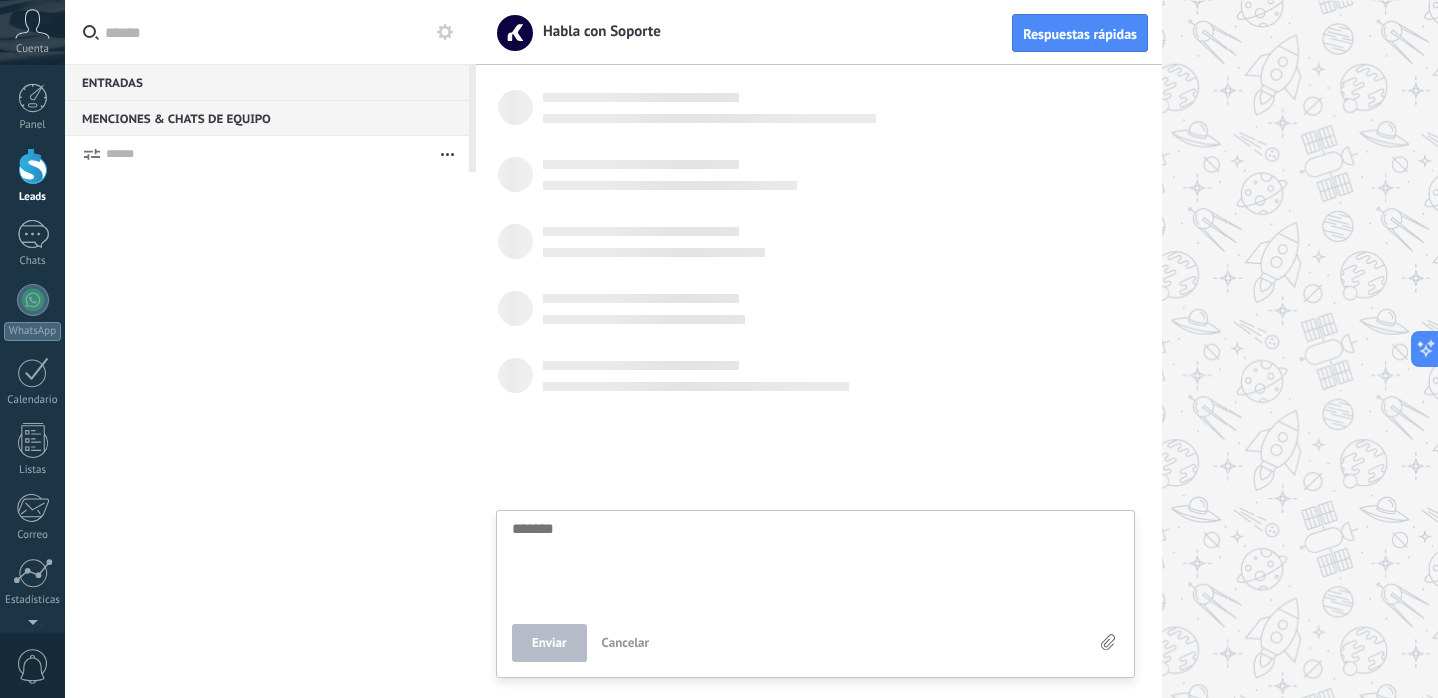 scroll, scrollTop: 19, scrollLeft: 0, axis: vertical 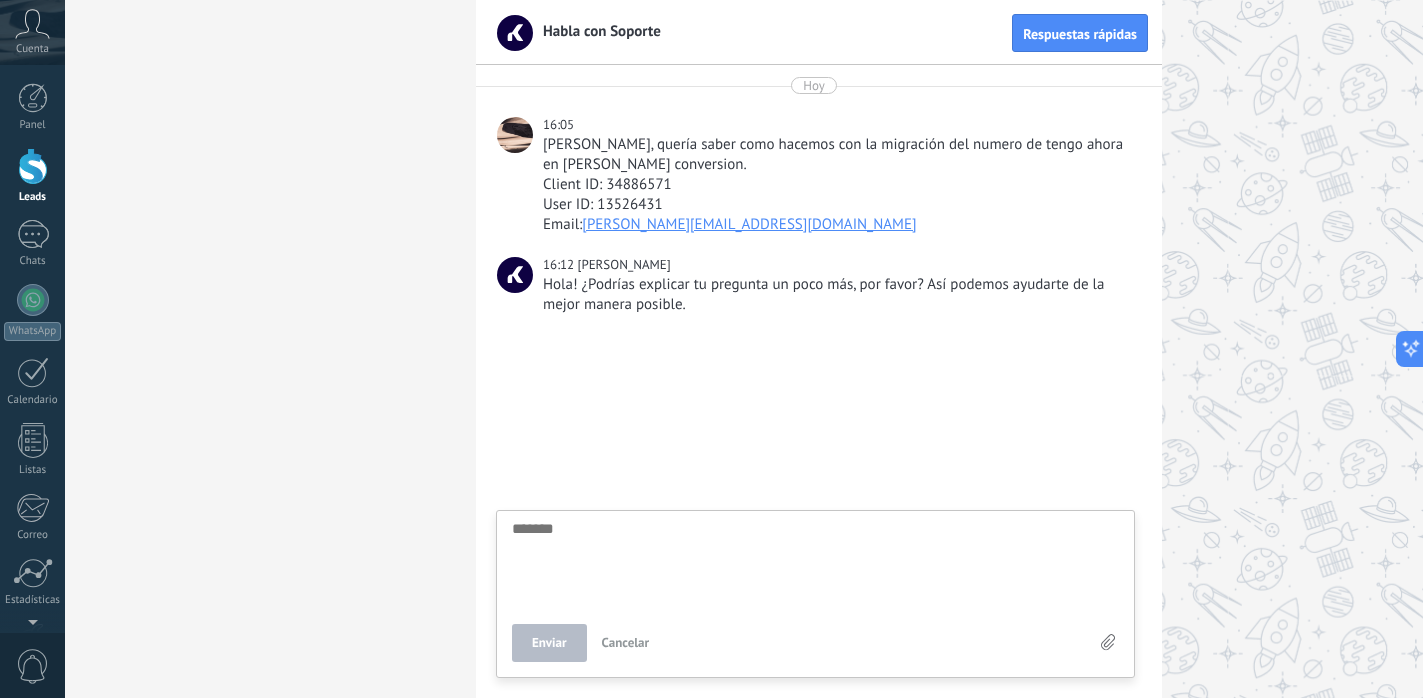 click at bounding box center (815, -834) 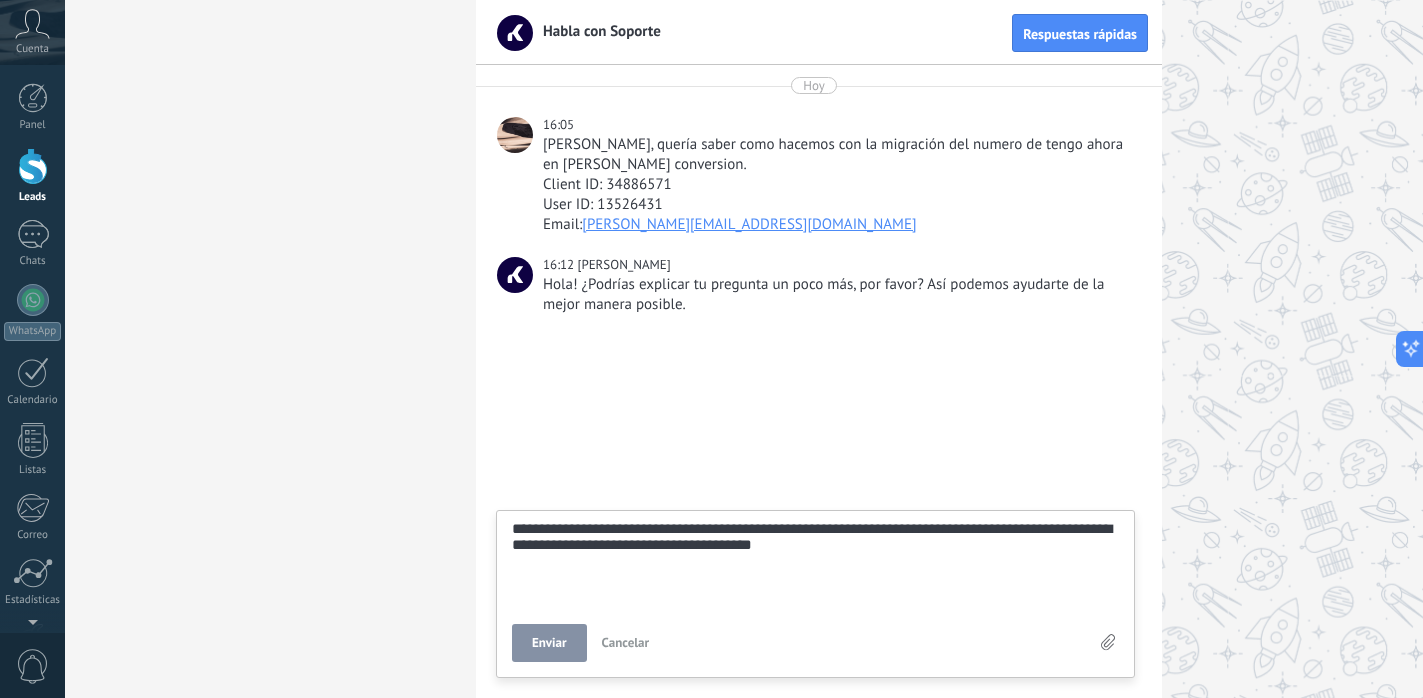 scroll, scrollTop: 58, scrollLeft: 0, axis: vertical 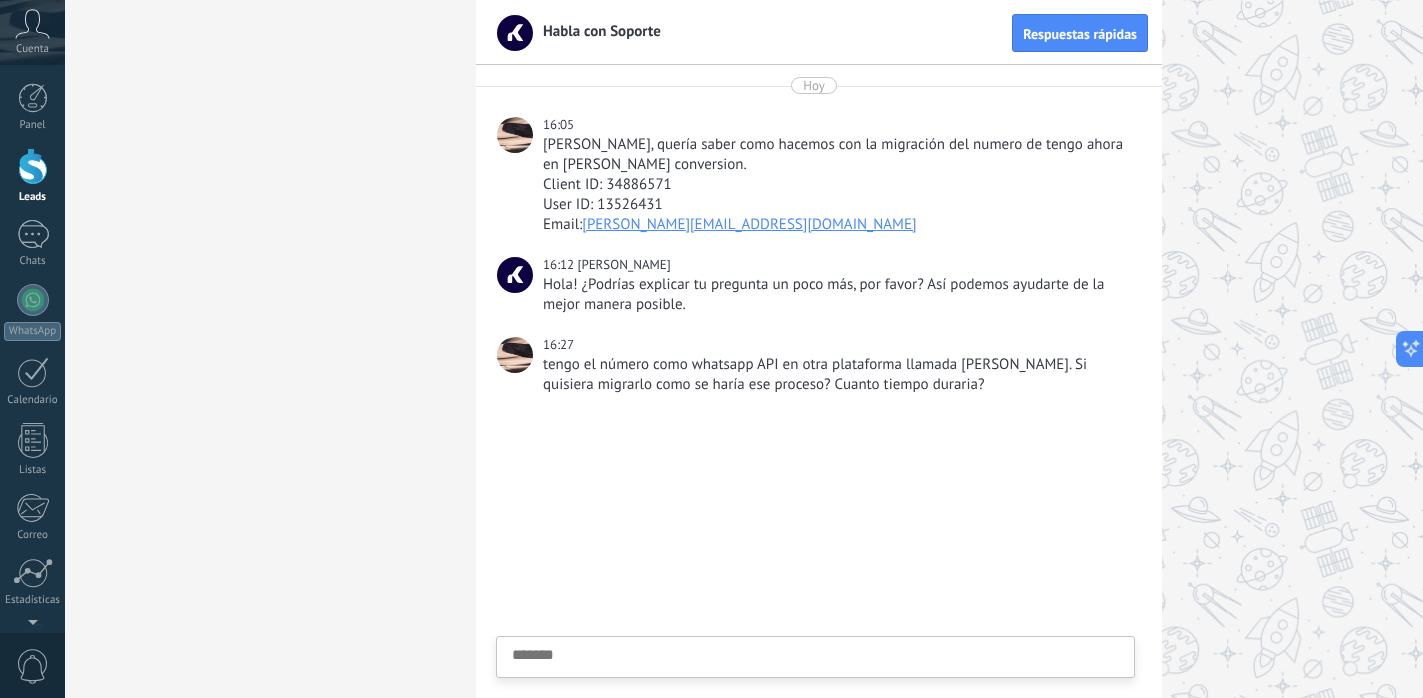 click on "Cuenta" at bounding box center [32, 49] 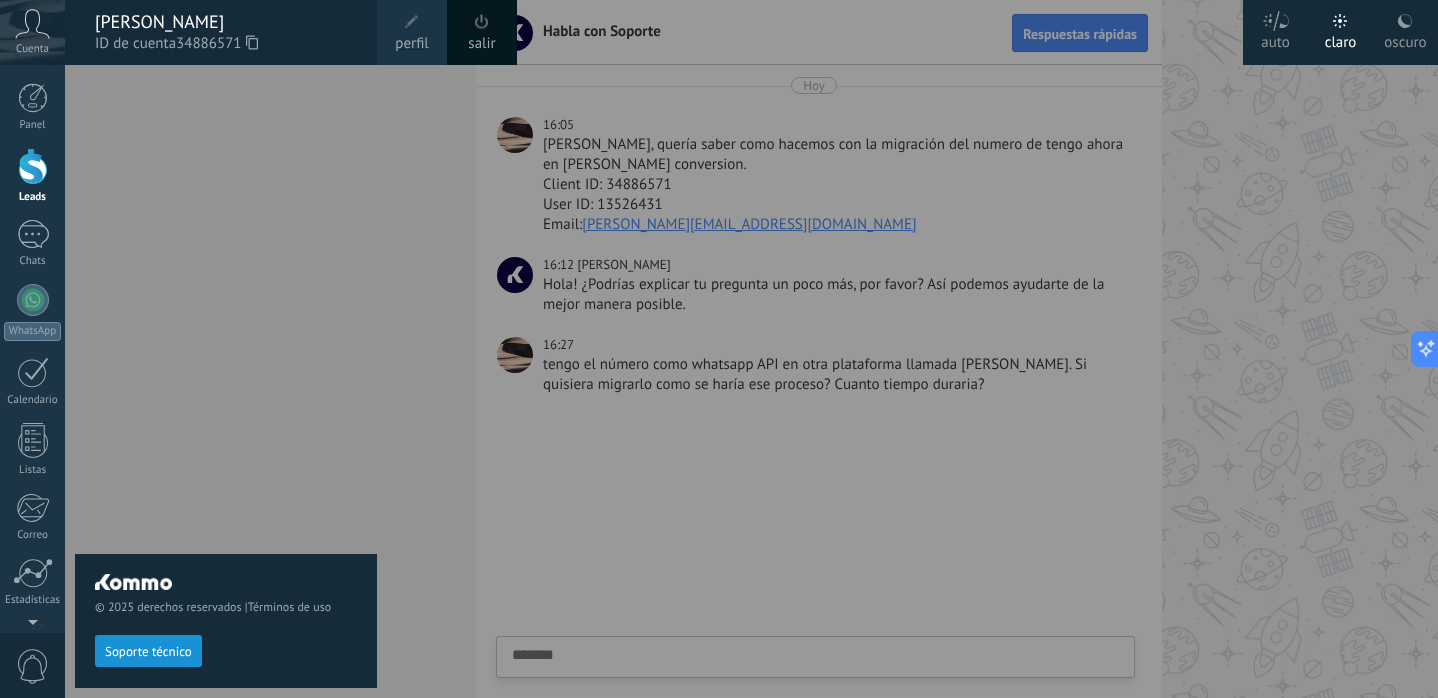 click on "©  2025  derechos reservados |  Términos de uso
Soporte técnico" at bounding box center (226, 381) 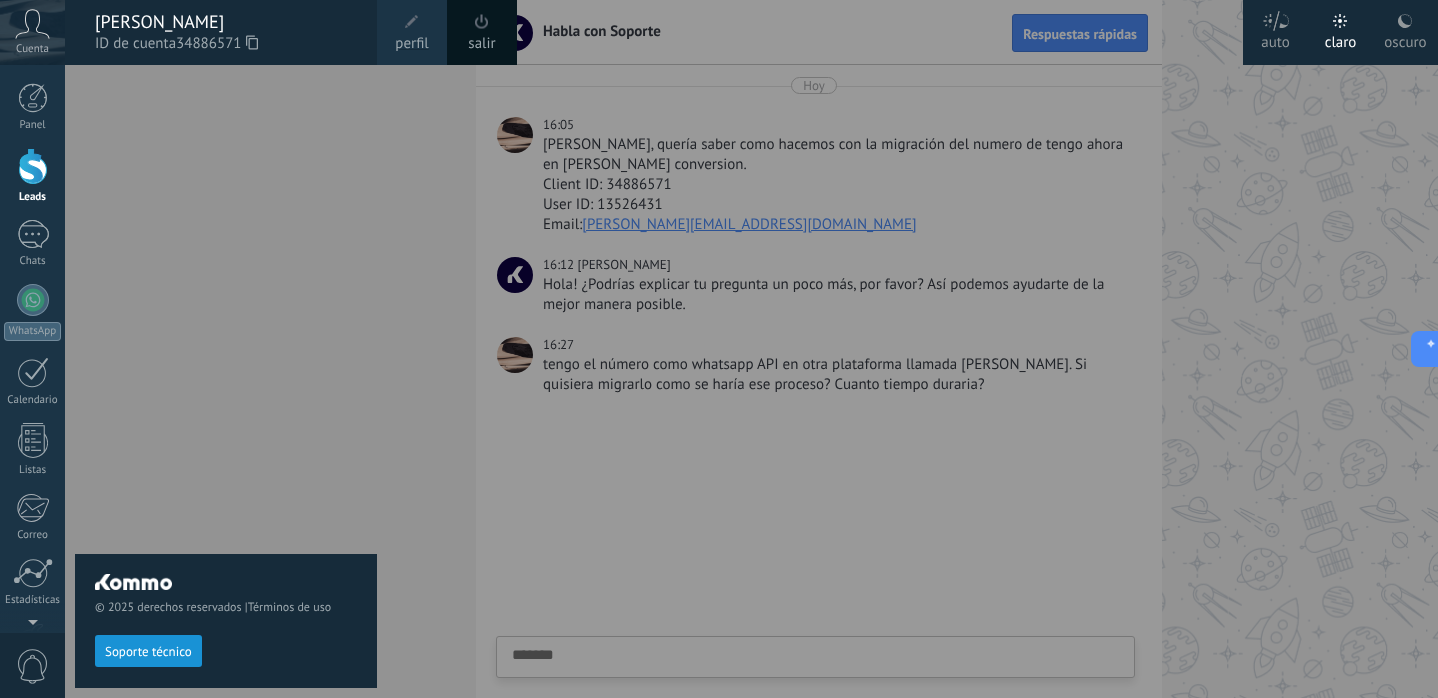 click at bounding box center (784, 349) 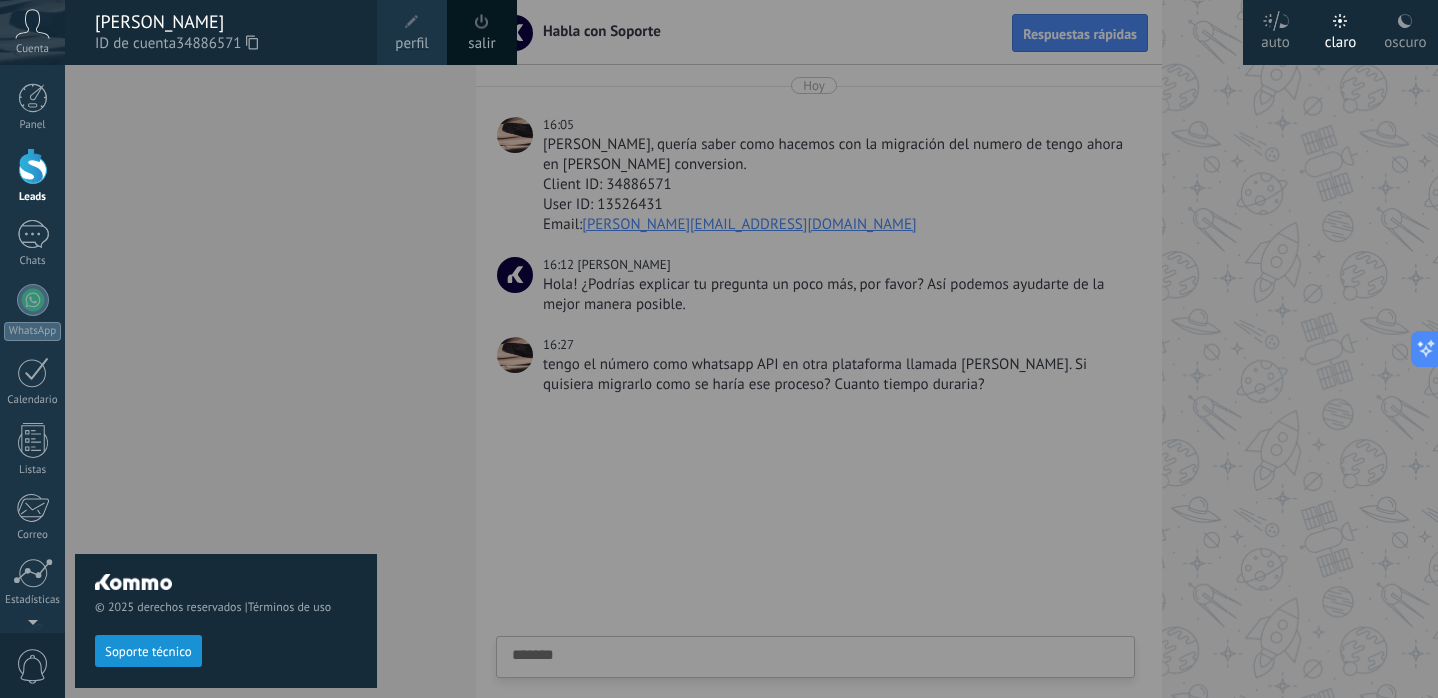 click at bounding box center [784, 349] 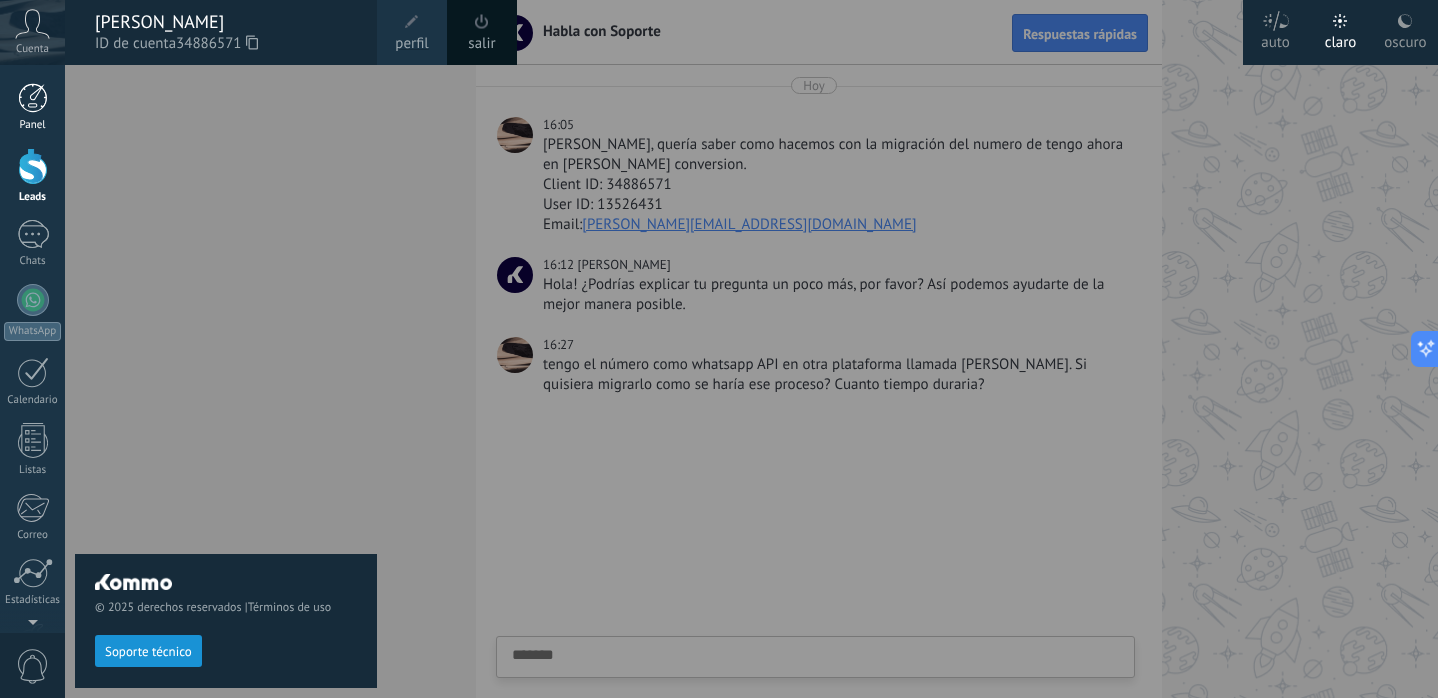 click at bounding box center (33, 98) 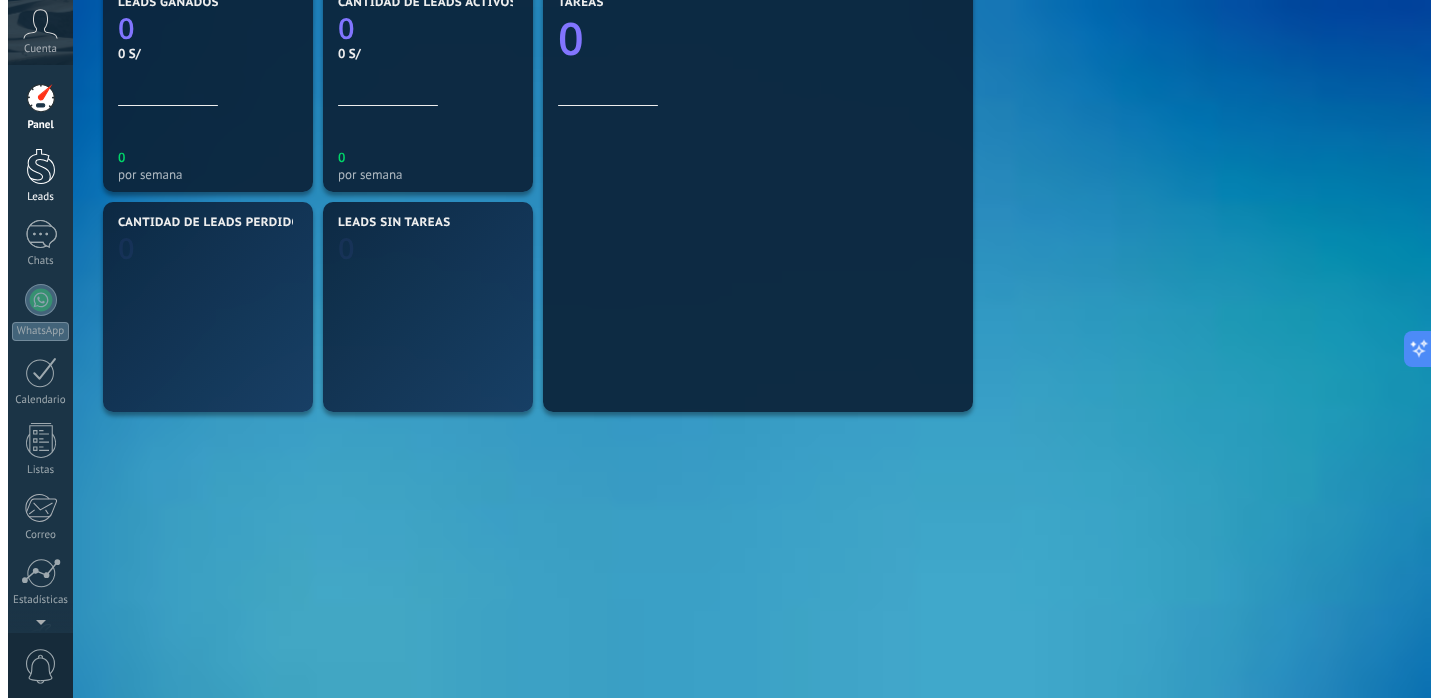 scroll, scrollTop: 0, scrollLeft: 0, axis: both 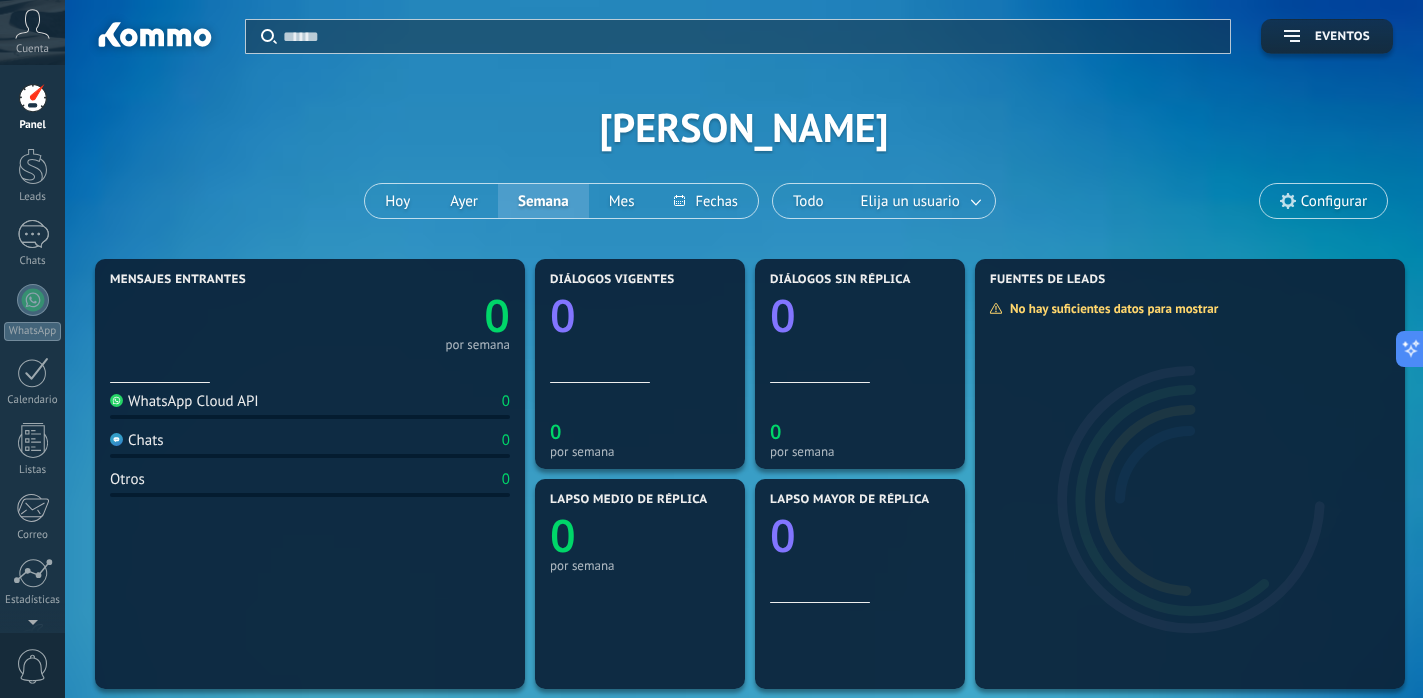 click 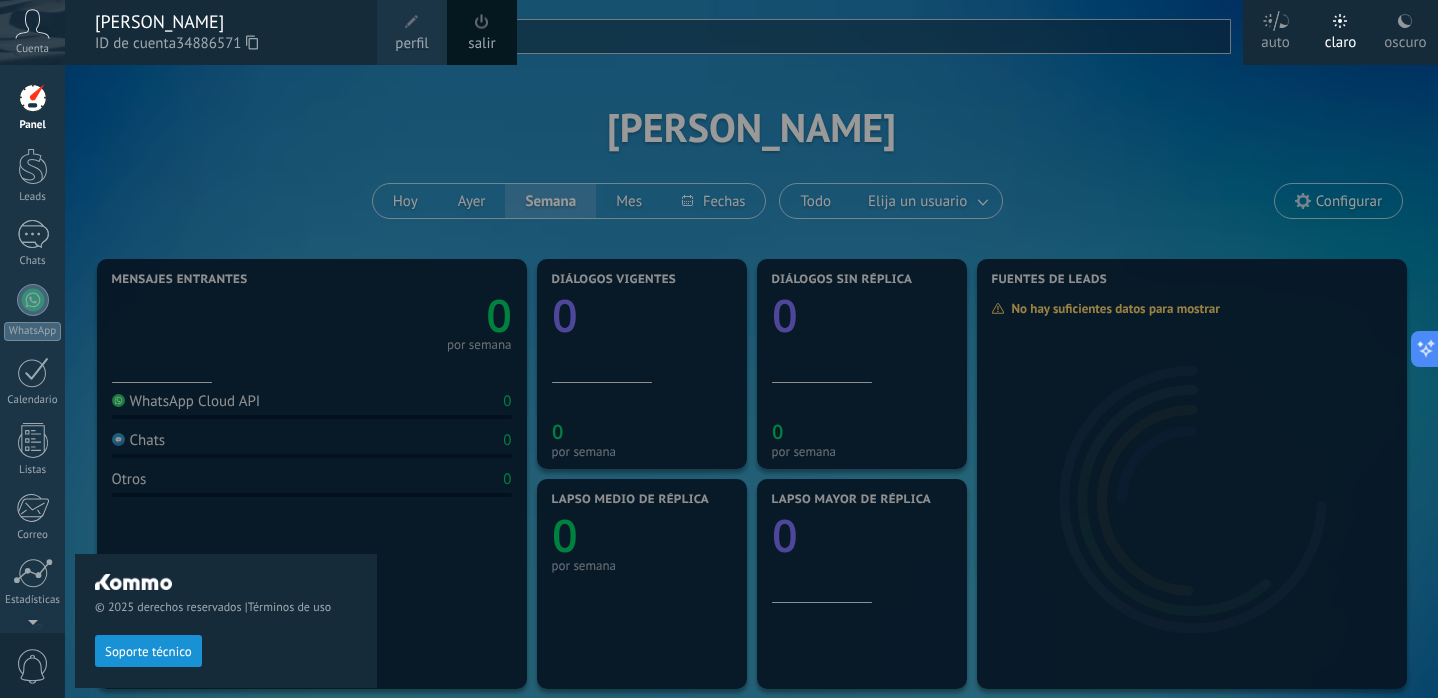 click on "Soporte técnico" at bounding box center (148, 652) 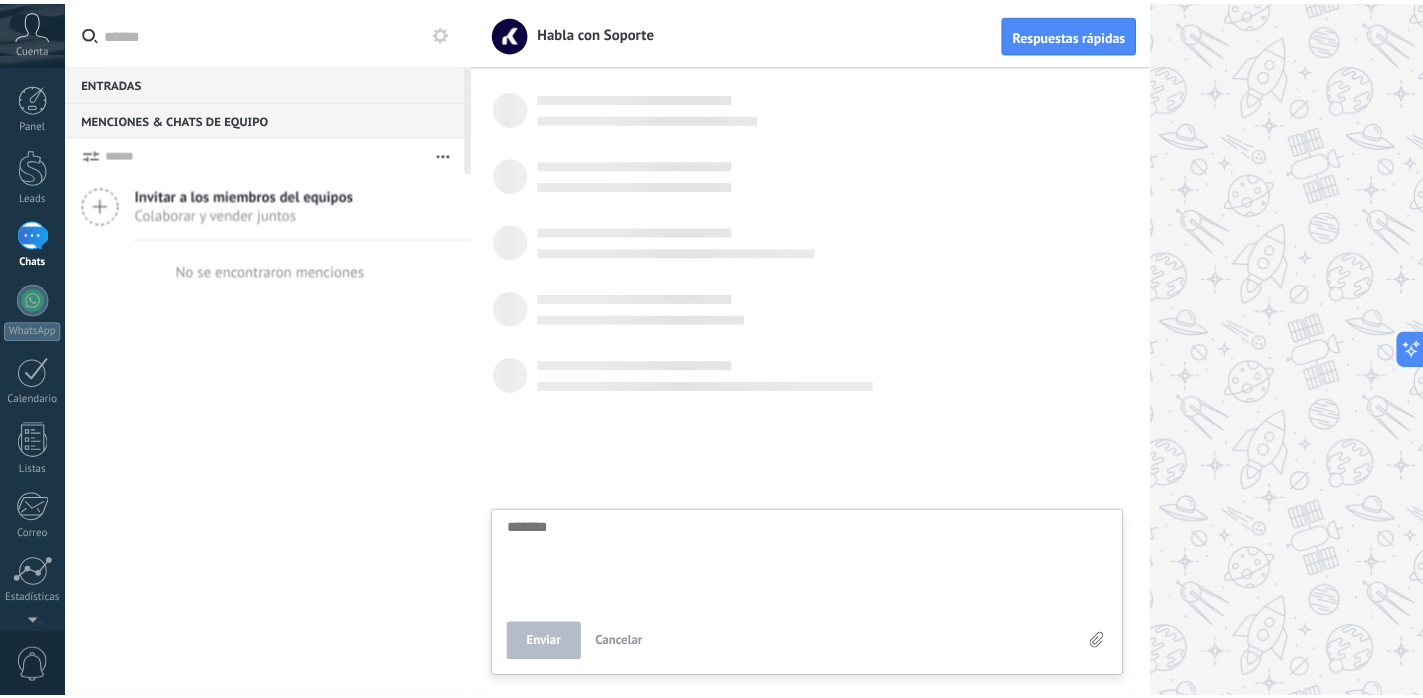 scroll, scrollTop: 19, scrollLeft: 0, axis: vertical 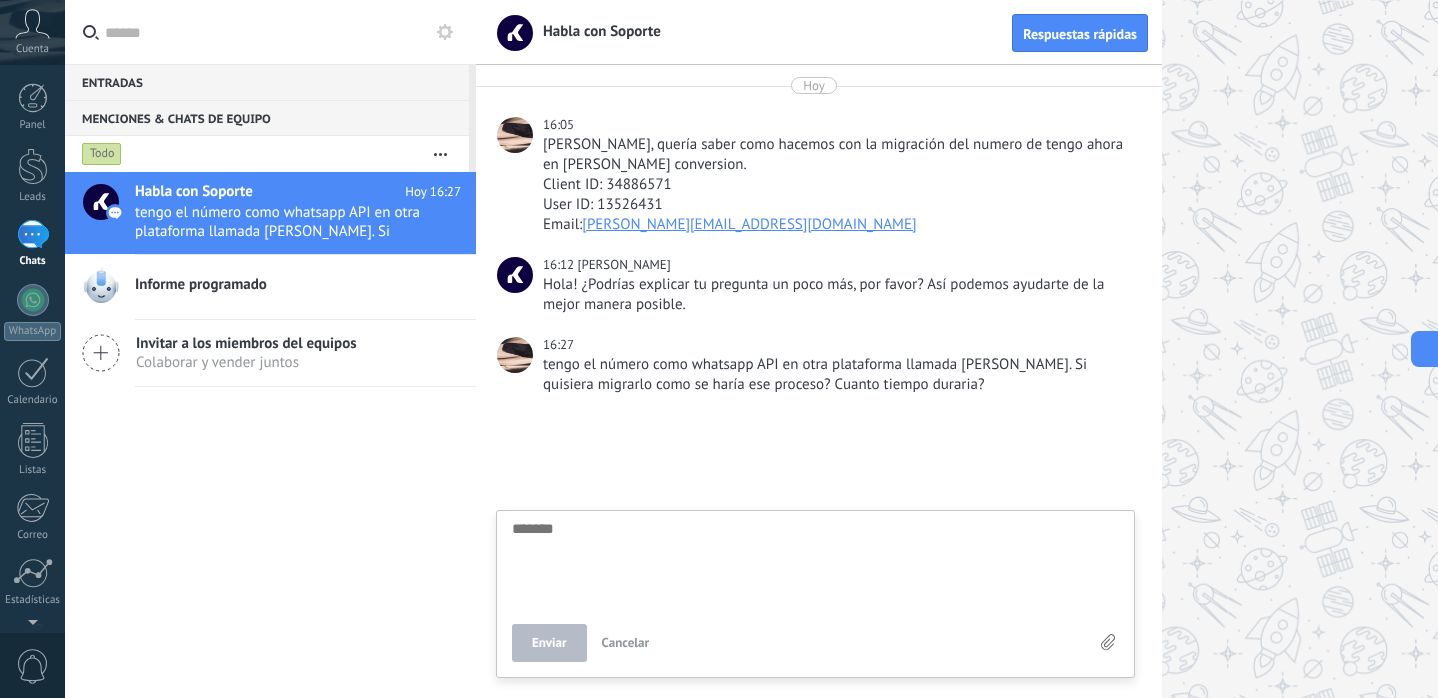 click on "Entradas 0" at bounding box center [267, 82] 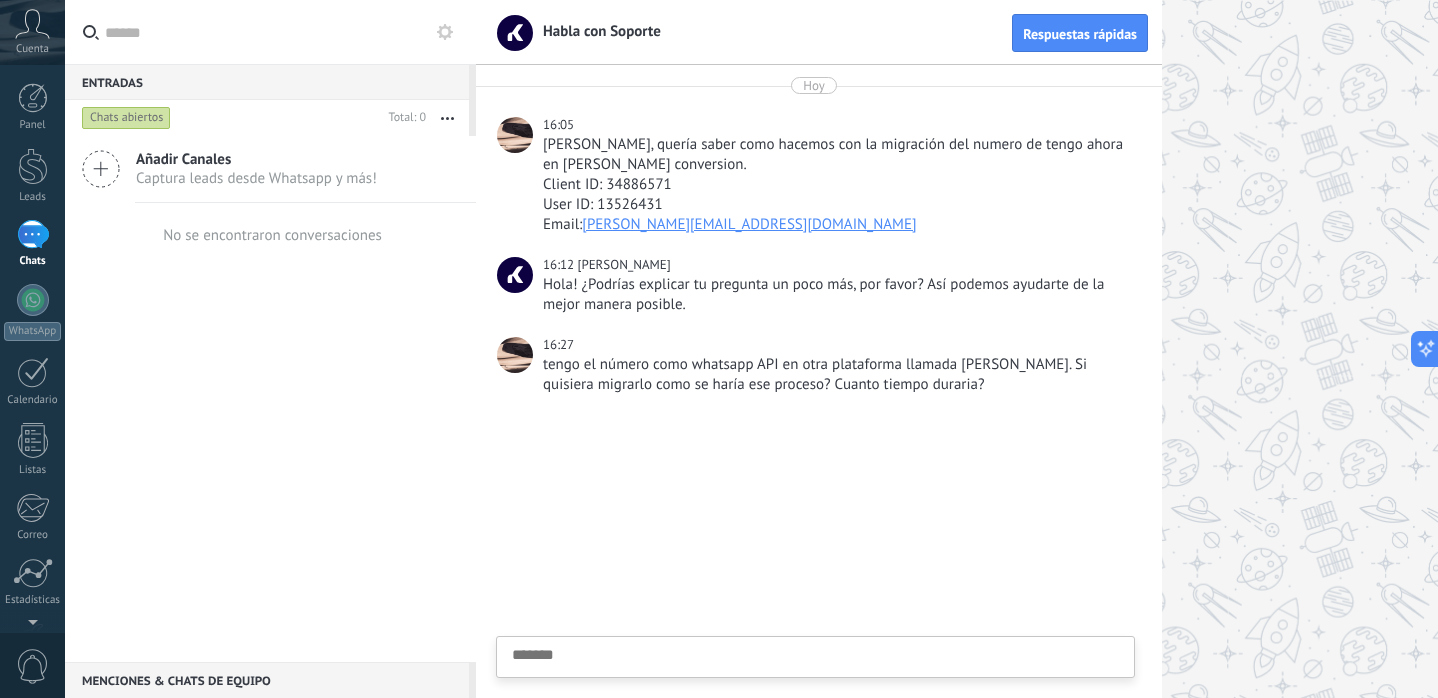 click on "Entradas 0" at bounding box center (267, 82) 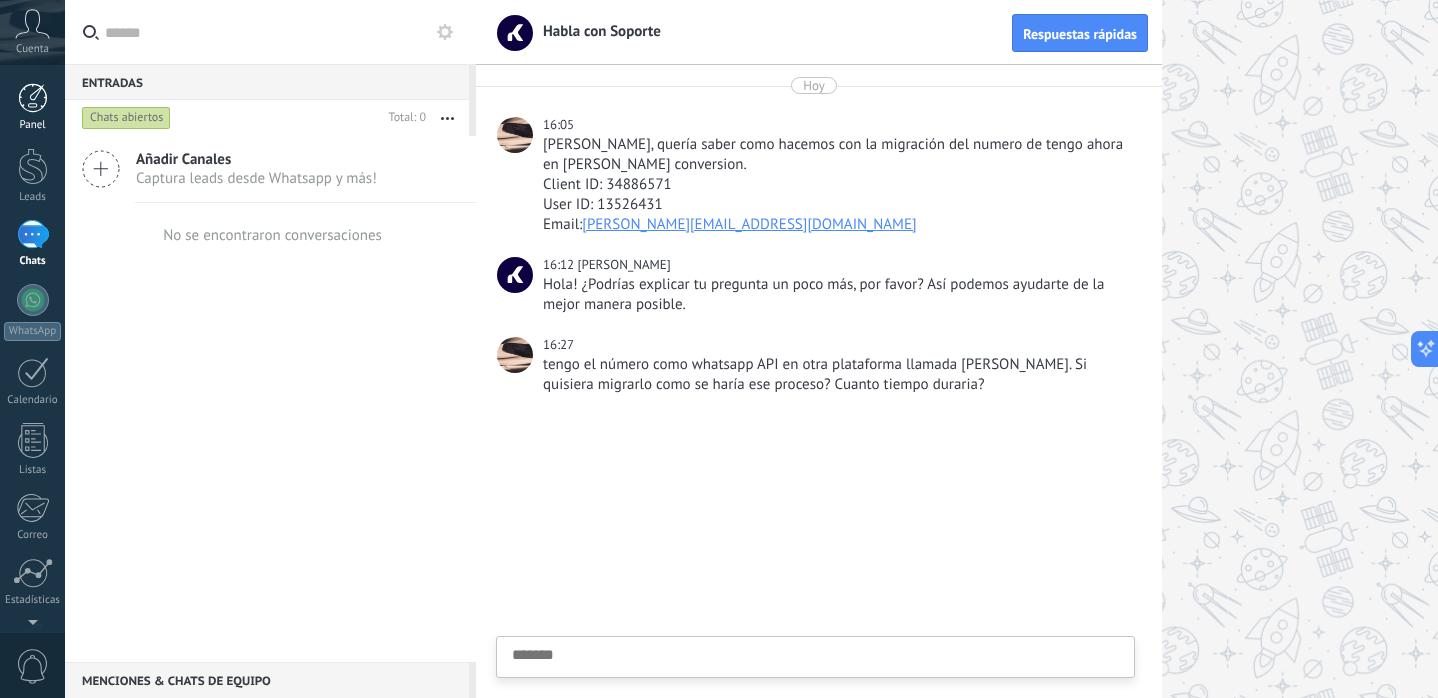 click at bounding box center (33, 98) 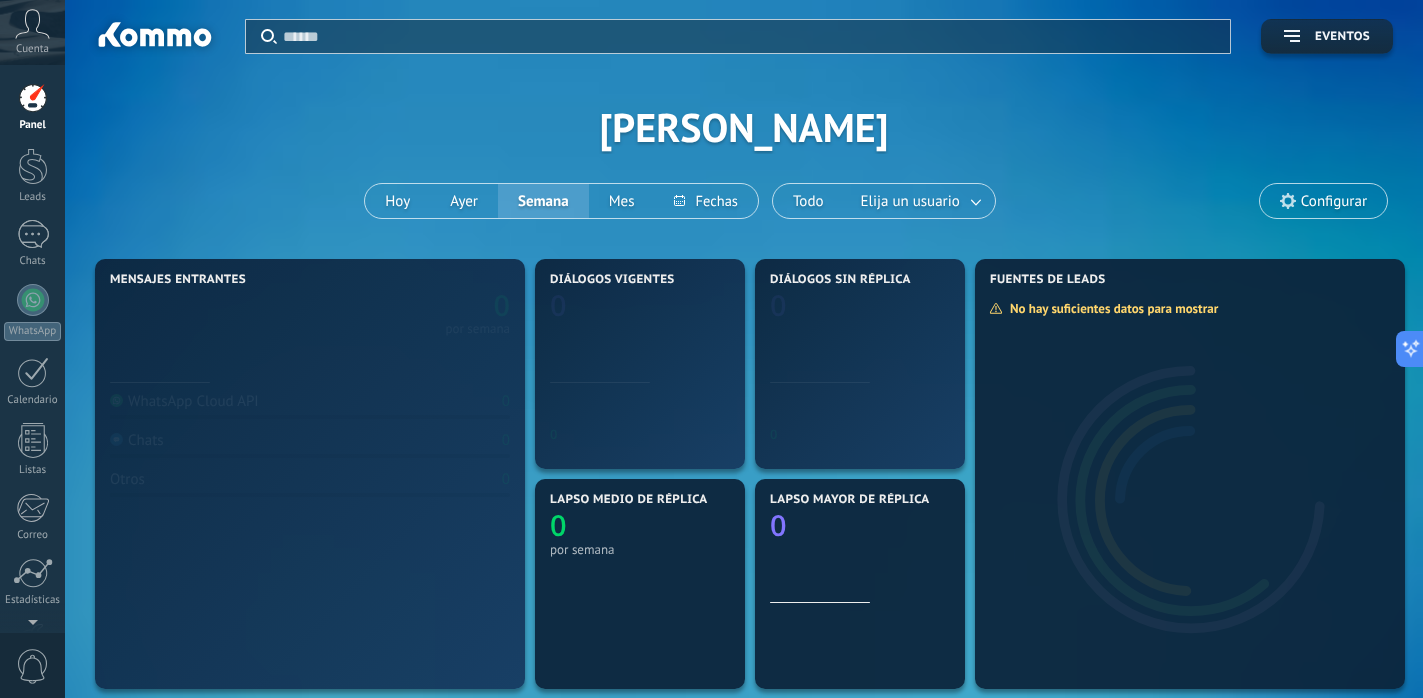 click 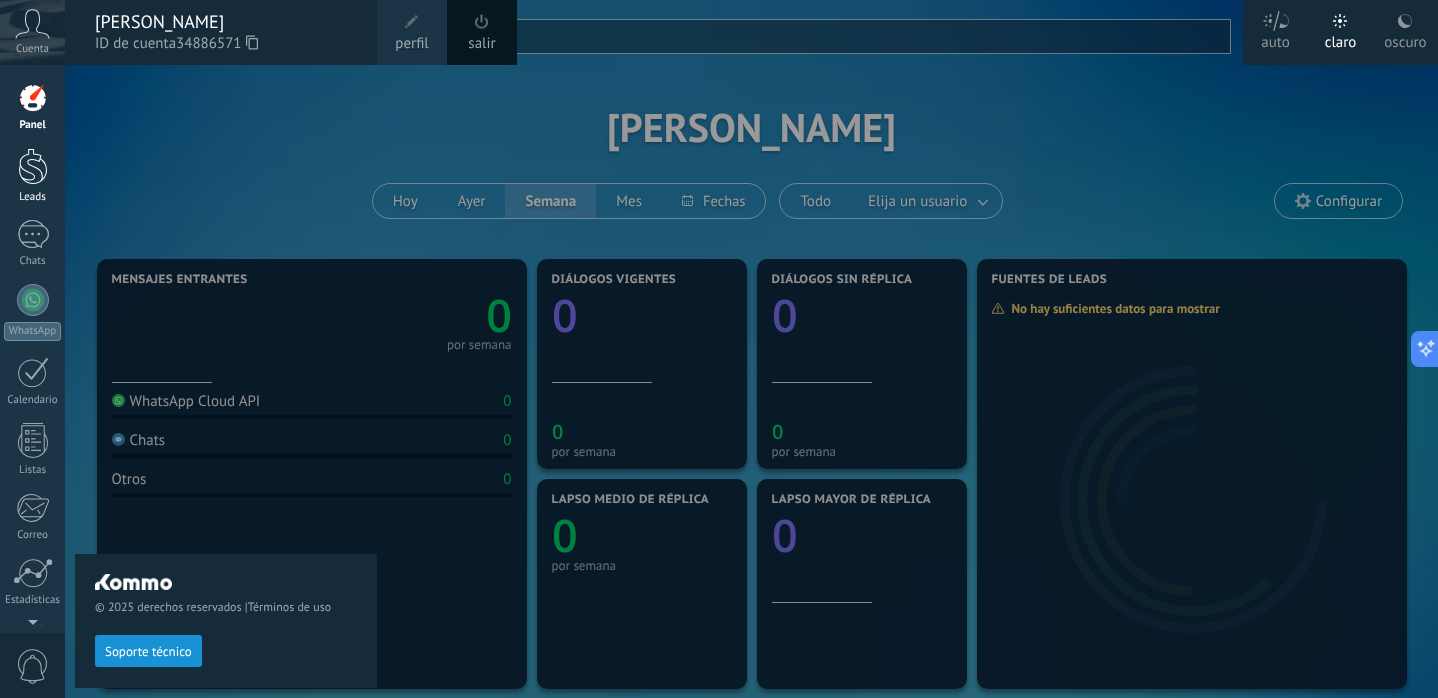 click at bounding box center [33, 166] 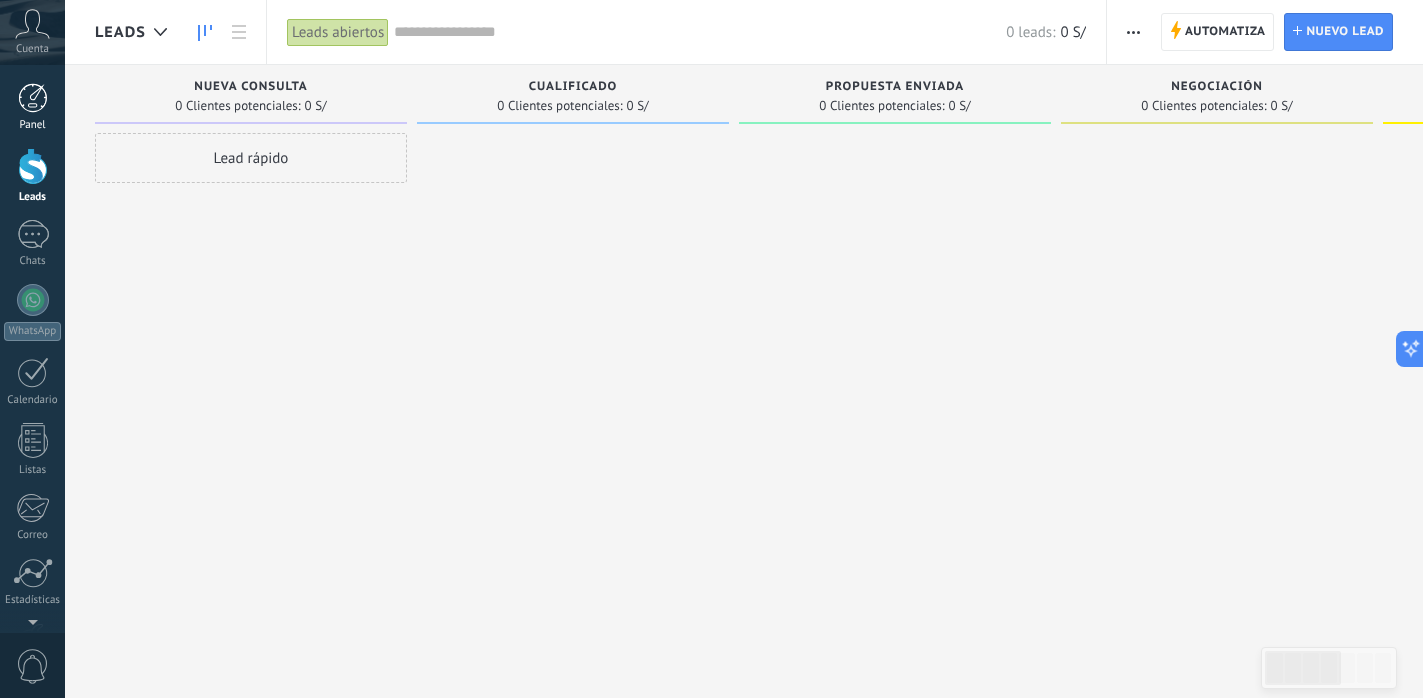 click on "Panel" at bounding box center [32, 107] 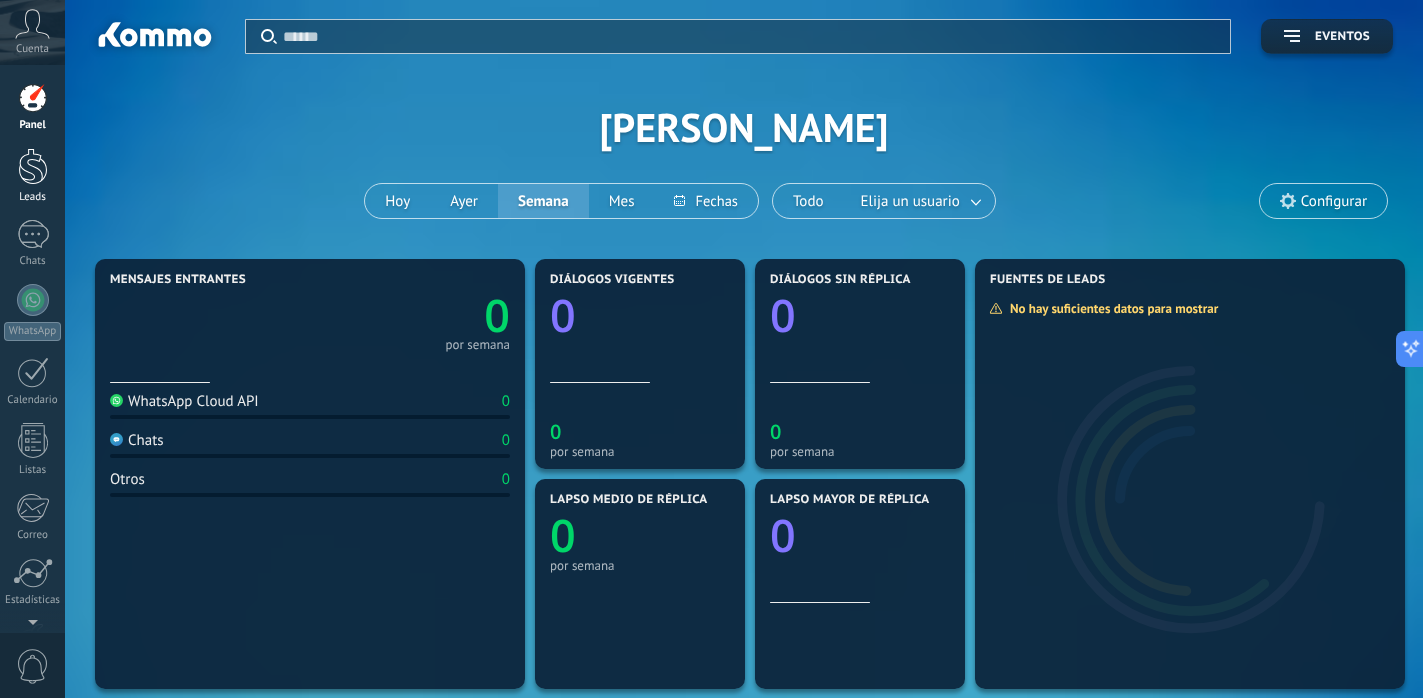 click on "Leads" at bounding box center [32, 176] 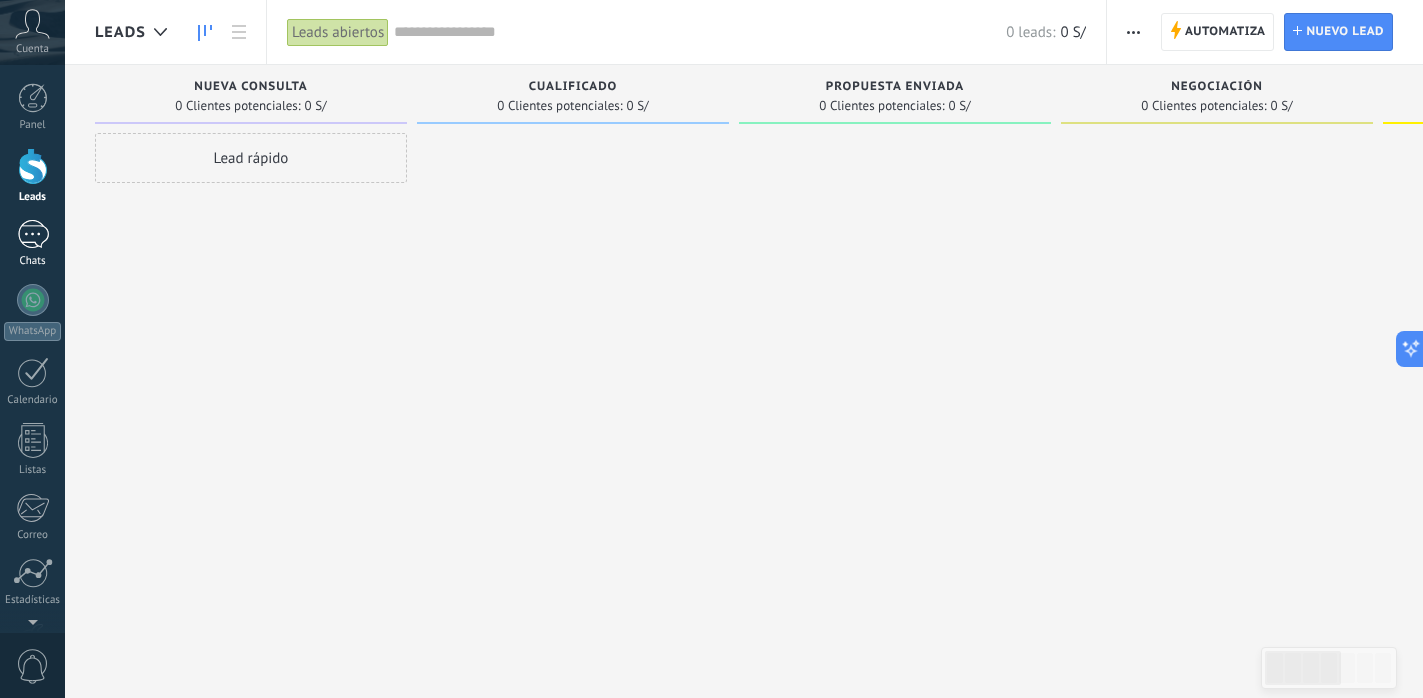 click at bounding box center [33, 234] 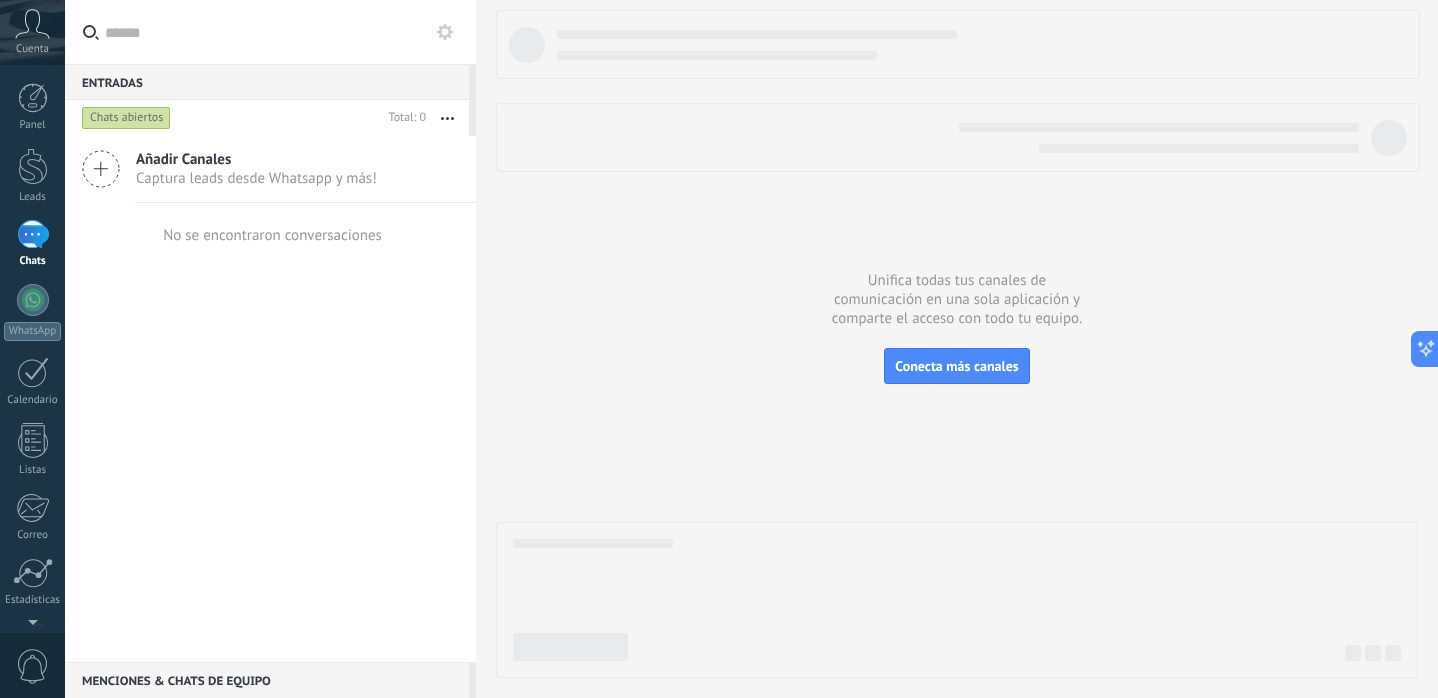 click on "Cuenta" at bounding box center (32, 49) 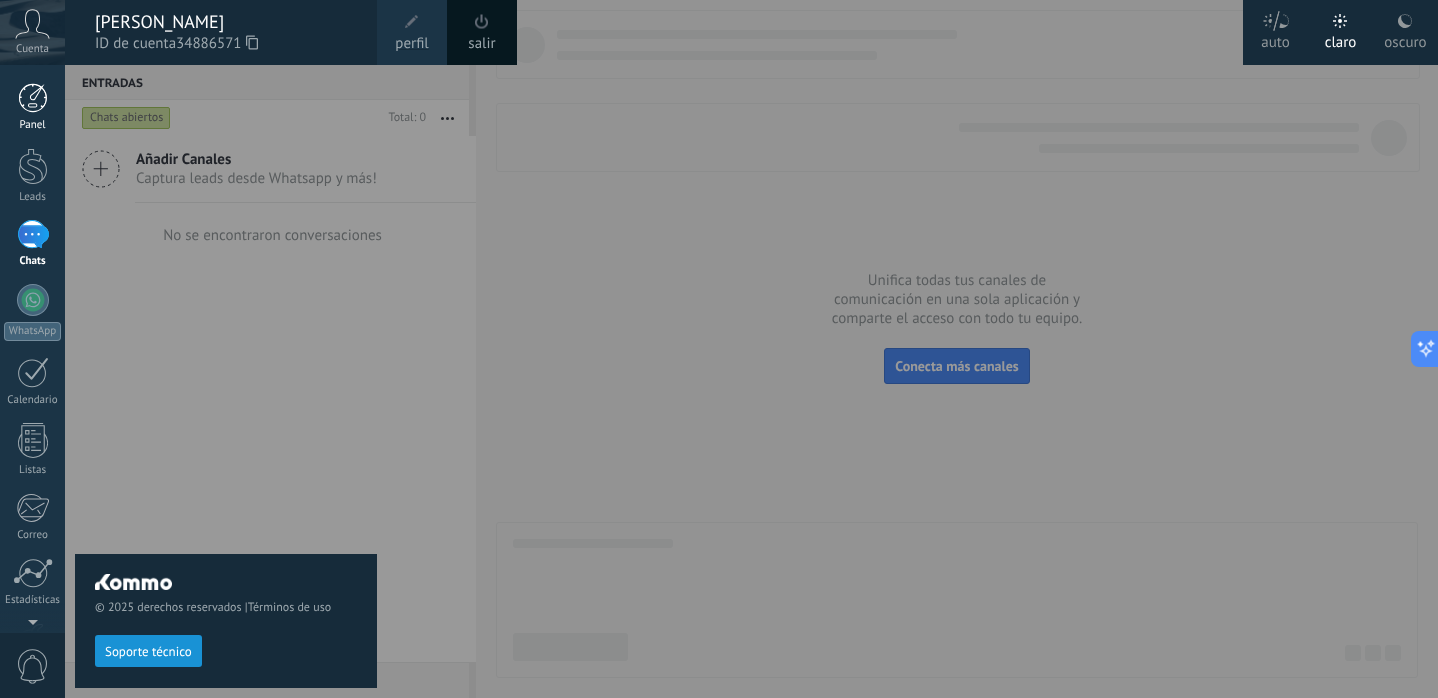 click at bounding box center [33, 98] 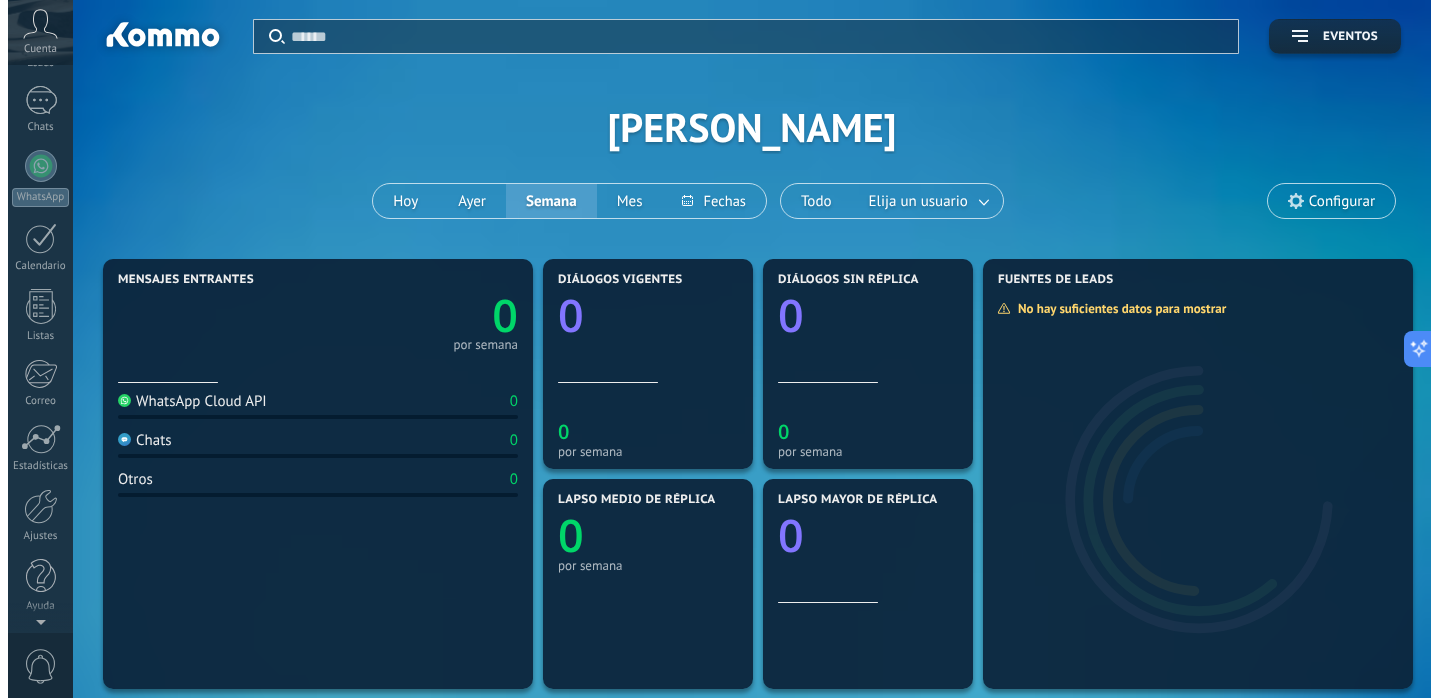 scroll, scrollTop: 0, scrollLeft: 0, axis: both 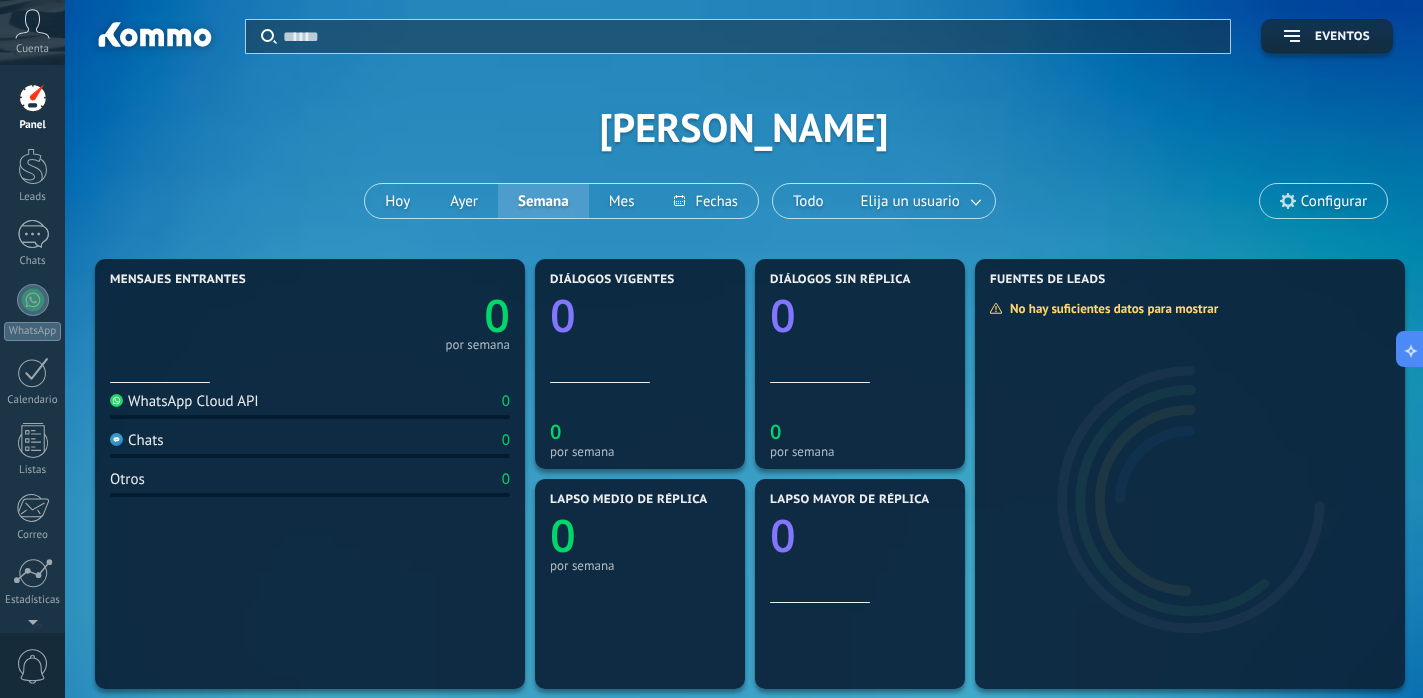 click 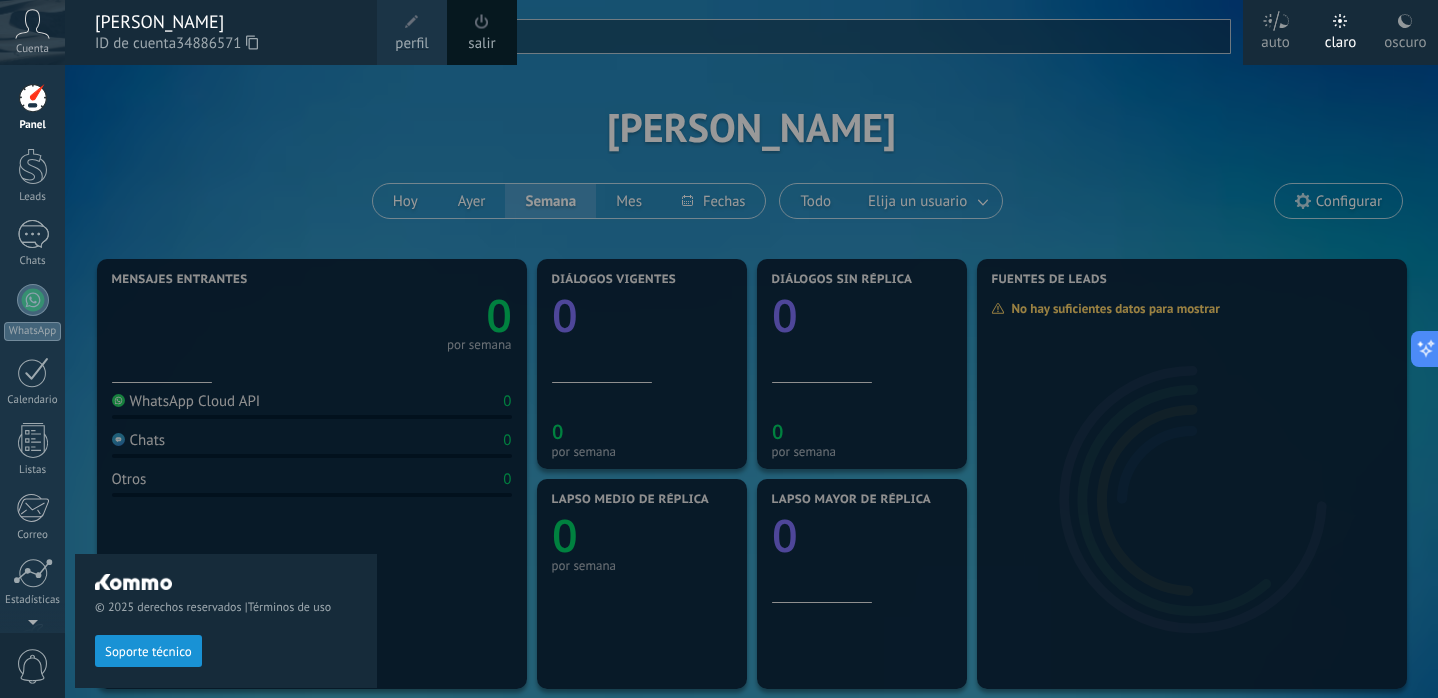 click on "Soporte técnico" at bounding box center (148, 652) 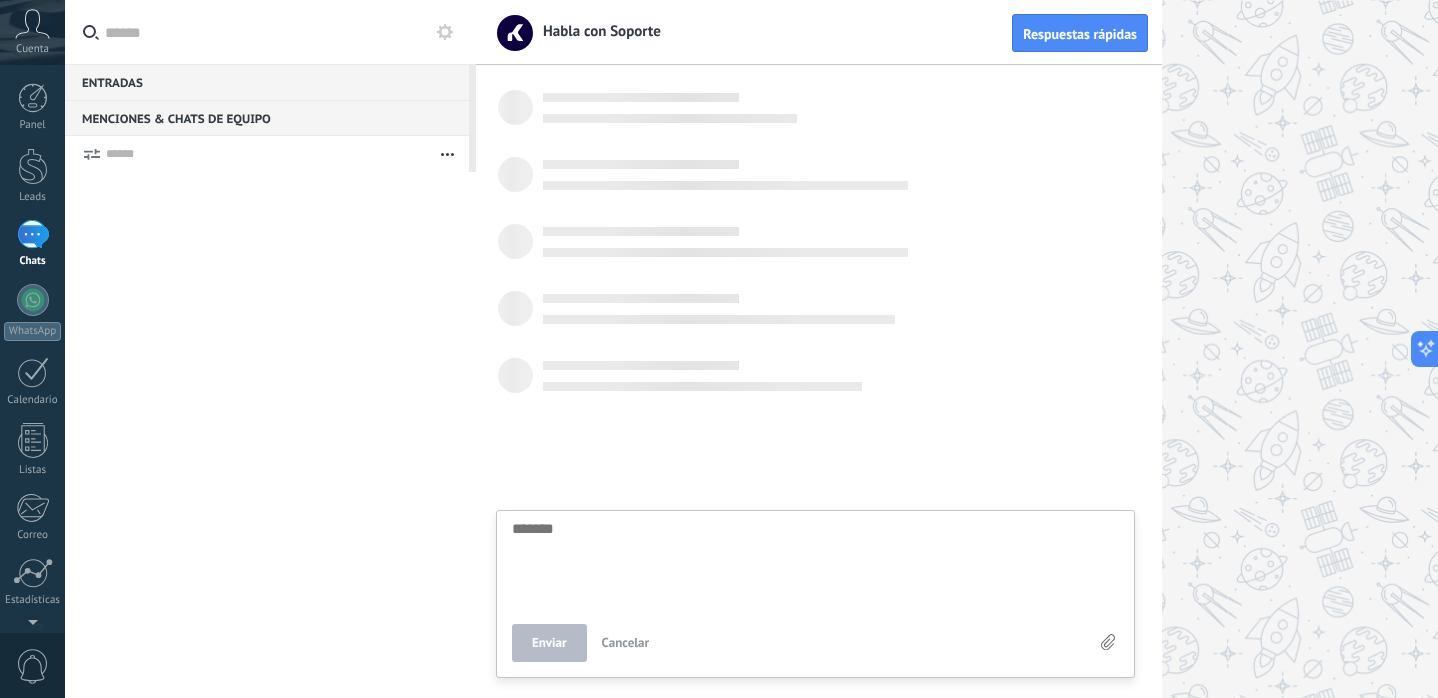 scroll, scrollTop: 19, scrollLeft: 0, axis: vertical 